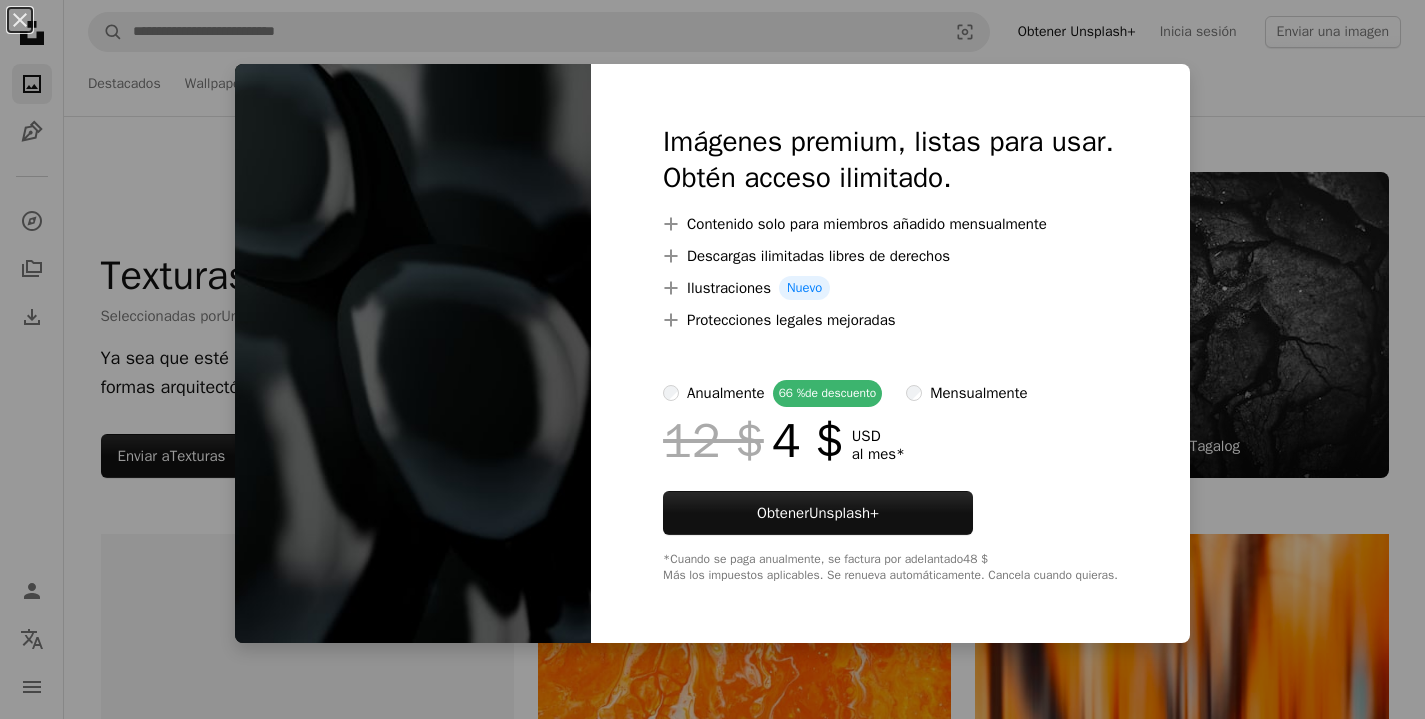 scroll, scrollTop: 1310, scrollLeft: 0, axis: vertical 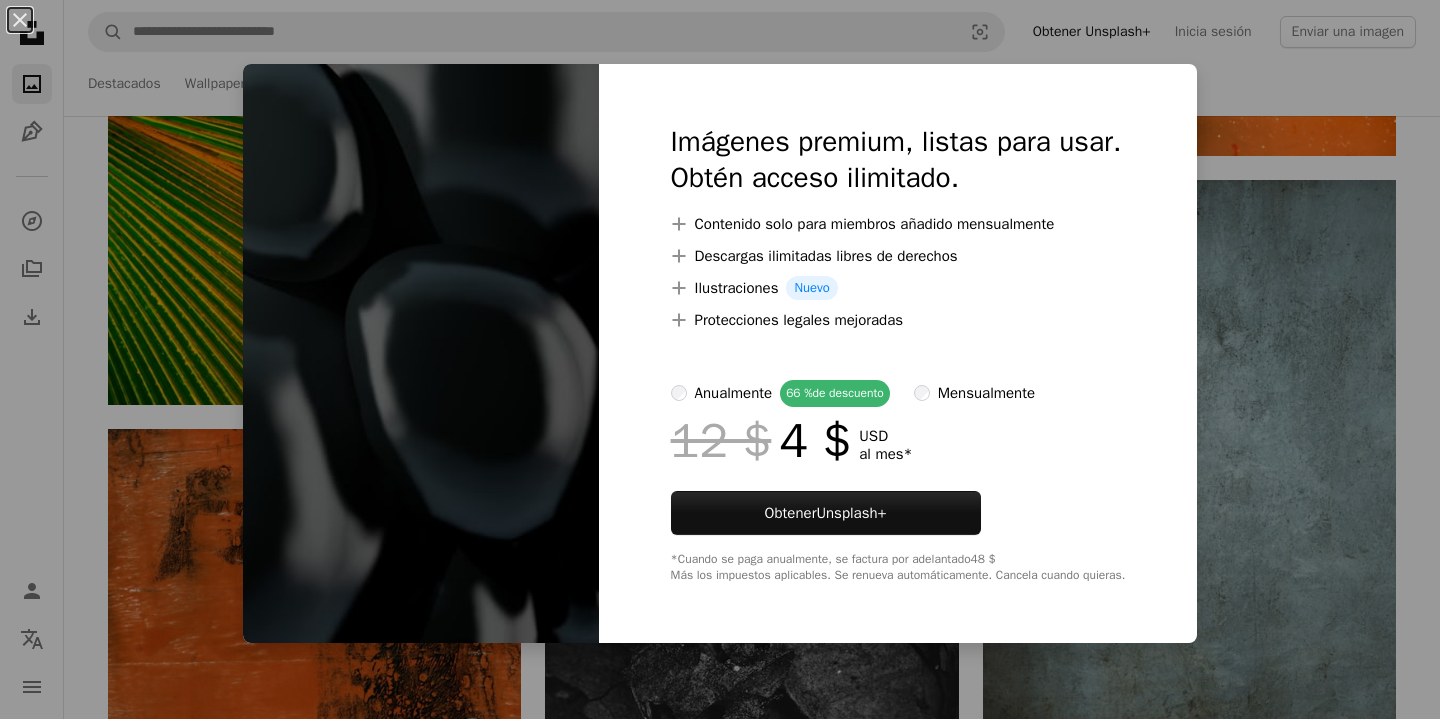 click on "An X shape Imágenes premium, listas para usar. Obtén acceso ilimitado. A plus sign Contenido solo para miembros añadido mensualmente A plus sign Descargas ilimitadas libres de derechos A plus sign Ilustraciones  Nuevo A plus sign Protecciones legales mejoradas anualmente 66 %  de descuento mensualmente 12 $   4 $ USD al mes * Obtener  Unsplash+ *Cuando se paga anualmente, se factura por adelantado  48 $ Más los impuestos aplicables. Se renueva automáticamente. Cancela cuando quieras." at bounding box center (720, 359) 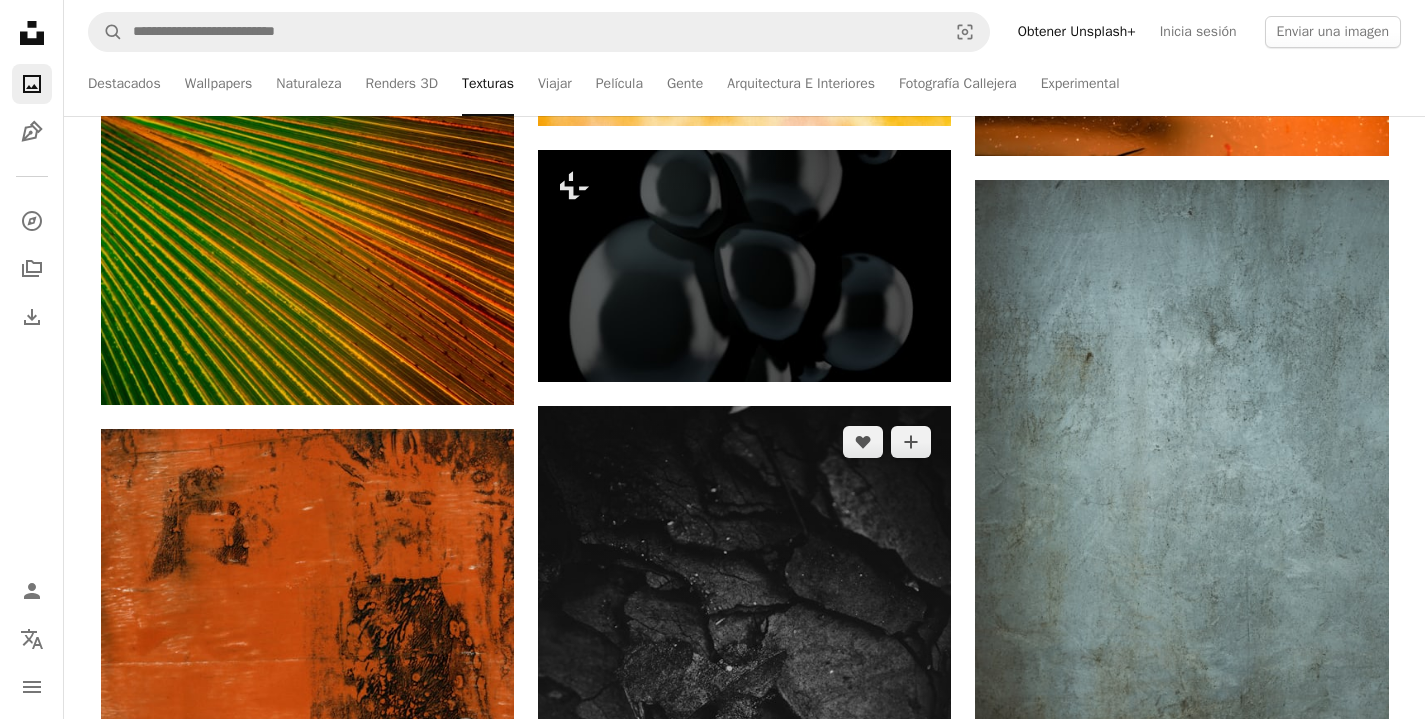 click at bounding box center [744, 716] 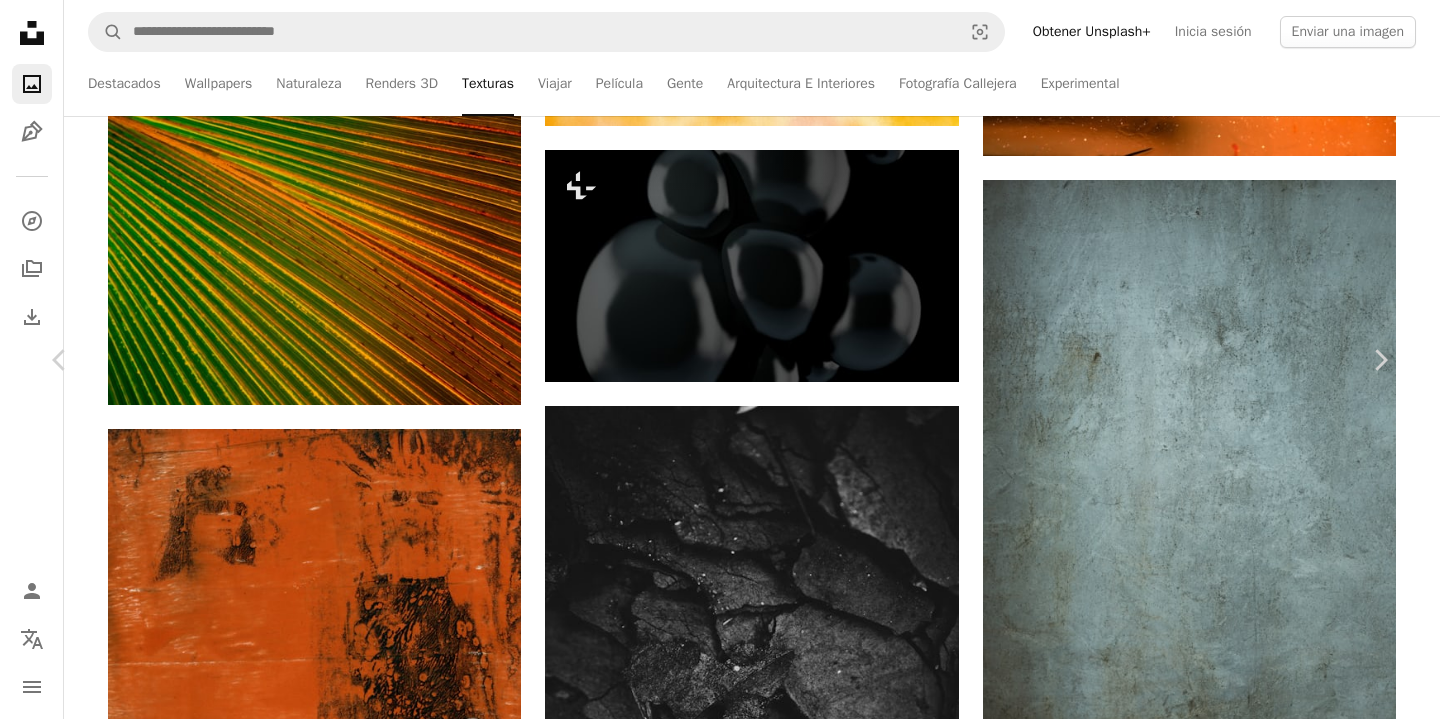 click on "A heart A plus sign [FIRST] [LAST] [FIRST] [LAST] A heart A plus sign A heart A plus sign [FIRST] [LAST] For  Unsplash+ A lock   Download A heart A plus sign [FIRST] [LAST] A heart" at bounding box center (720, 13525) 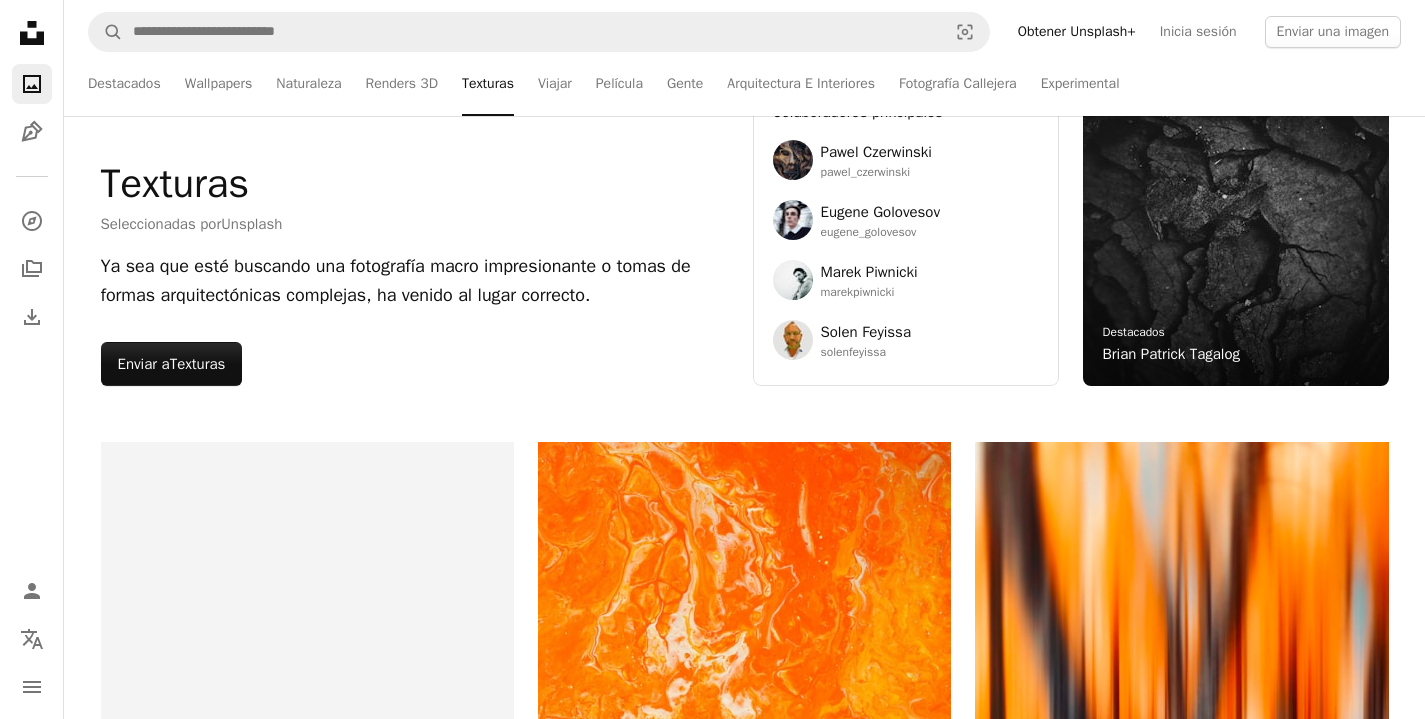 scroll, scrollTop: 0, scrollLeft: 0, axis: both 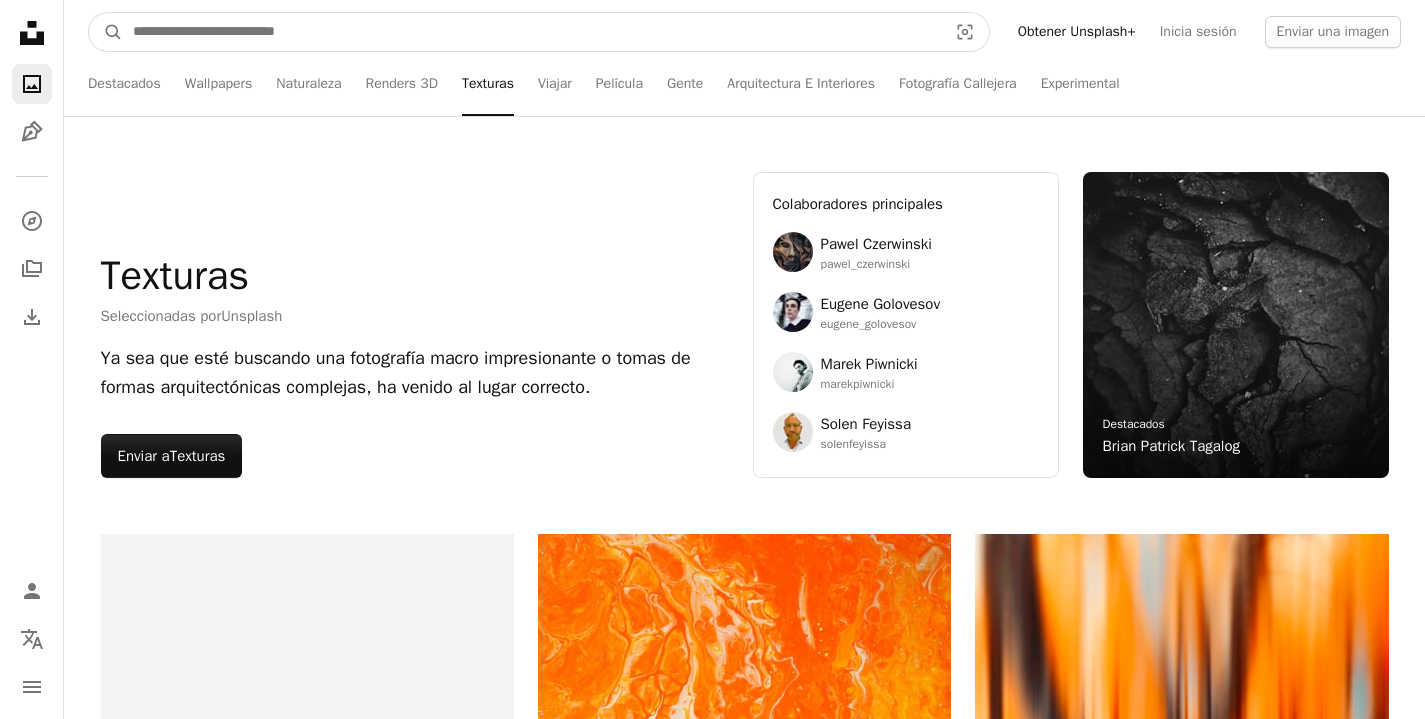 click at bounding box center [532, 32] 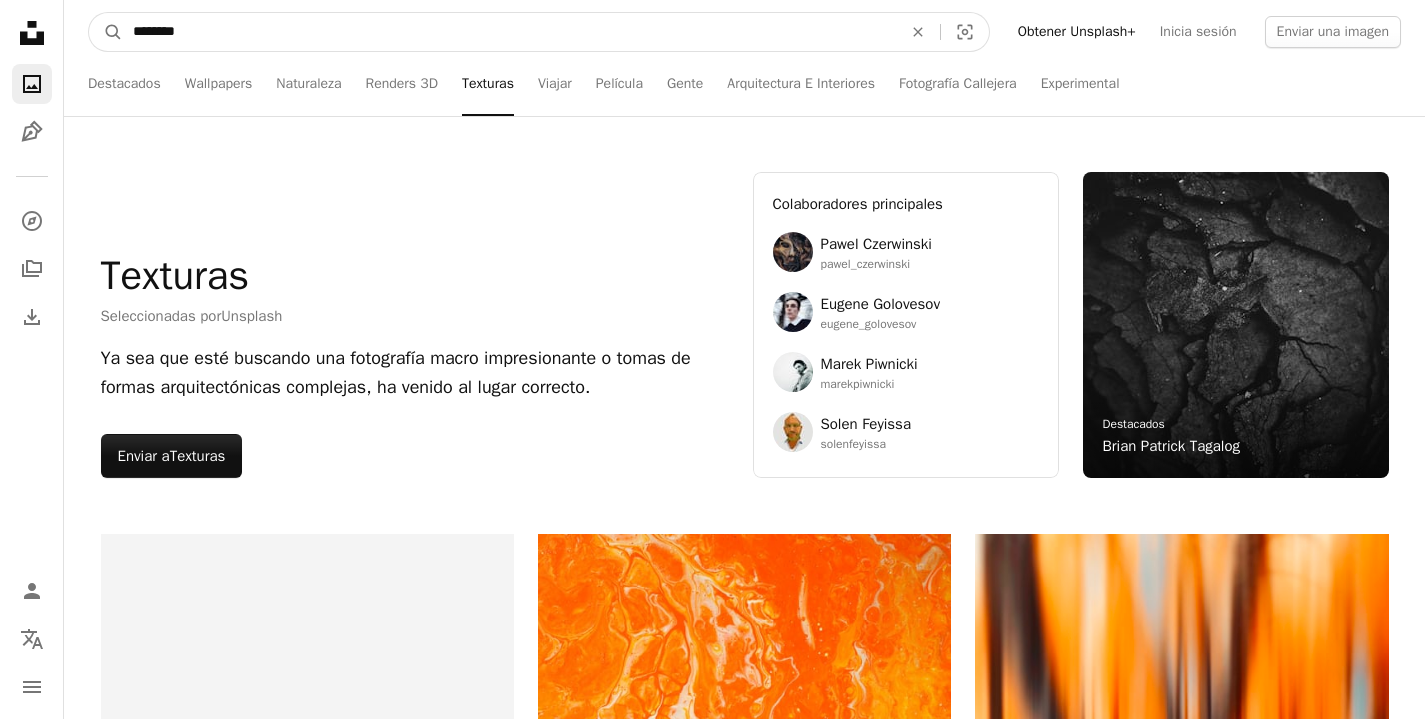 type on "********" 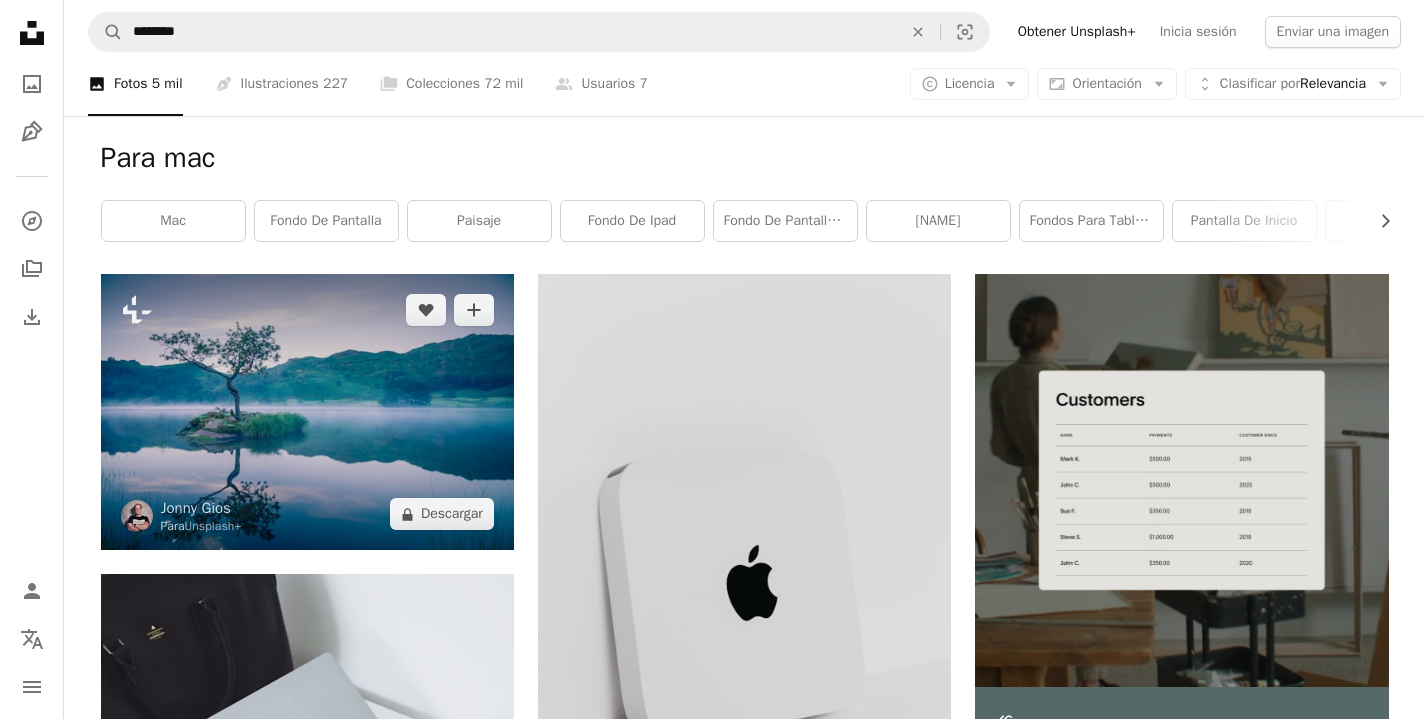 click at bounding box center (307, 412) 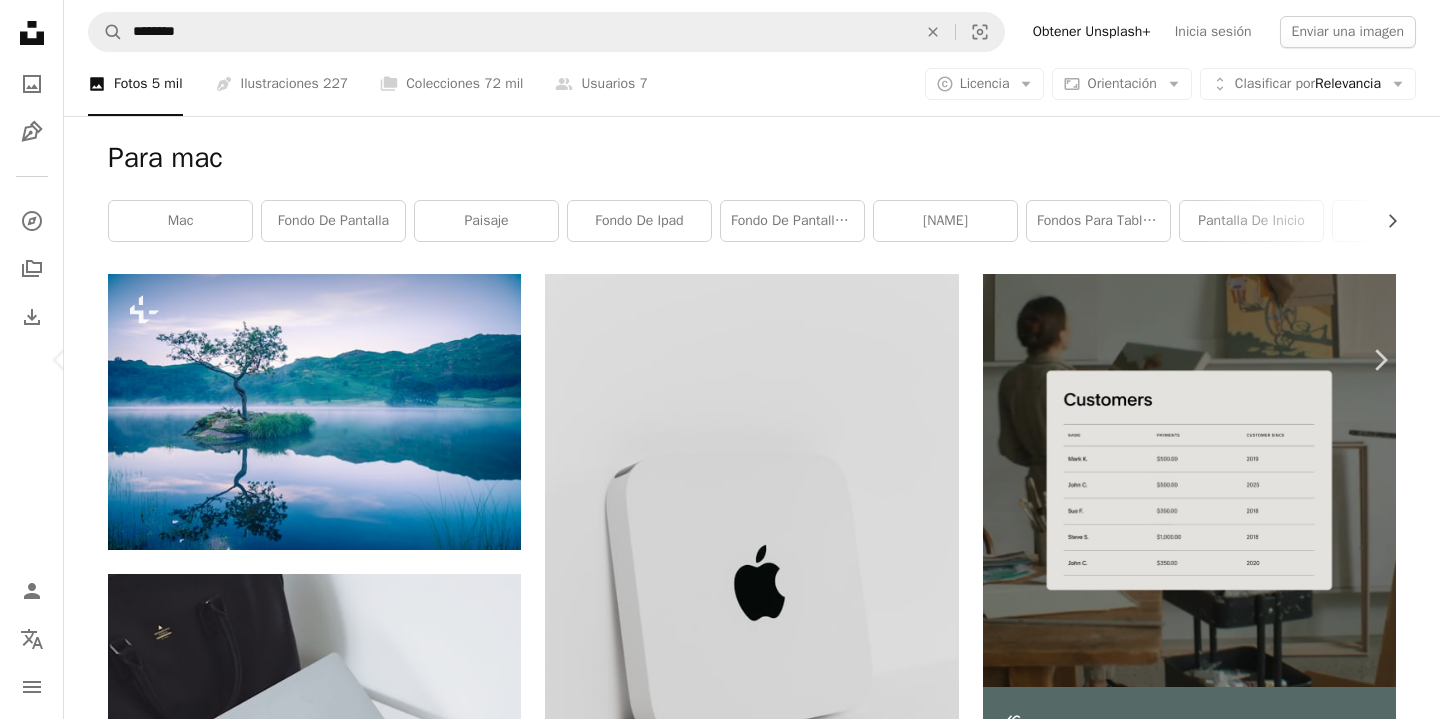 click on "[FIRST] [LAST] [INITIAL]" at bounding box center [720, 4362] 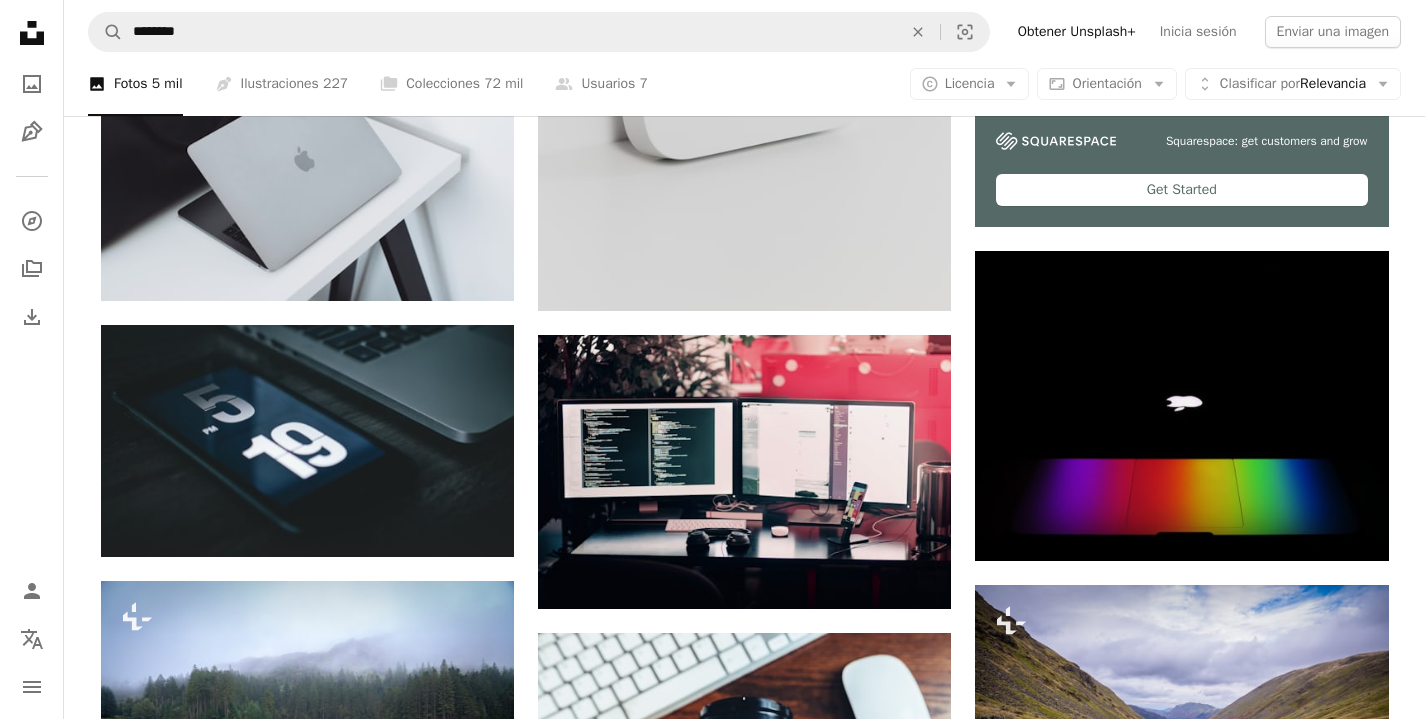 scroll, scrollTop: 586, scrollLeft: 0, axis: vertical 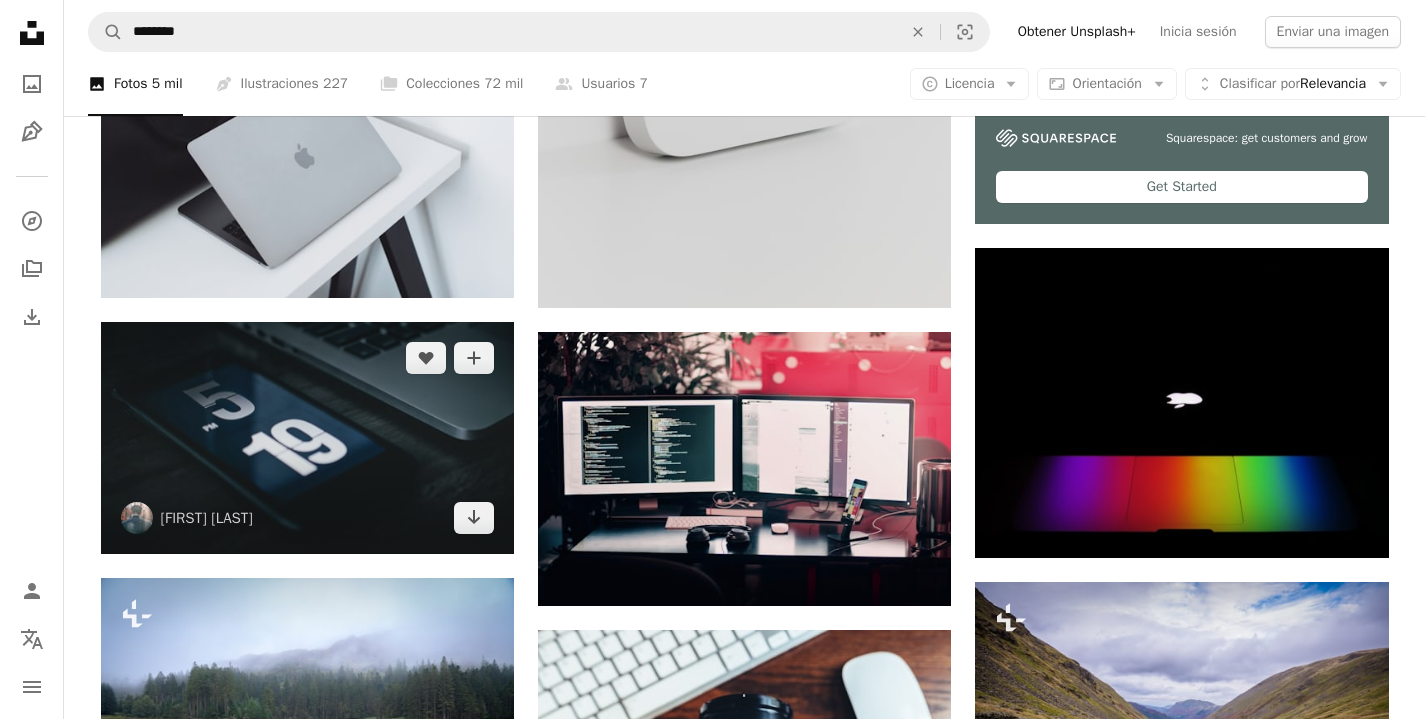click at bounding box center [307, 438] 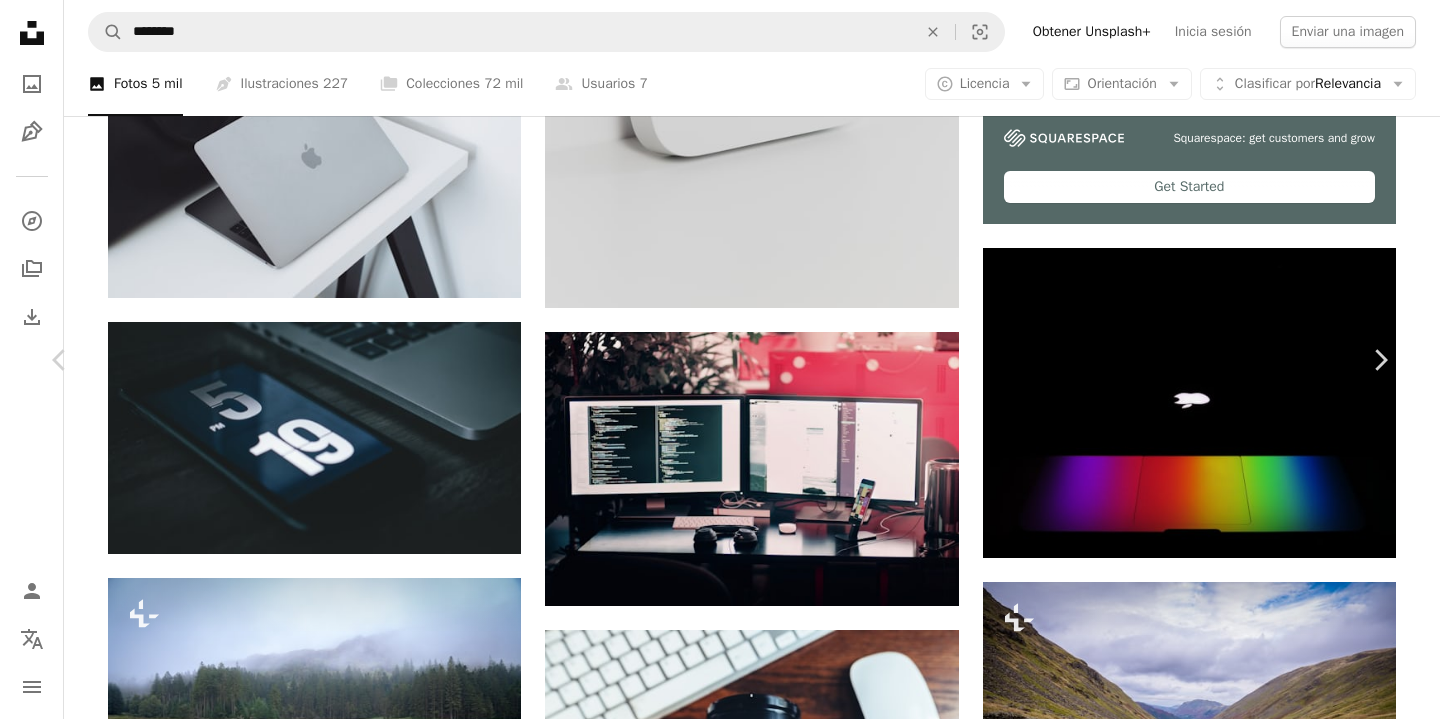 click on "[FIRST] [LAST] [INITIAL]" at bounding box center (720, 3776) 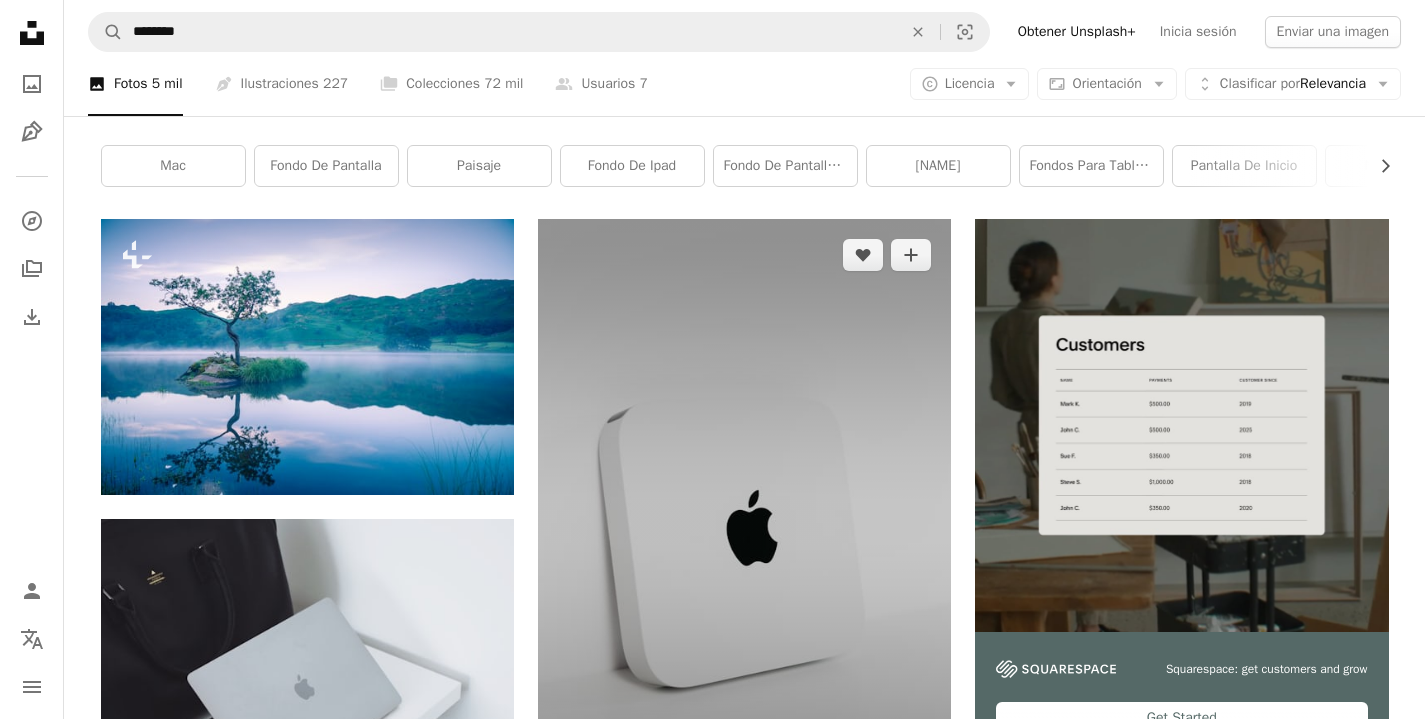 scroll, scrollTop: 0, scrollLeft: 0, axis: both 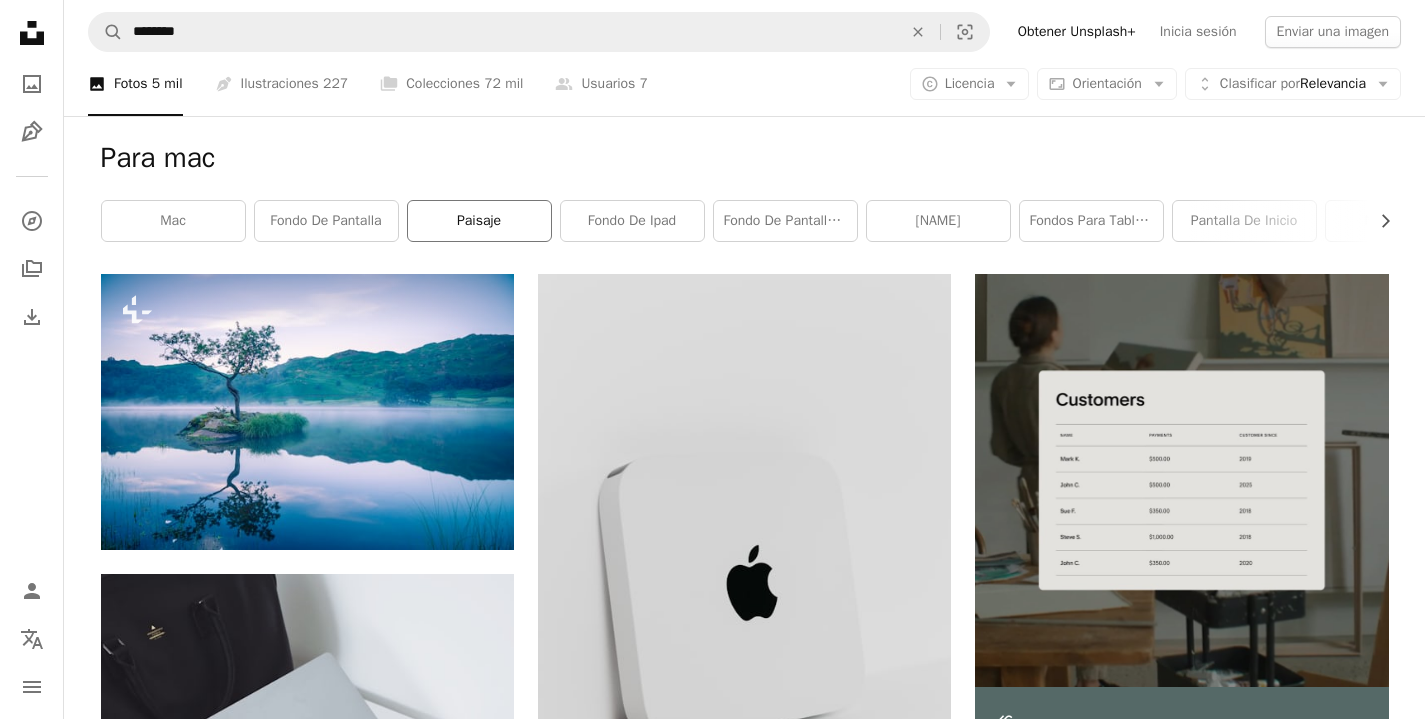 click on "paisaje" at bounding box center [479, 221] 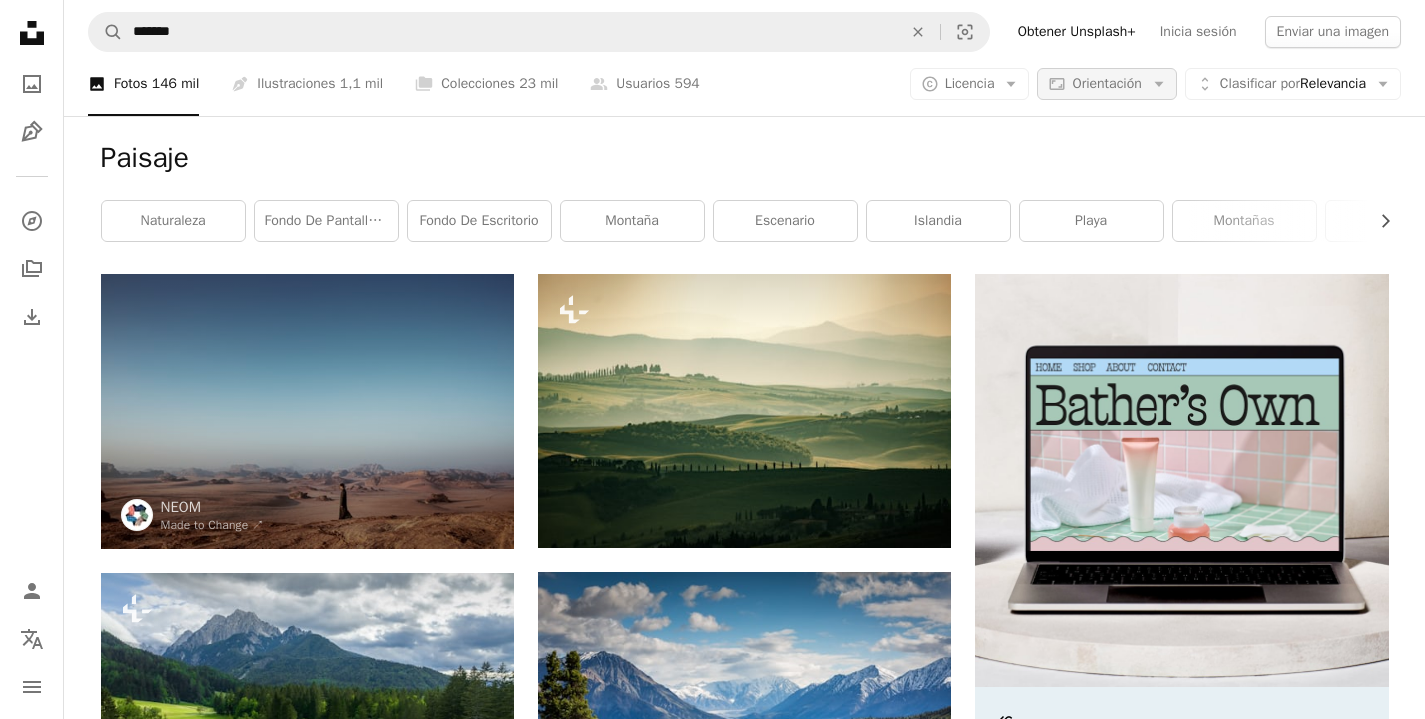click on "Aspect ratio Orientación Arrow down" at bounding box center [1106, 84] 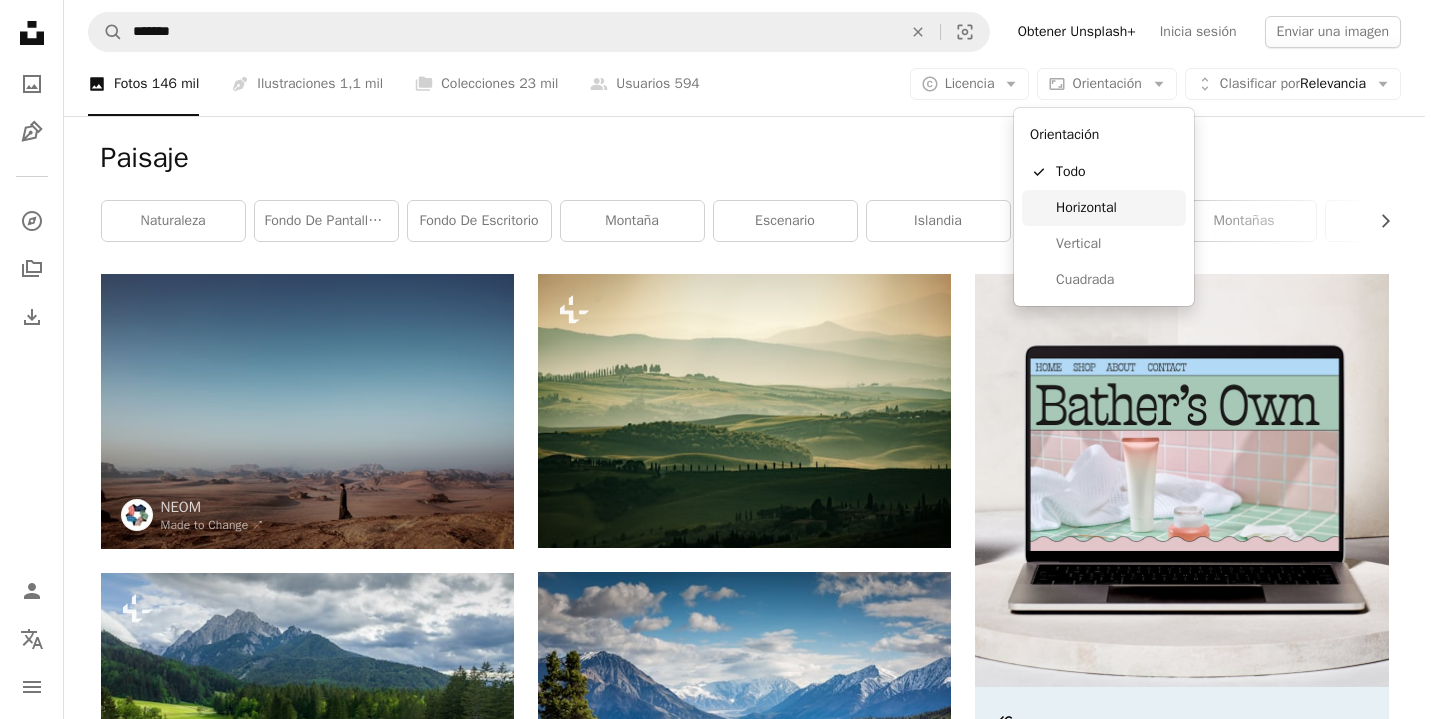 click on "Horizontal" at bounding box center [1117, 208] 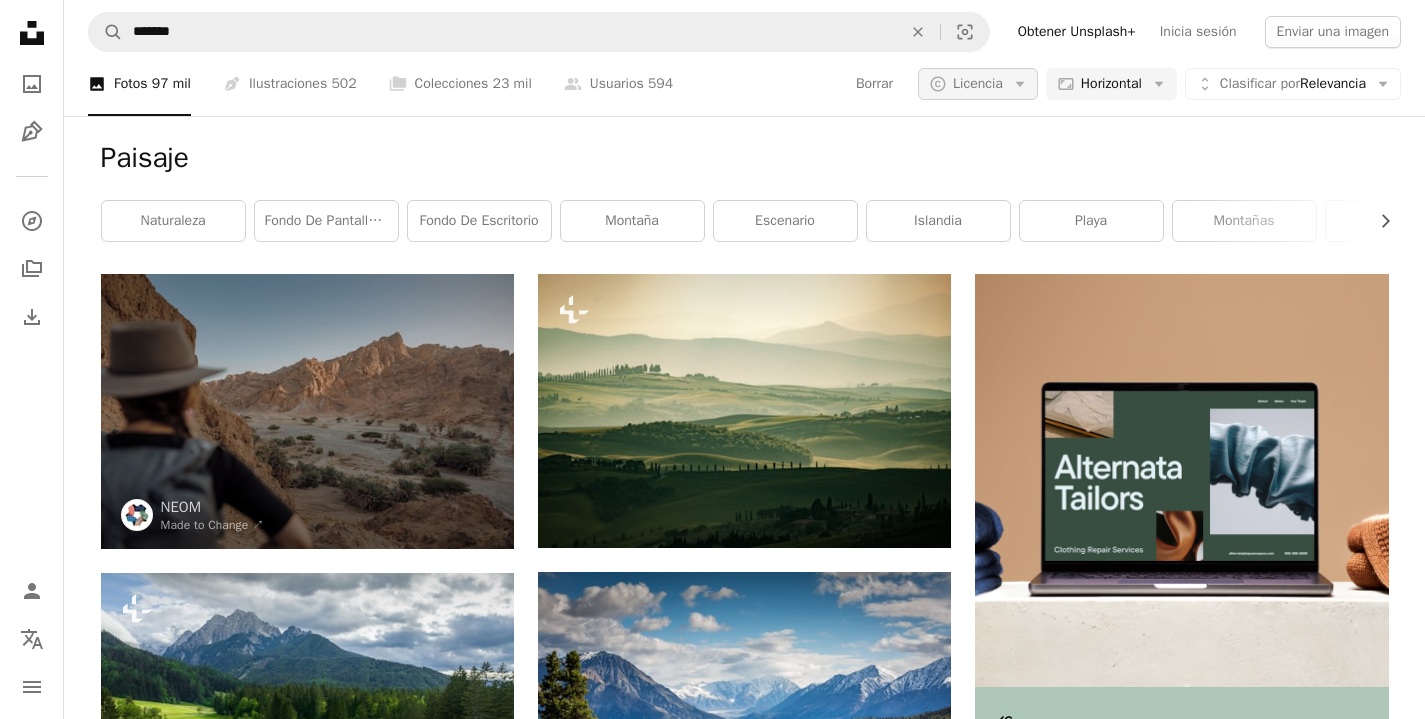 click on "Arrow down" 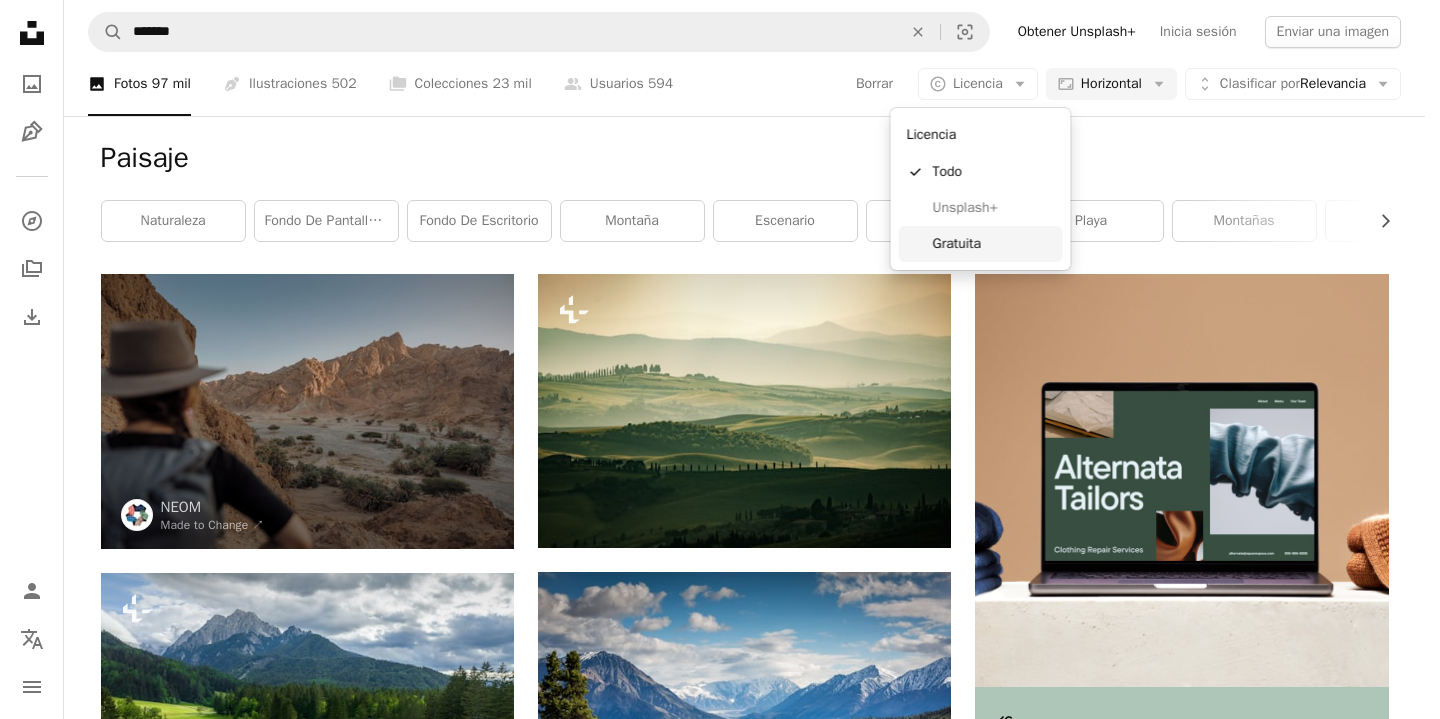 click on "Gratuita" at bounding box center (994, 244) 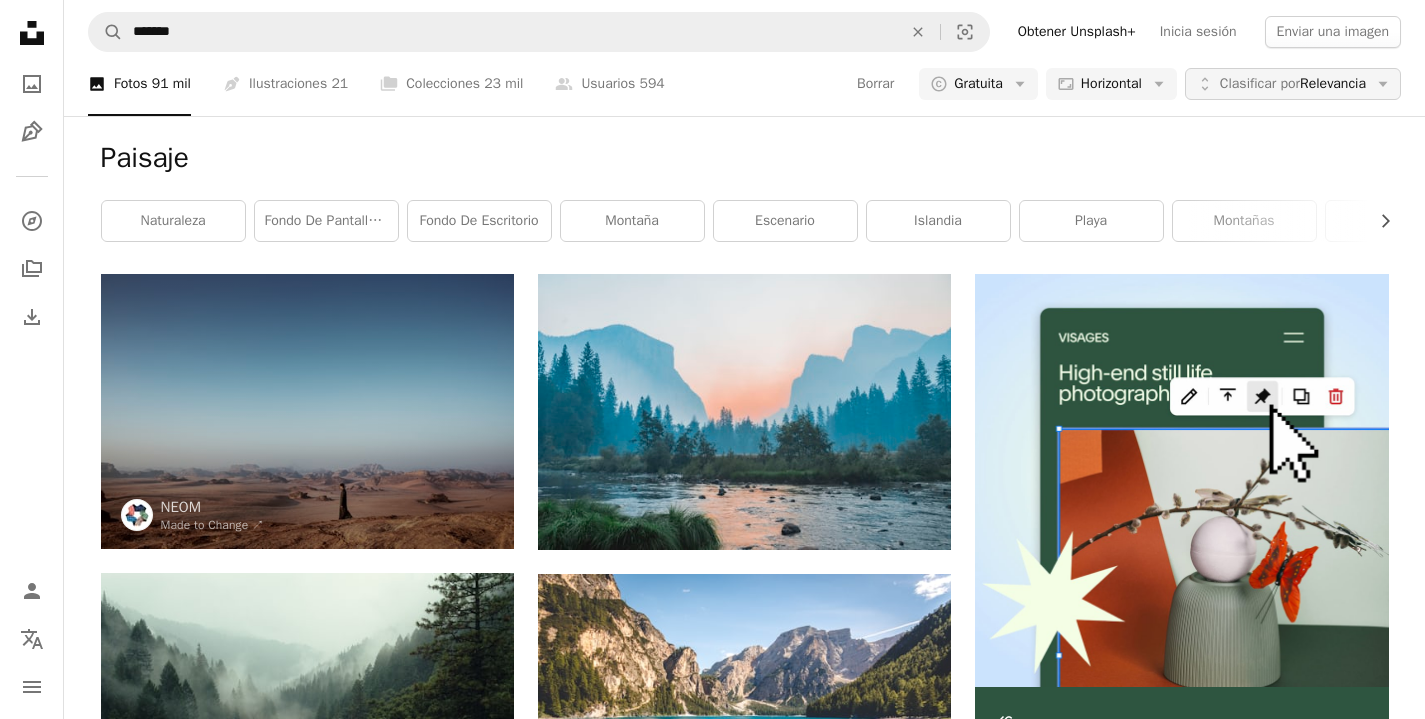 click on "Clasificar por" at bounding box center (1260, 83) 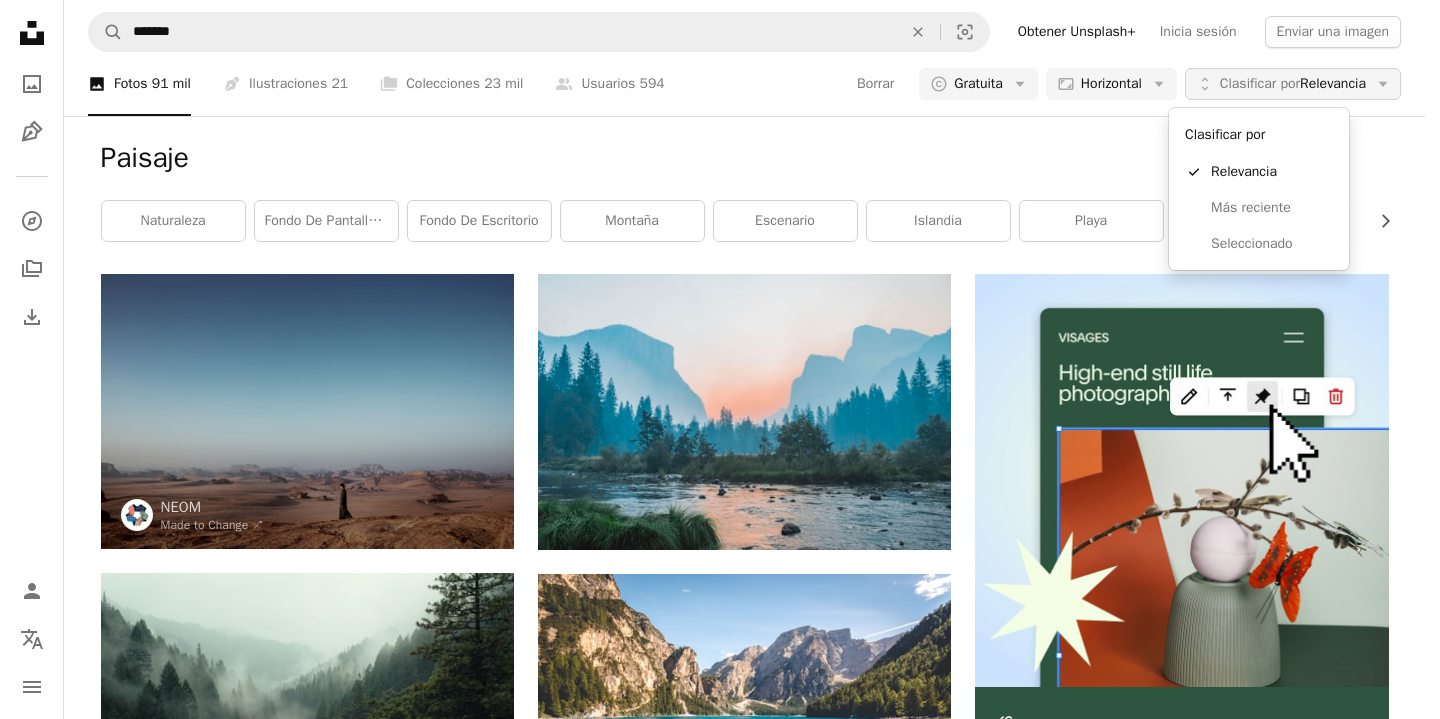 click on "Clasificar por" at bounding box center (1260, 83) 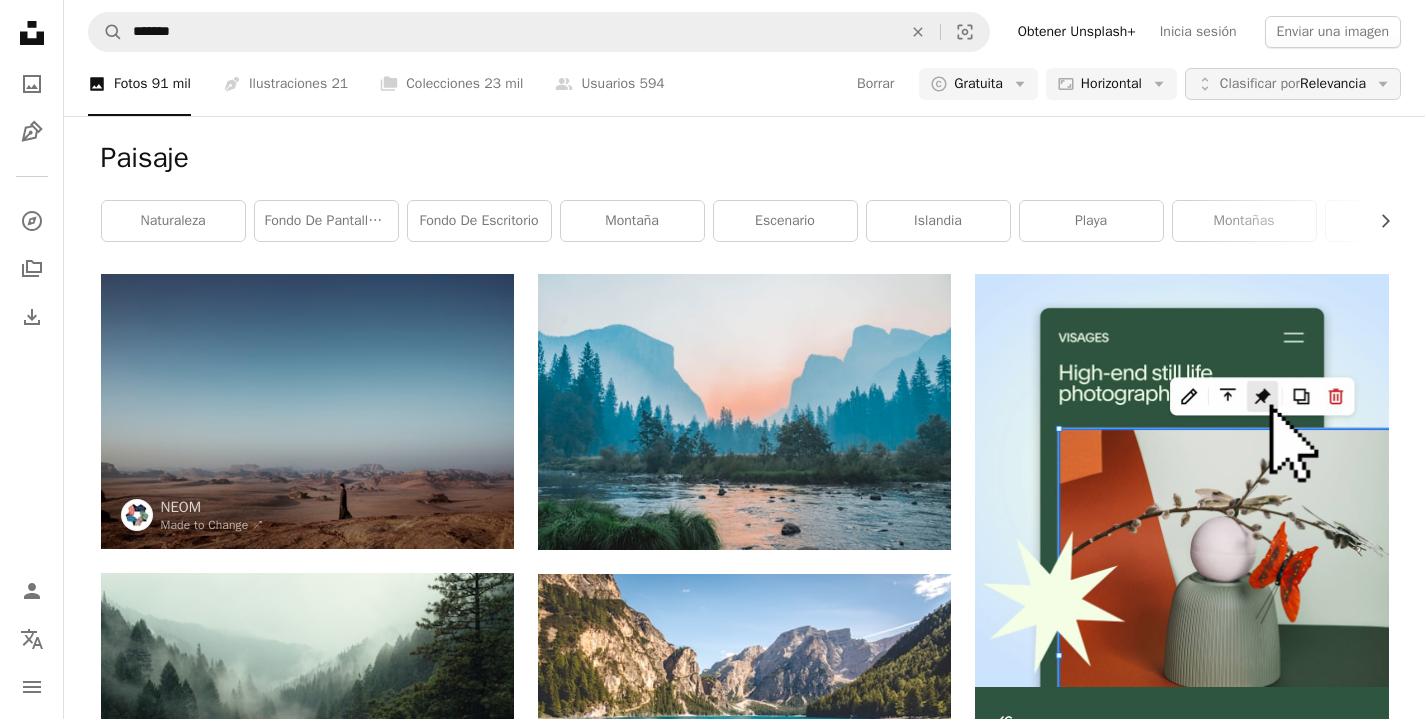 click on "Clasificar por" at bounding box center [1260, 83] 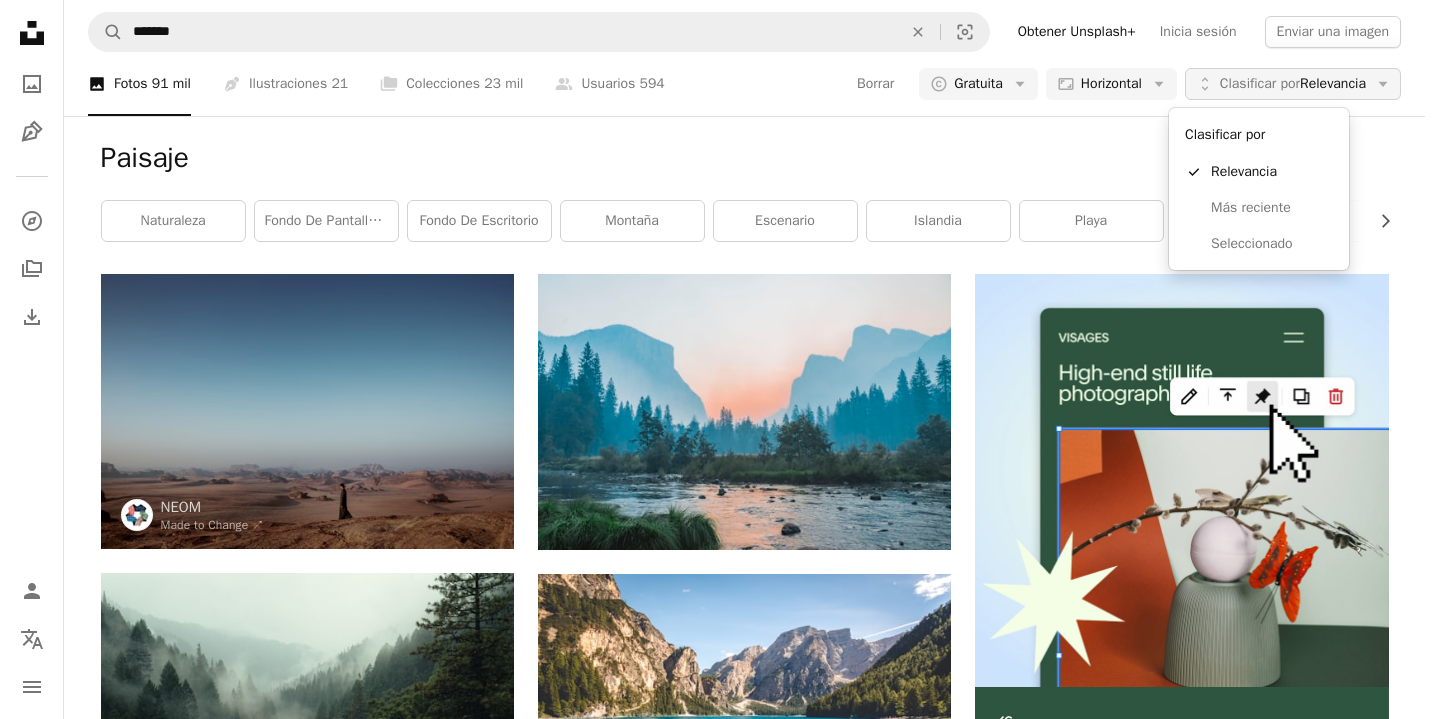 click on "Clasificar por" at bounding box center [1260, 83] 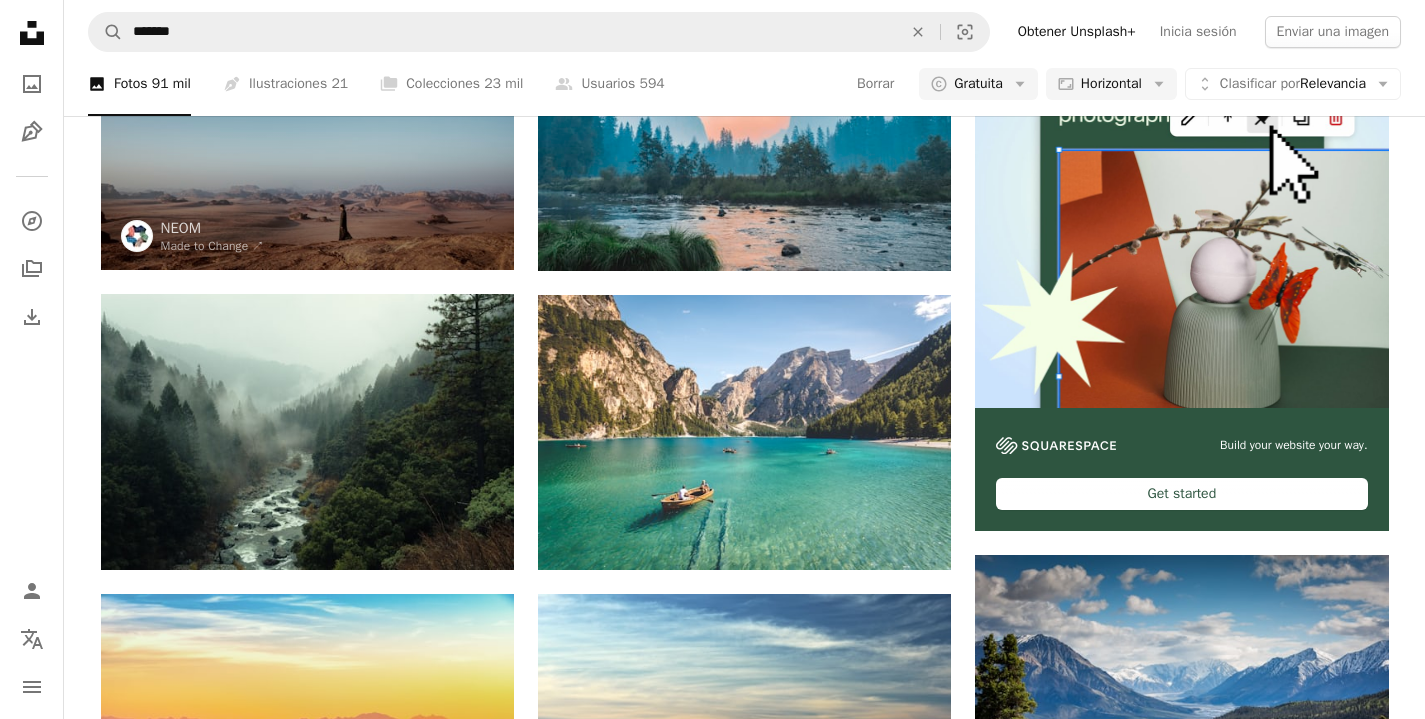 scroll, scrollTop: 286, scrollLeft: 0, axis: vertical 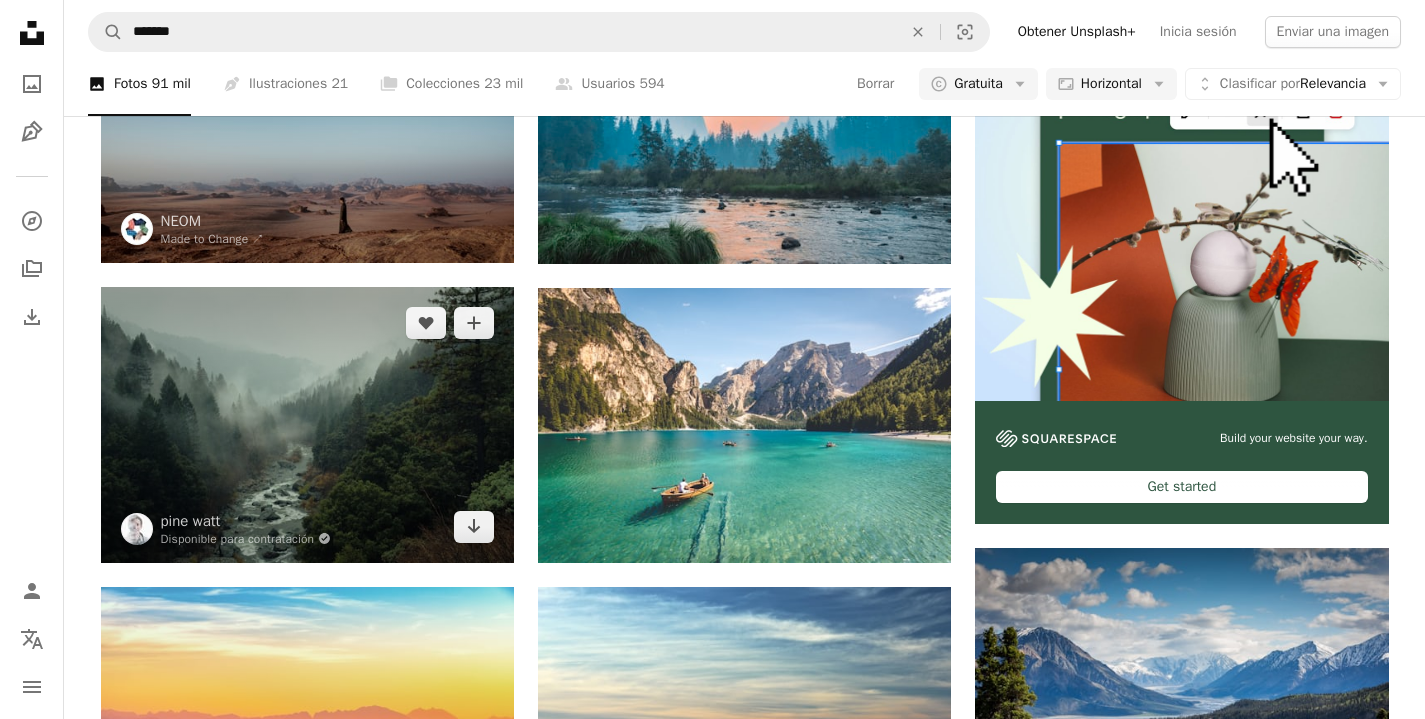click at bounding box center [307, 424] 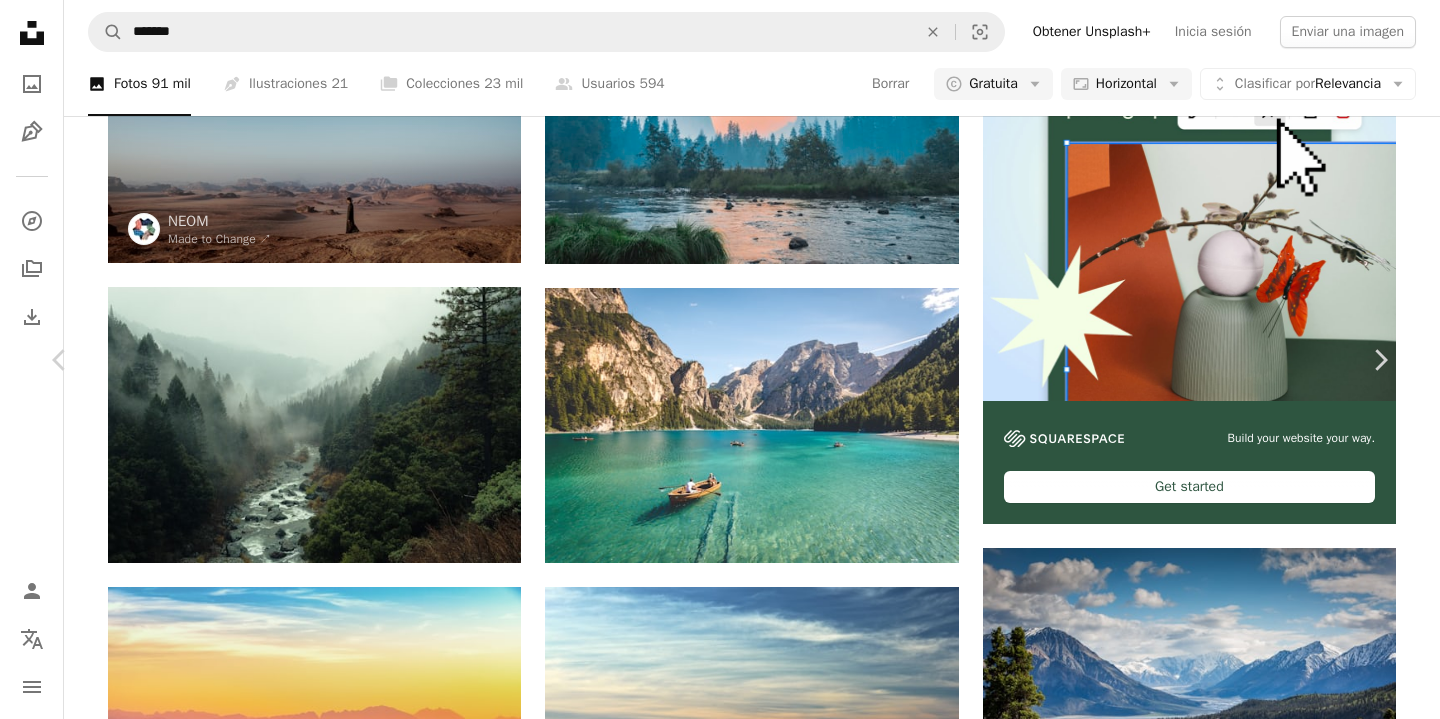 click on "Descargar gratis" at bounding box center [1184, 3539] 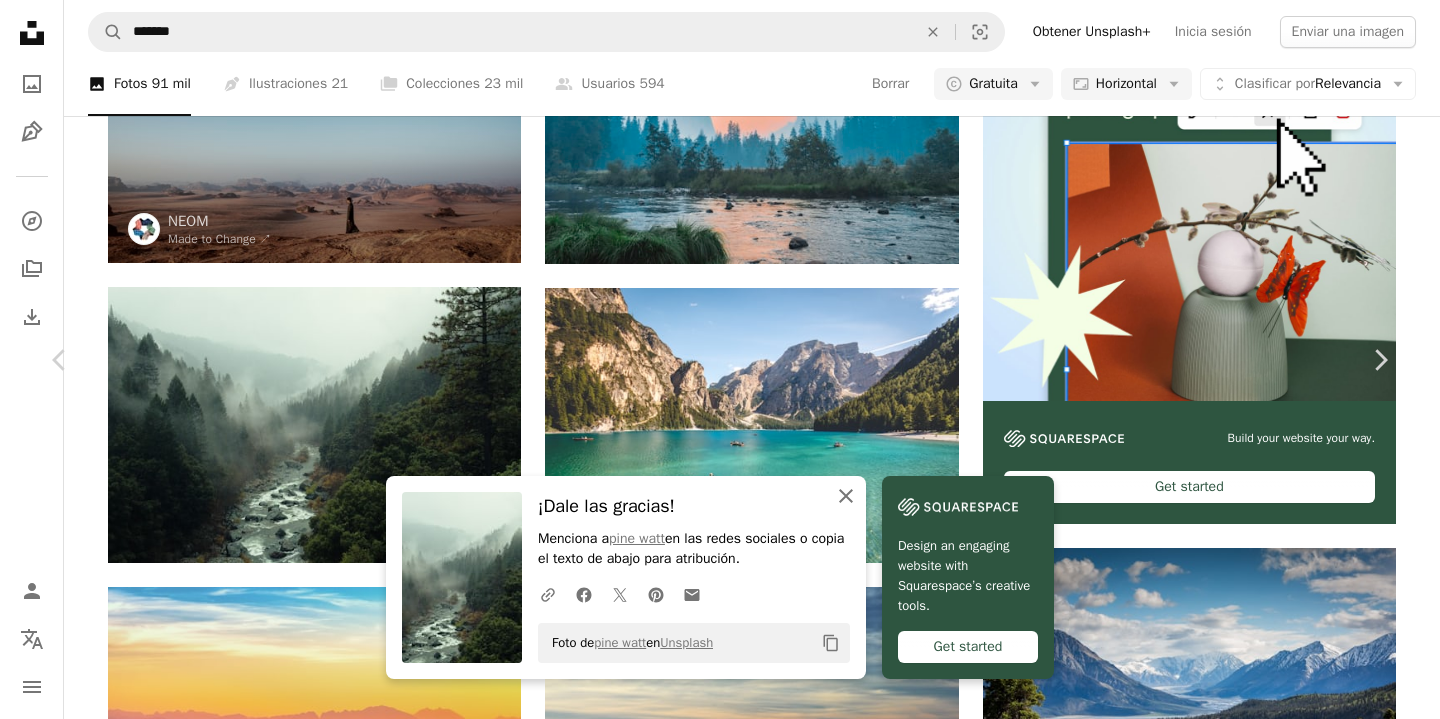 click on "An X shape" 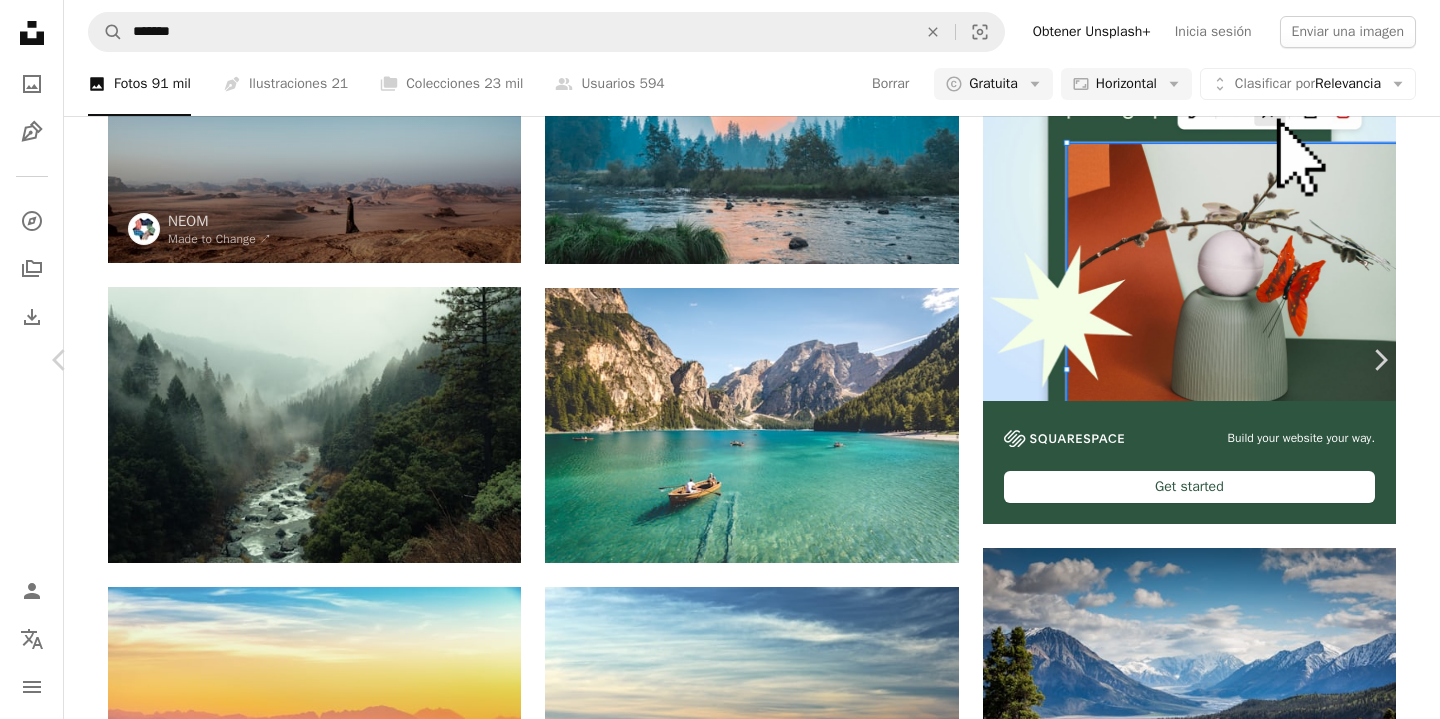 click on "A heart A plus sign [FIRST] [LAST] Available for hire A checkmark inside of a circle A heart A plus sign A heart A plus sign [FIRST] [LAST] Arrow pointing down A heart A plus sign [FIRST] [LAST] Available for hire A checkmark inside of a circle Arrow pointing down A heart A plus sign" at bounding box center [720, 3851] 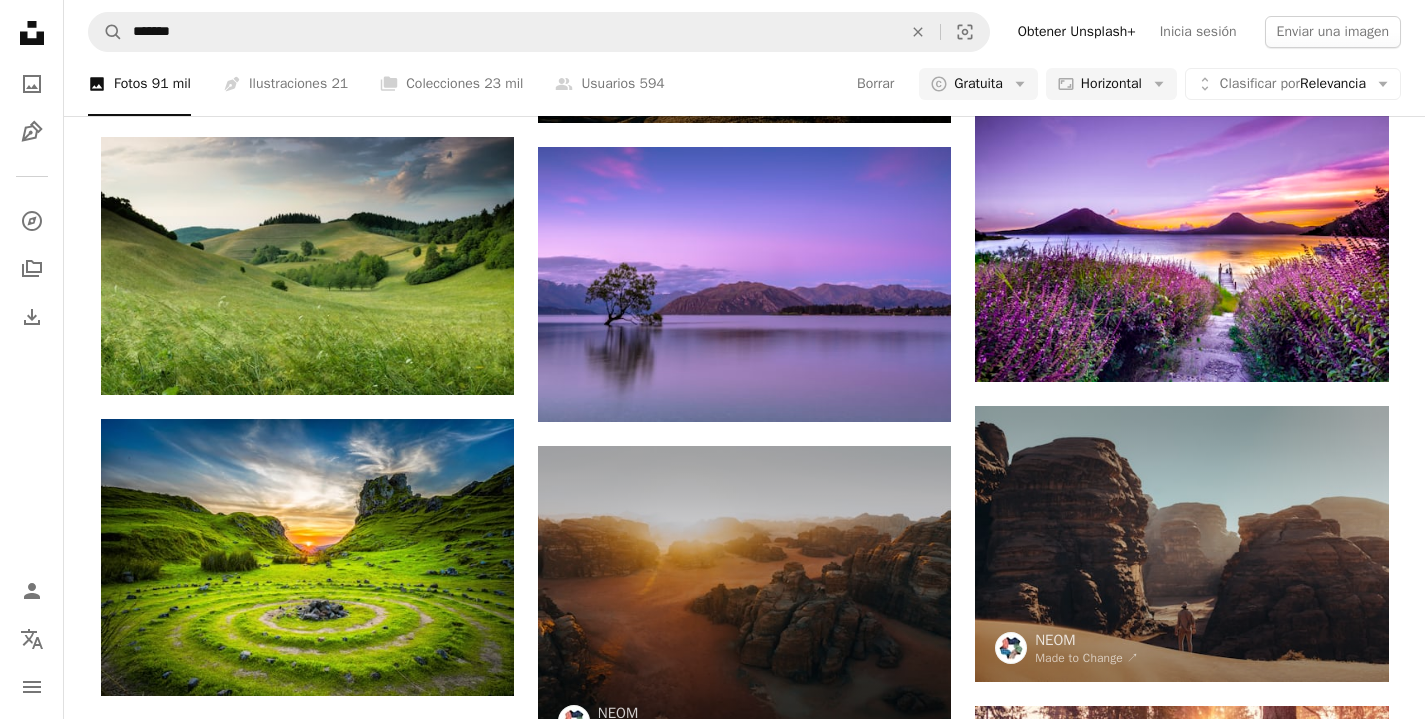 scroll, scrollTop: 0, scrollLeft: 0, axis: both 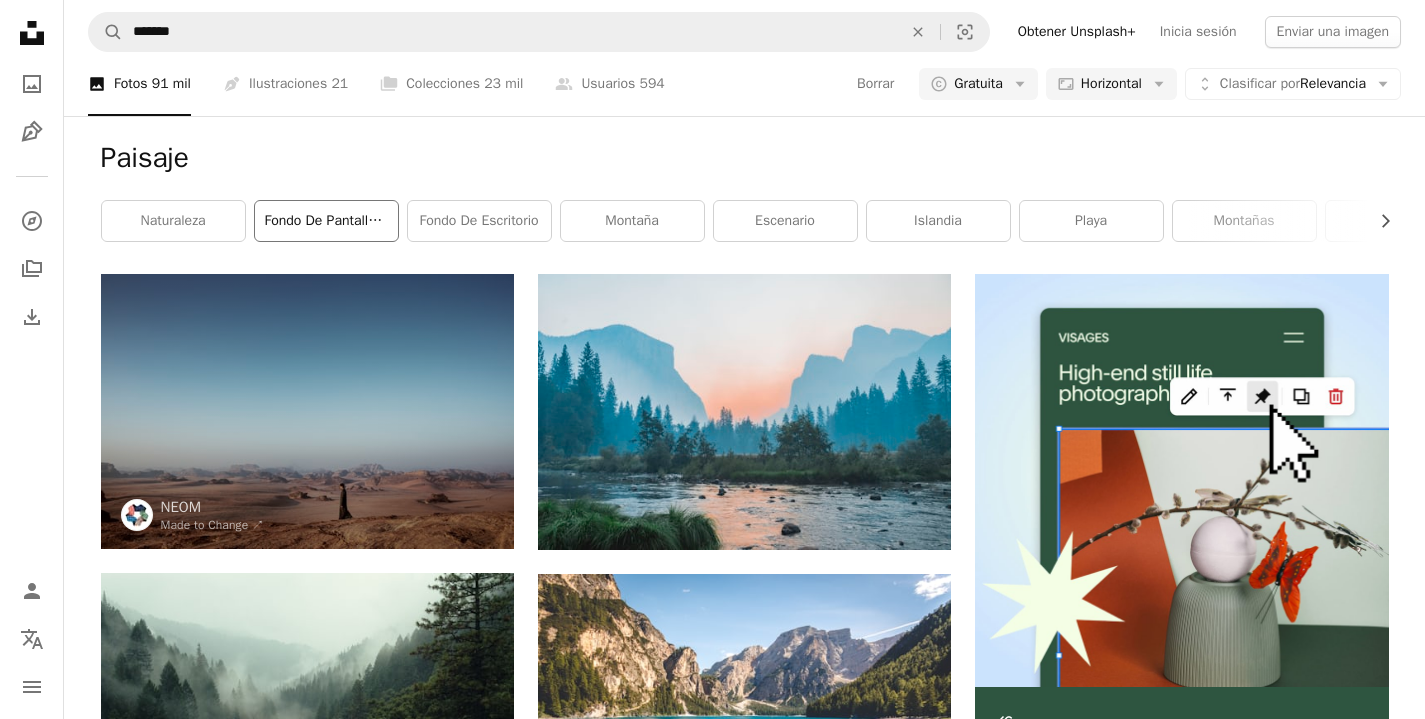 click on "Fondo de pantalla de 8k" at bounding box center (326, 221) 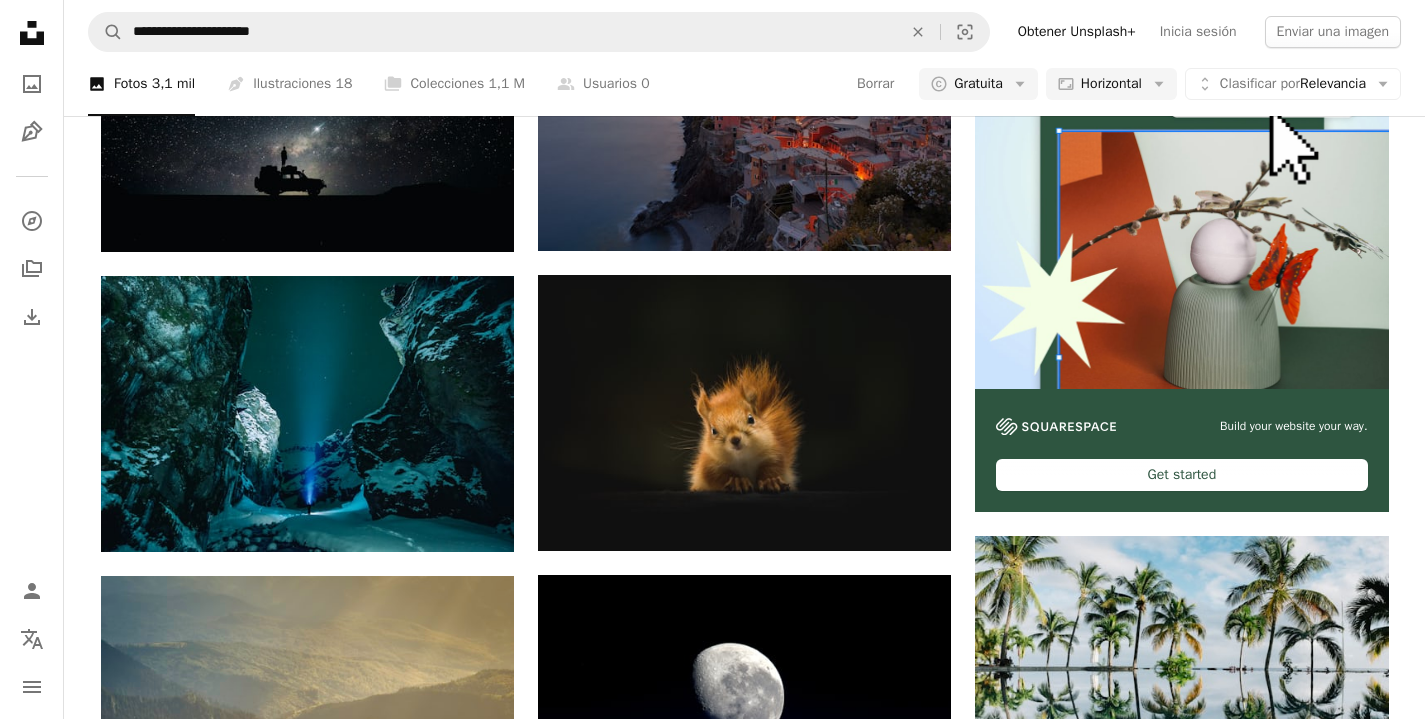 scroll, scrollTop: 296, scrollLeft: 0, axis: vertical 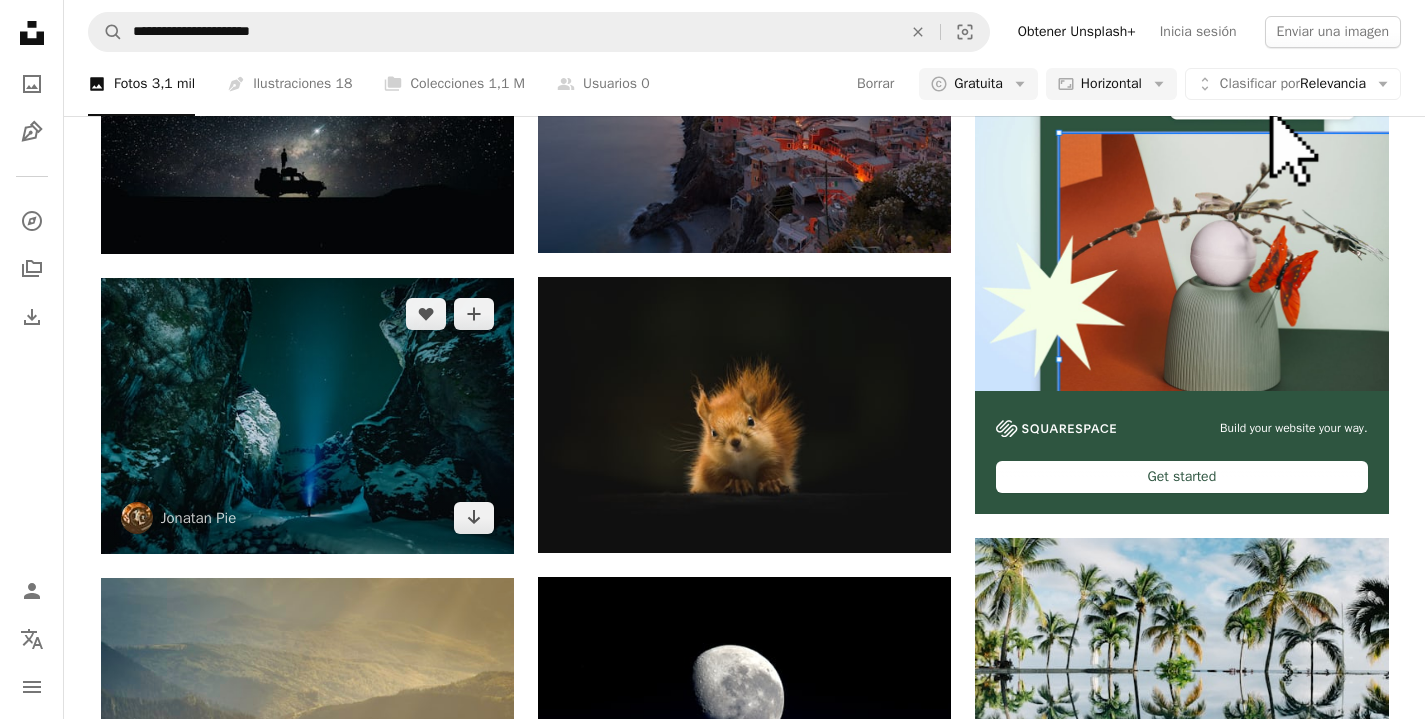 click at bounding box center (307, 416) 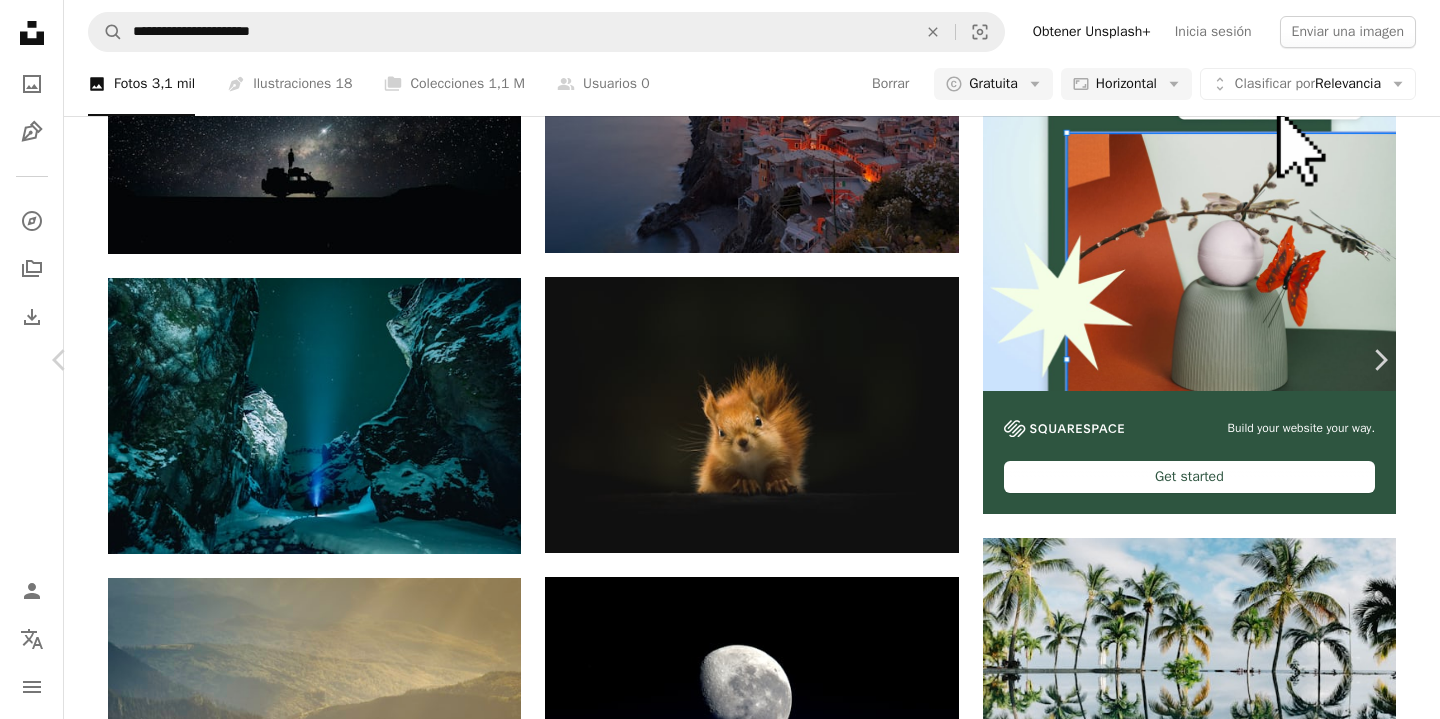 click on "An X shape Chevron left Chevron right [FIRST] [LAST] A heart A plus sign Editar imagen   Plus sign for Unsplash+ Descargar gratis Chevron down Zoom in Visualizaciones 41.961.860 Descargas 504.771 Presentado en Fotos ,  Tonos fríos ,  Wallpapers A forward-right arrow Compartir Info icon Información More Actions A map marker [LOCATION], [COUNTRY] Calendar outlined Publicado el  [DATE] Camera SONY, ILCE-7R Safety Uso gratuito bajo la  Licencia Unsplash Imágenes 4K fondo de pantalla de computadora portátil fondo de pantalla macbook Fondo de pantalla 1920x1080 fondo de pantalla mac Fondo de pantalla de 8k azul invierno verde Fondo de pantalla de Windows 10 nieve Noche luz Papel pintado estético Islandia Fondo de pantalla de 1080p fondo de pantalla genial solo 2560x1440 fondo de pantalla aurora boreal Imágenes gratuitas Explora imágenes premium relacionadas en iStock  |  Ahorra un 20 % con el código UNSPLASH20 Ver más en iStock  ↖️ Imágenes relacionadas A heart A plus sign [FIRST] [LAST]" at bounding box center [720, 3791] 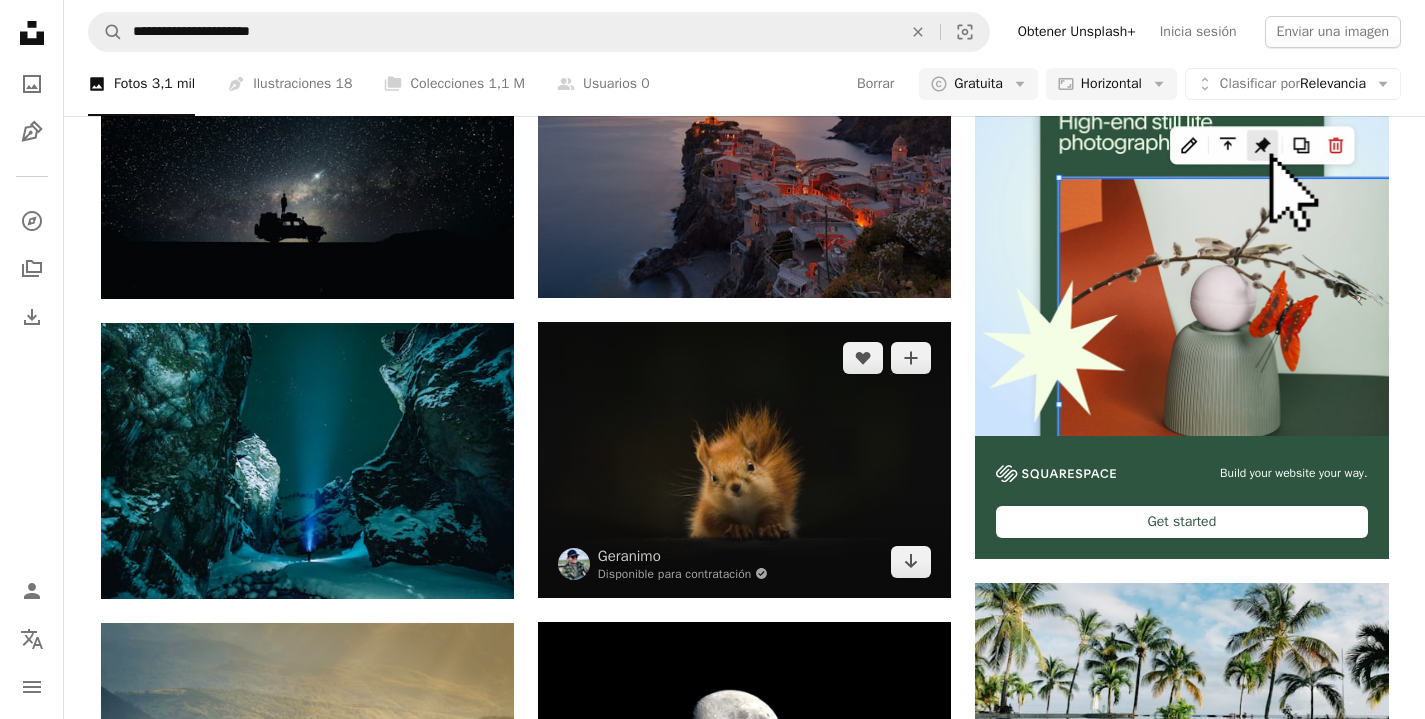 scroll, scrollTop: 0, scrollLeft: 0, axis: both 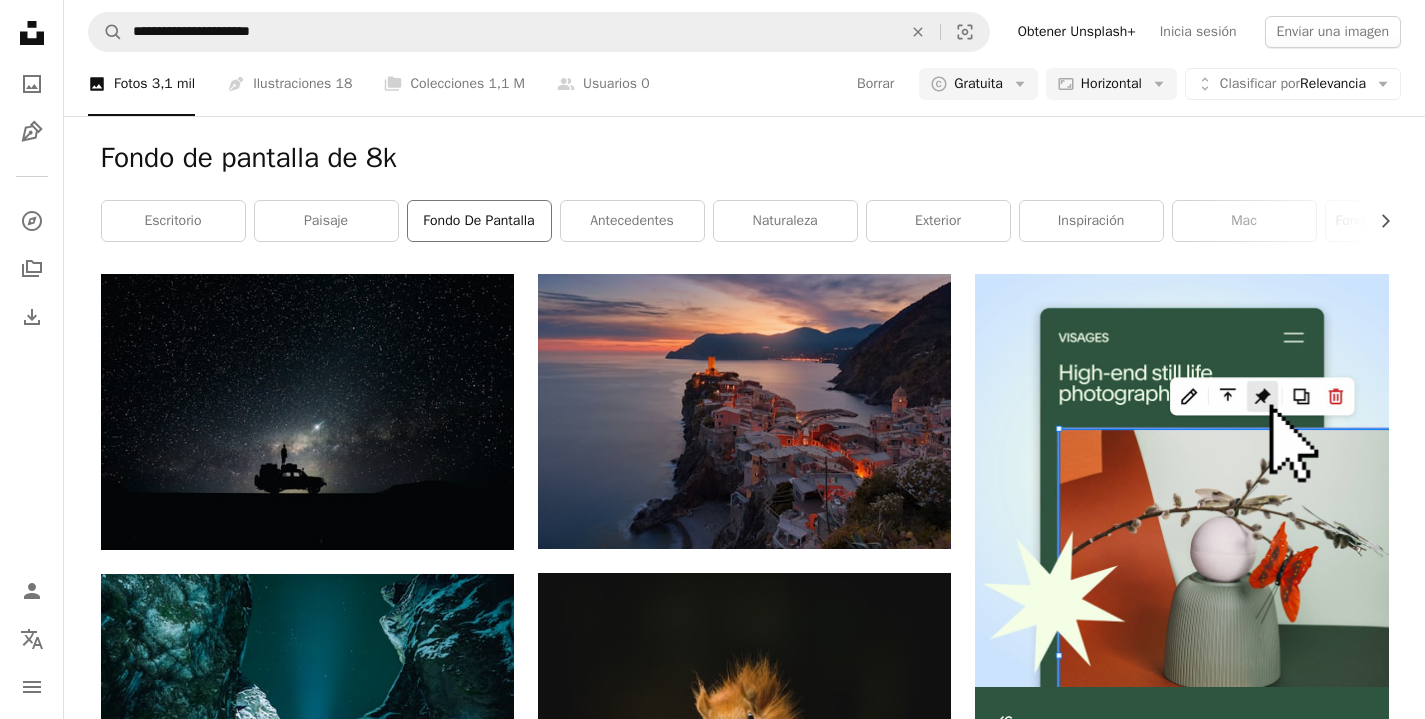 click on "fondo de pantalla" at bounding box center [479, 221] 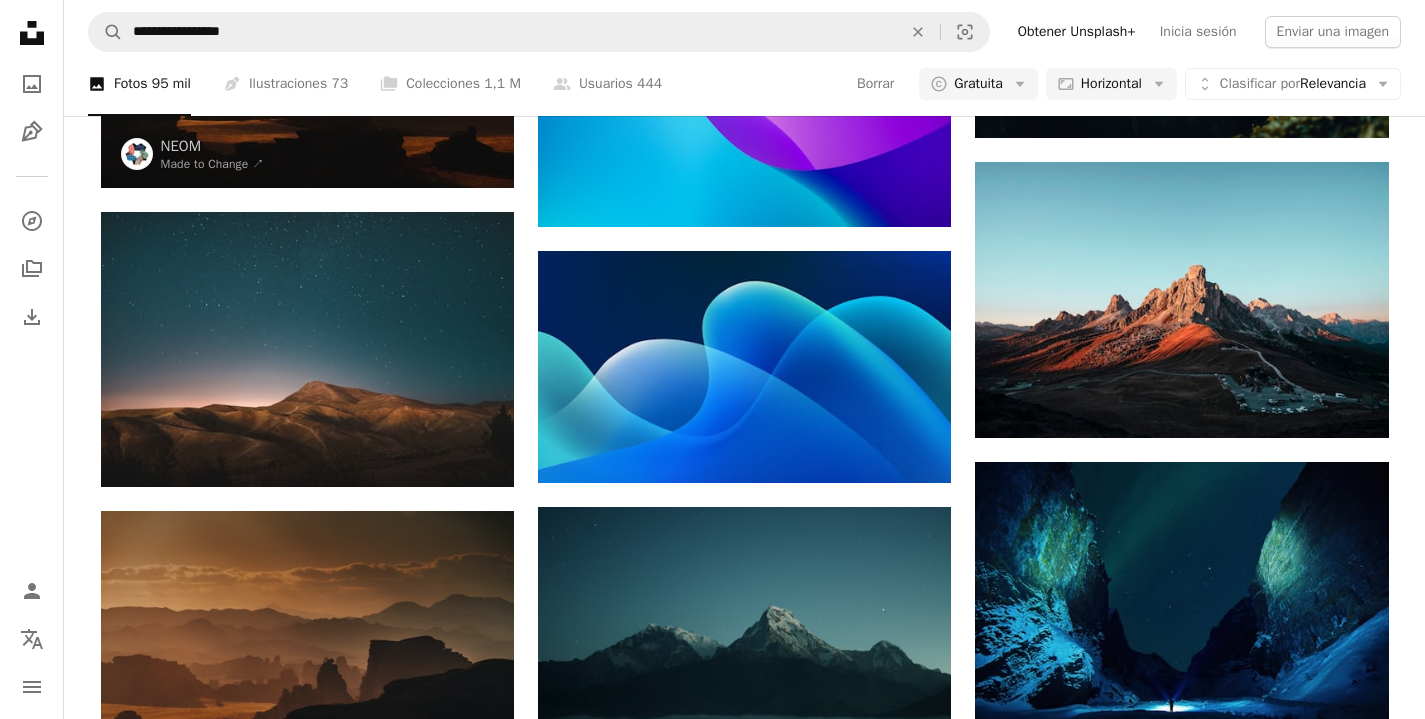 scroll, scrollTop: 994, scrollLeft: 0, axis: vertical 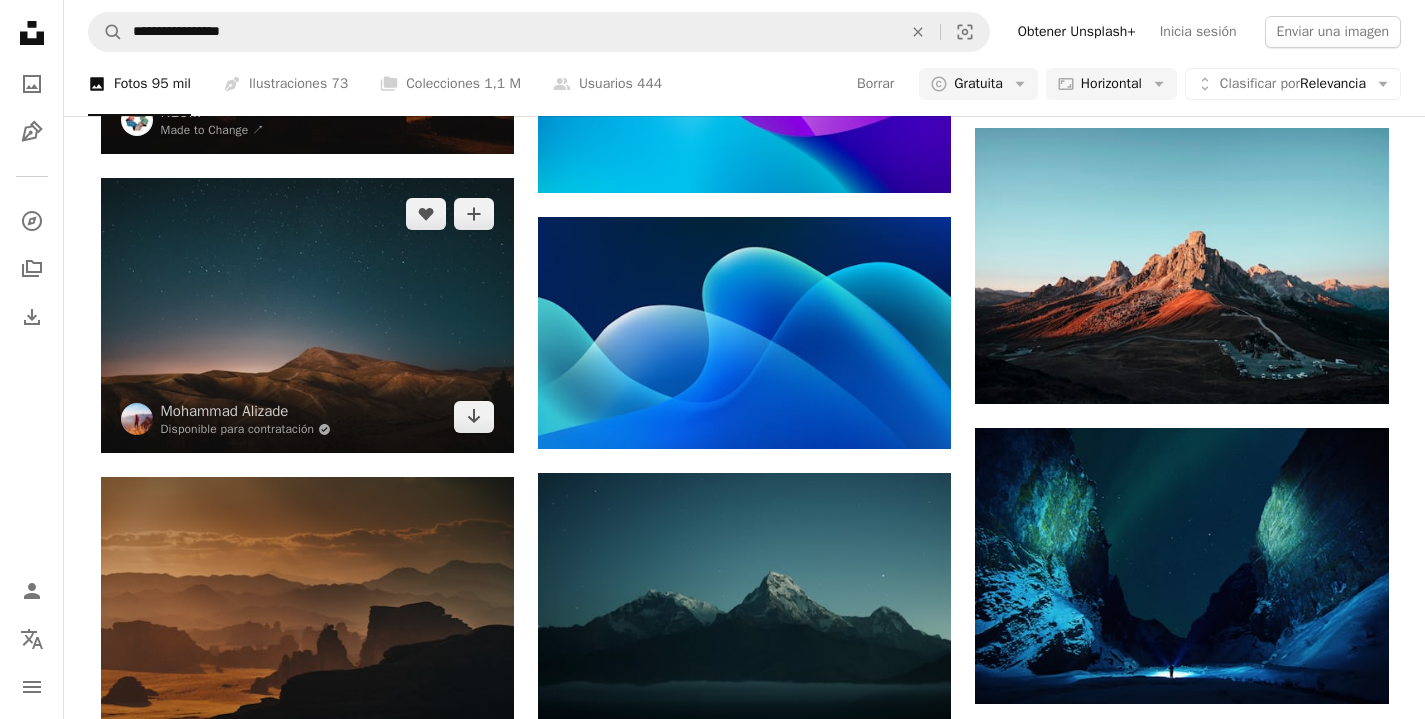 click at bounding box center (307, 315) 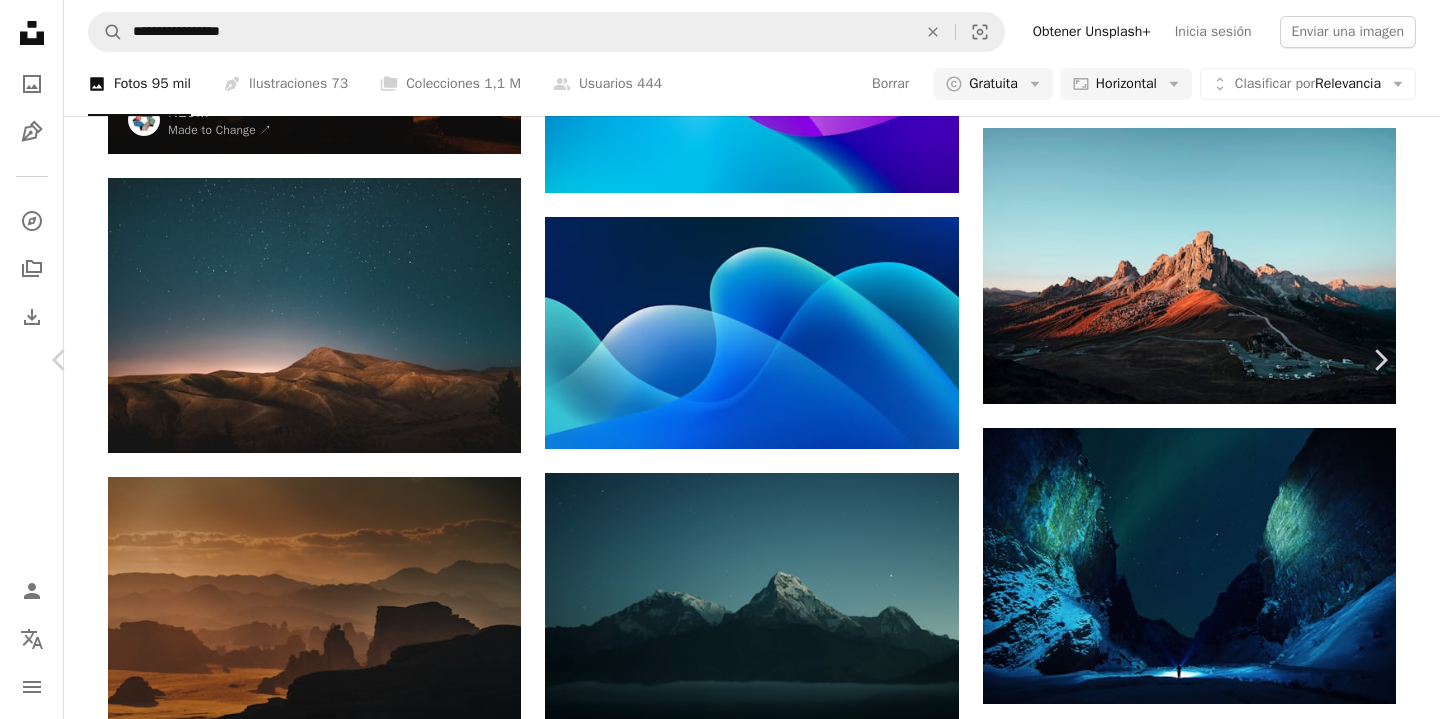 click on "Descargar gratis" at bounding box center (1184, 2769) 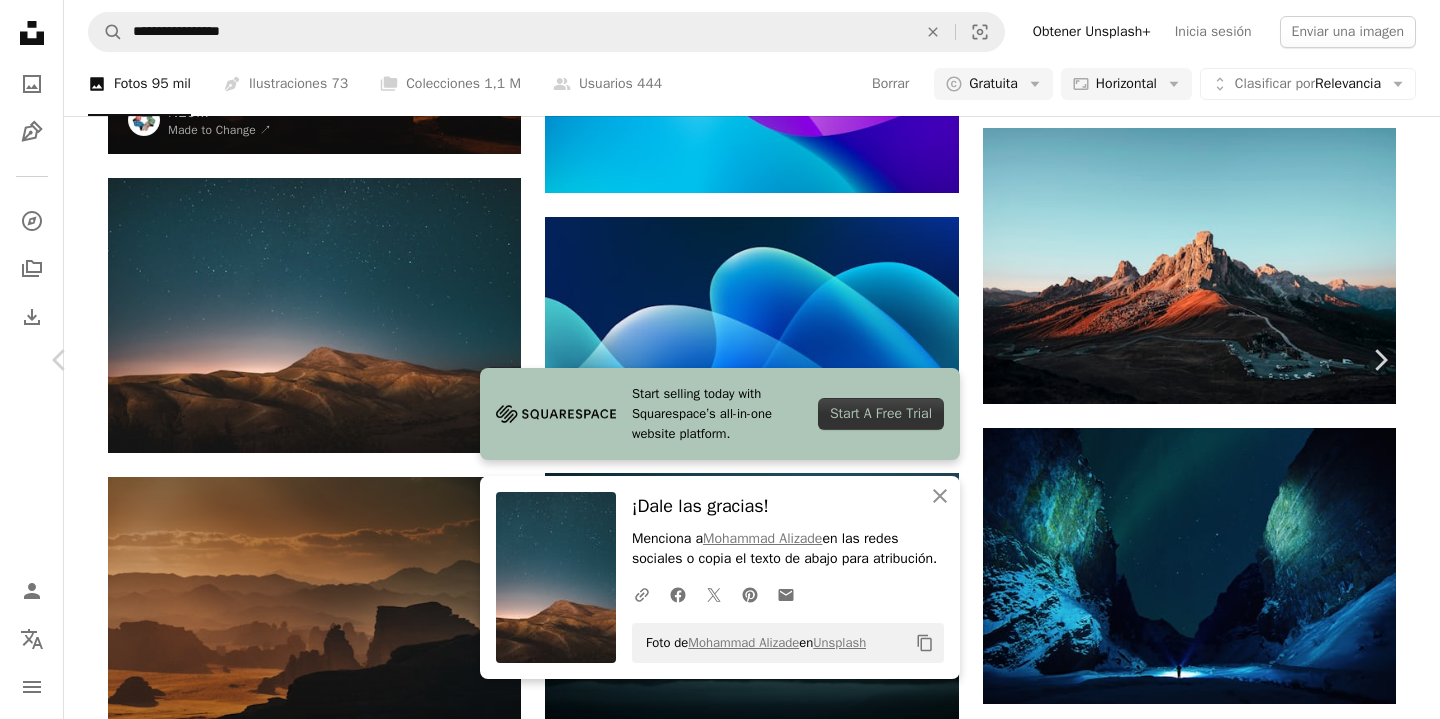 click on "An X shape Chevron left Chevron right Start selling today with Squarespace’s all-in-one website platform. Start A Free Trial An X shape Cerrar ¡Dale las gracias! Menciona a  [NAME]  en las redes sociales o copia el texto de abajo para atribución. A URL sharing icon (chains) Facebook icon X (formerly Twitter) icon Pinterest icon An envelope Foto de  [NAME]  en  Unsplash
Copy content [NAME] Disponible para contratación A checkmark inside of a circle A heart A plus sign Editar imagen   Plus sign for Unsplash+ Descargar gratis Chevron down Zoom in Visualizaciones 93.143.084 Descargas 649.290 Presentado en Fotos ,  Naturaleza ,  Wallpapers A forward-right arrow Compartir Info icon Información More Actions A map marker [CITY], [COUNTRY] Calendar outlined Publicado el  15 de agosto de 2017 Camera NIKON CORPORATION, NIKON D5300 Safety Uso gratuito bajo la  Licencia Unsplash papel tapiz azul Noche tierra Estrellas mínimo planeta estrella arena papel pintado de paisaje sencillo" at bounding box center (720, 3081) 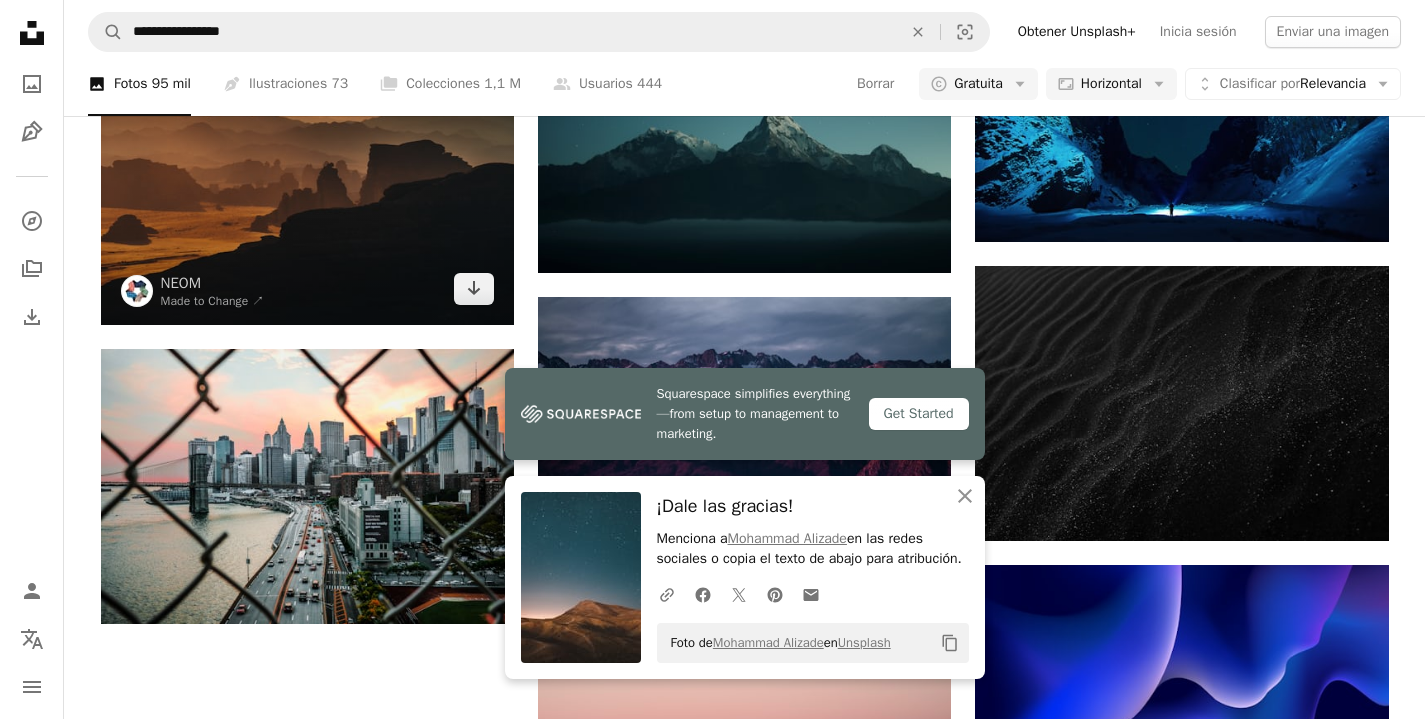 scroll, scrollTop: 1446, scrollLeft: 0, axis: vertical 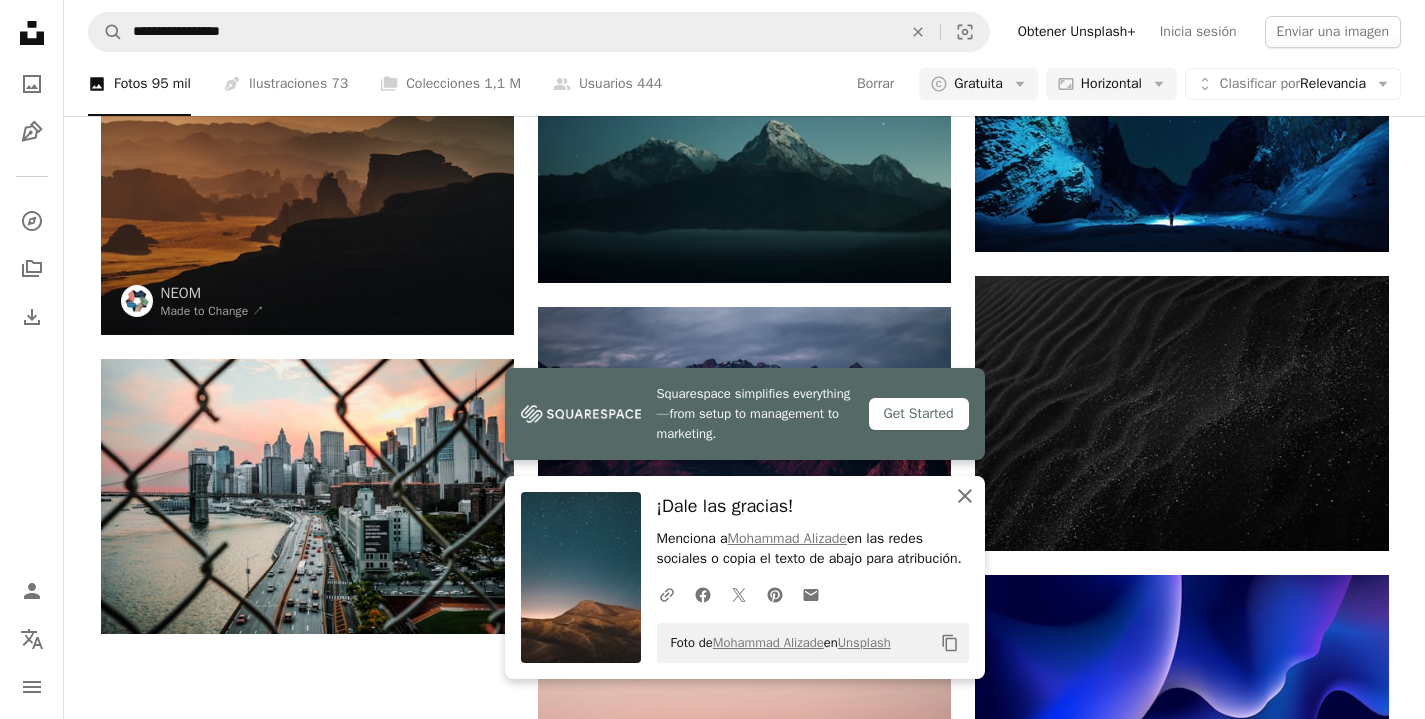 click on "An X shape" 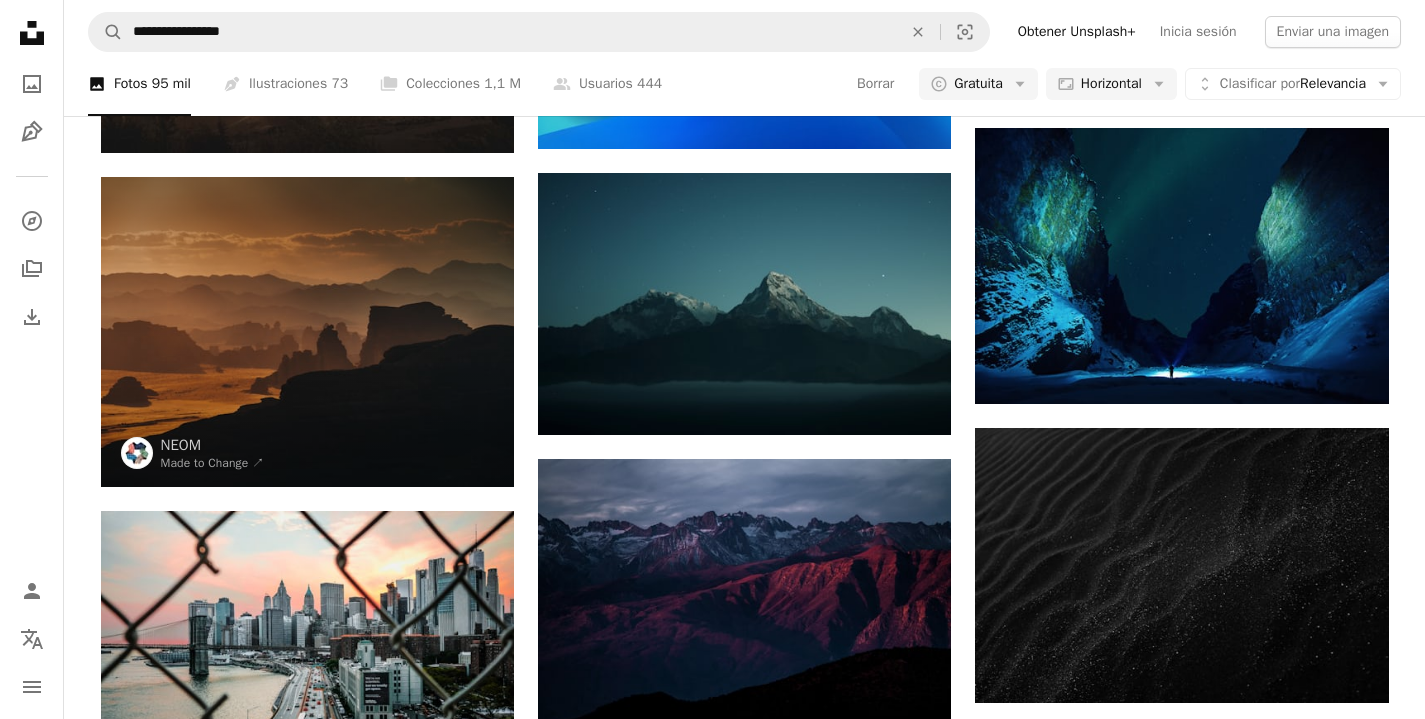 scroll, scrollTop: 1278, scrollLeft: 0, axis: vertical 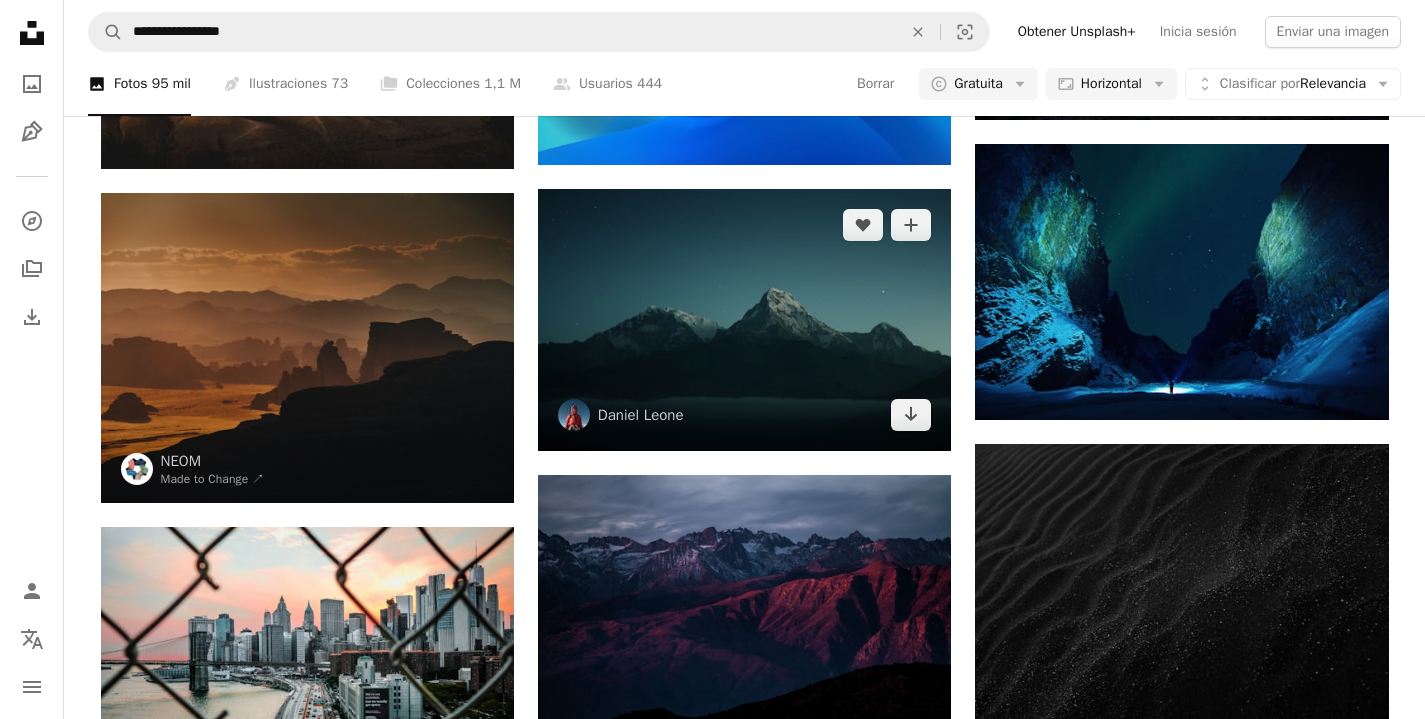 click at bounding box center (744, 319) 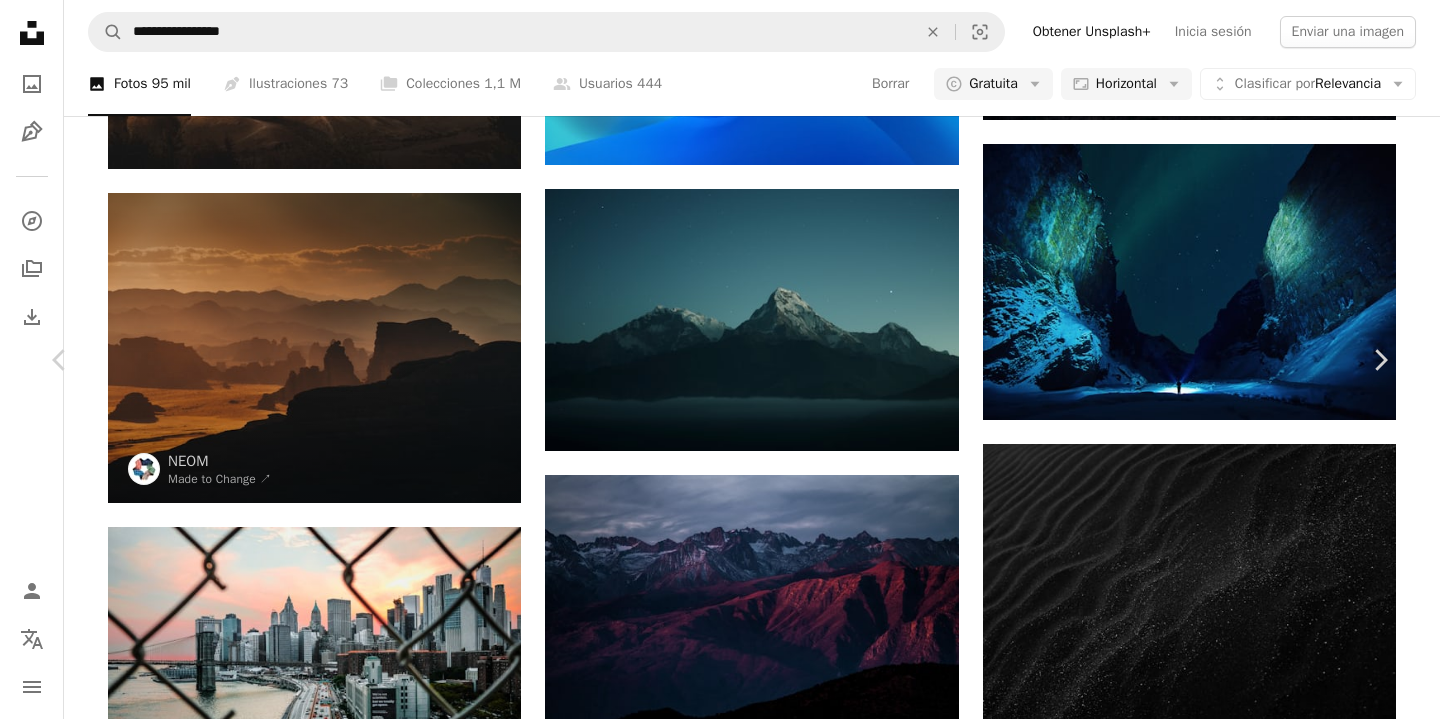 click on "Descargar gratis" at bounding box center [1184, 4421] 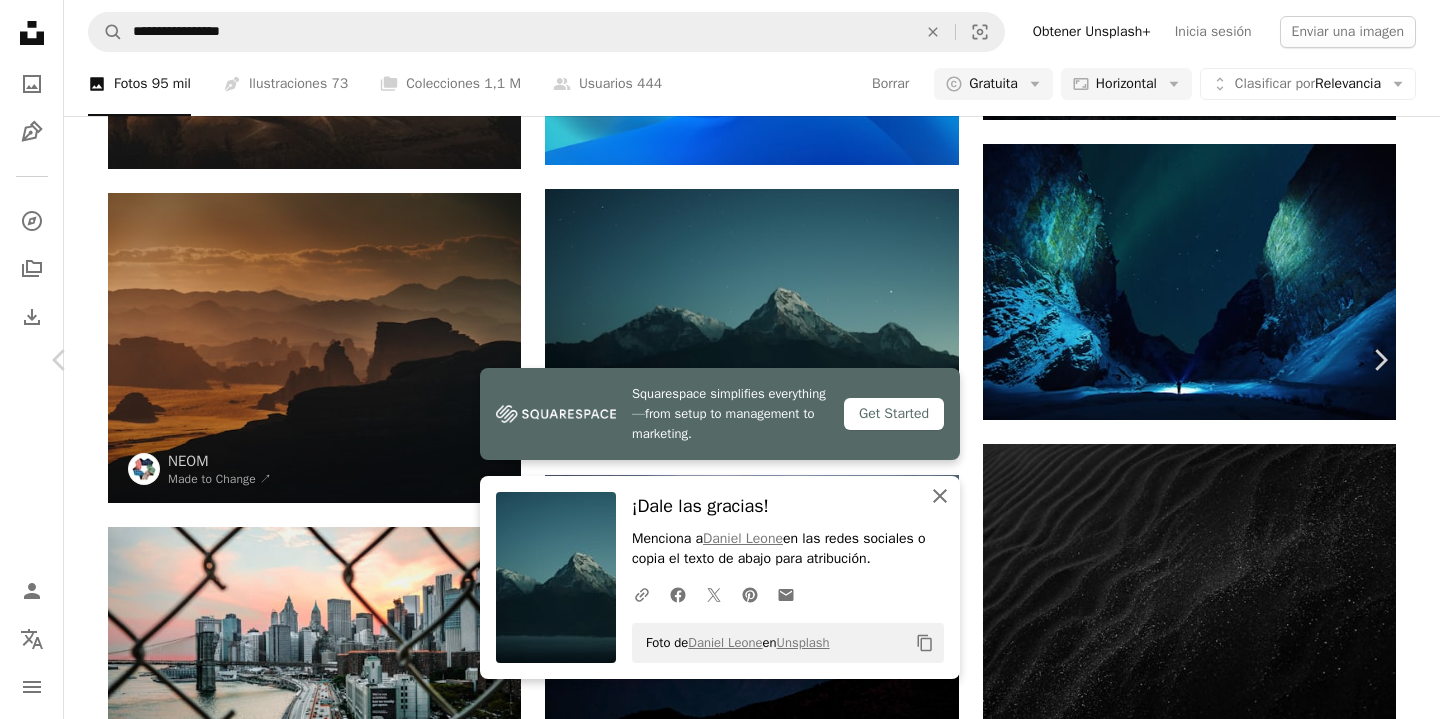 click on "An X shape" 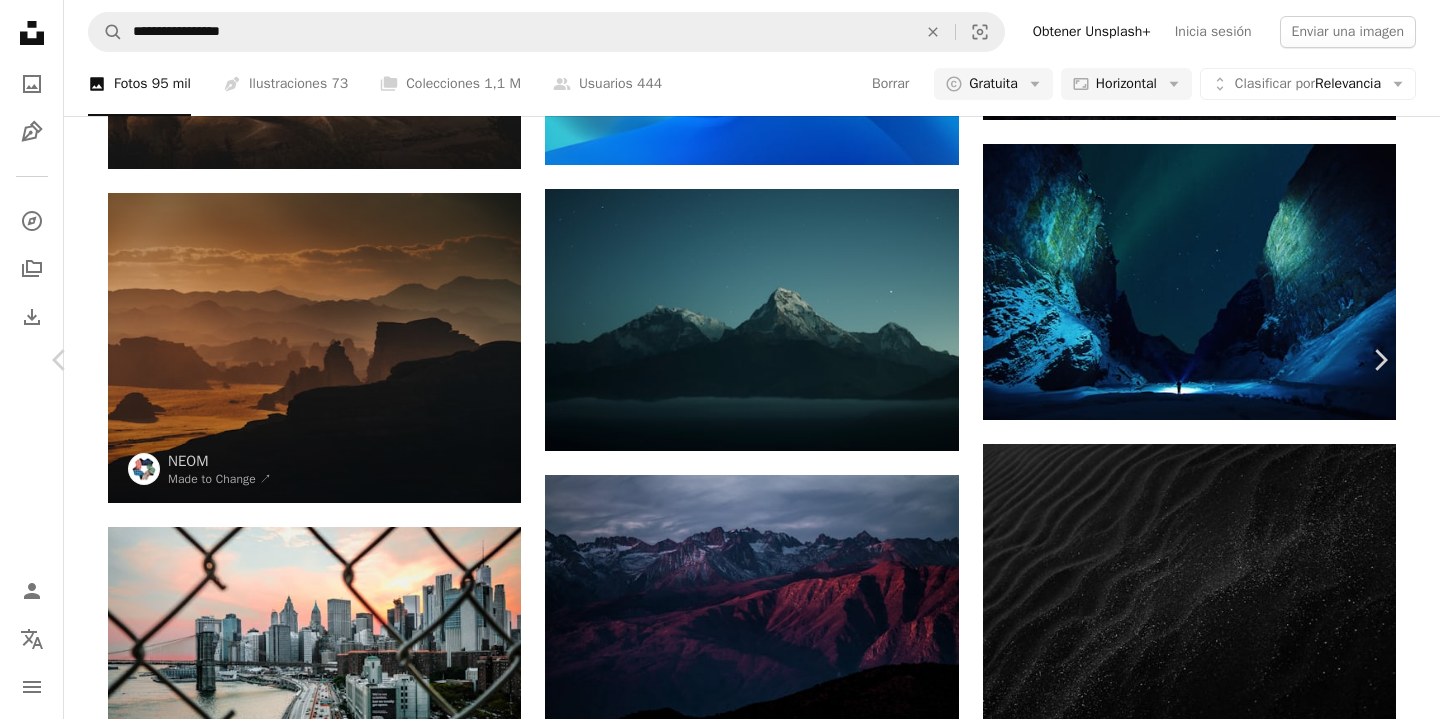 click on "A heart A plus sign [FIRST] [LAST] [EMAIL] A heart A plus sign A heart A plus sign [FIRST] [LAST] Para  A lock" at bounding box center (720, 4733) 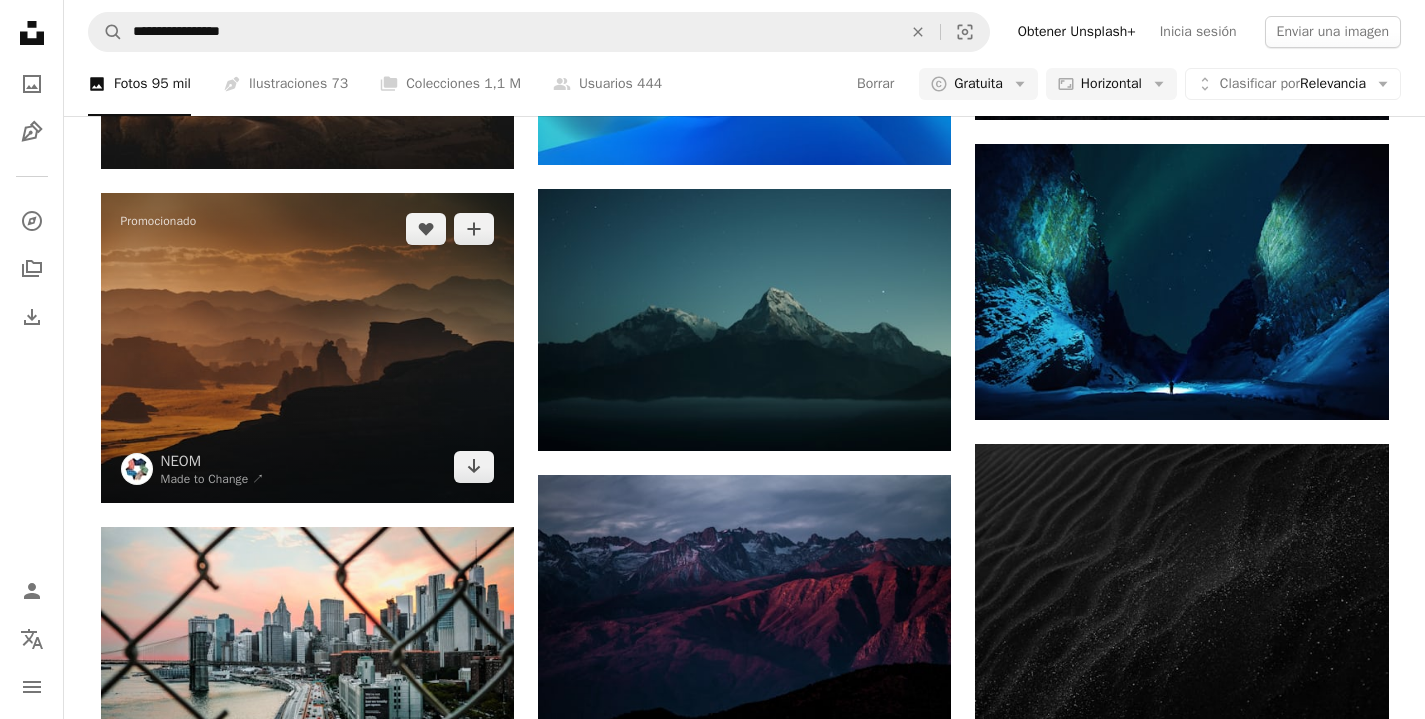 click at bounding box center (307, 347) 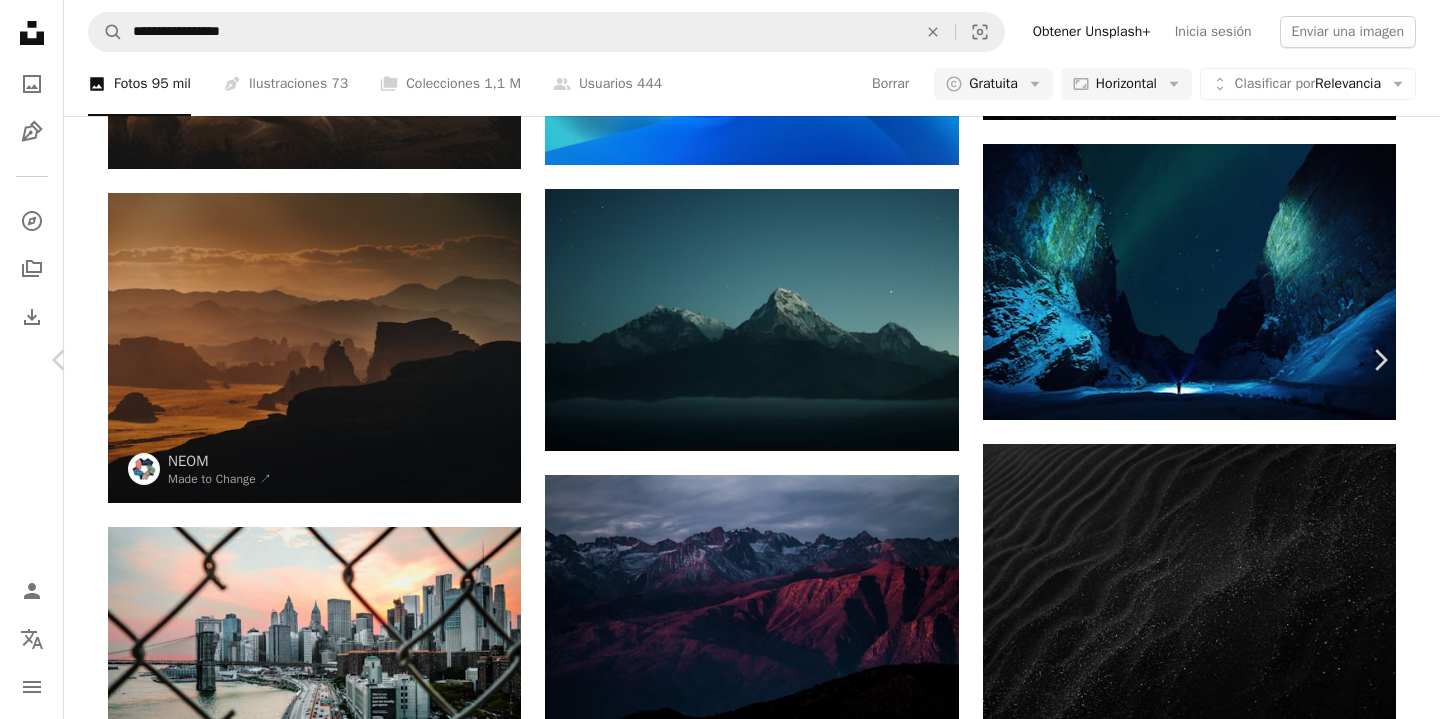 click on "Descargar gratis" at bounding box center (1184, 4421) 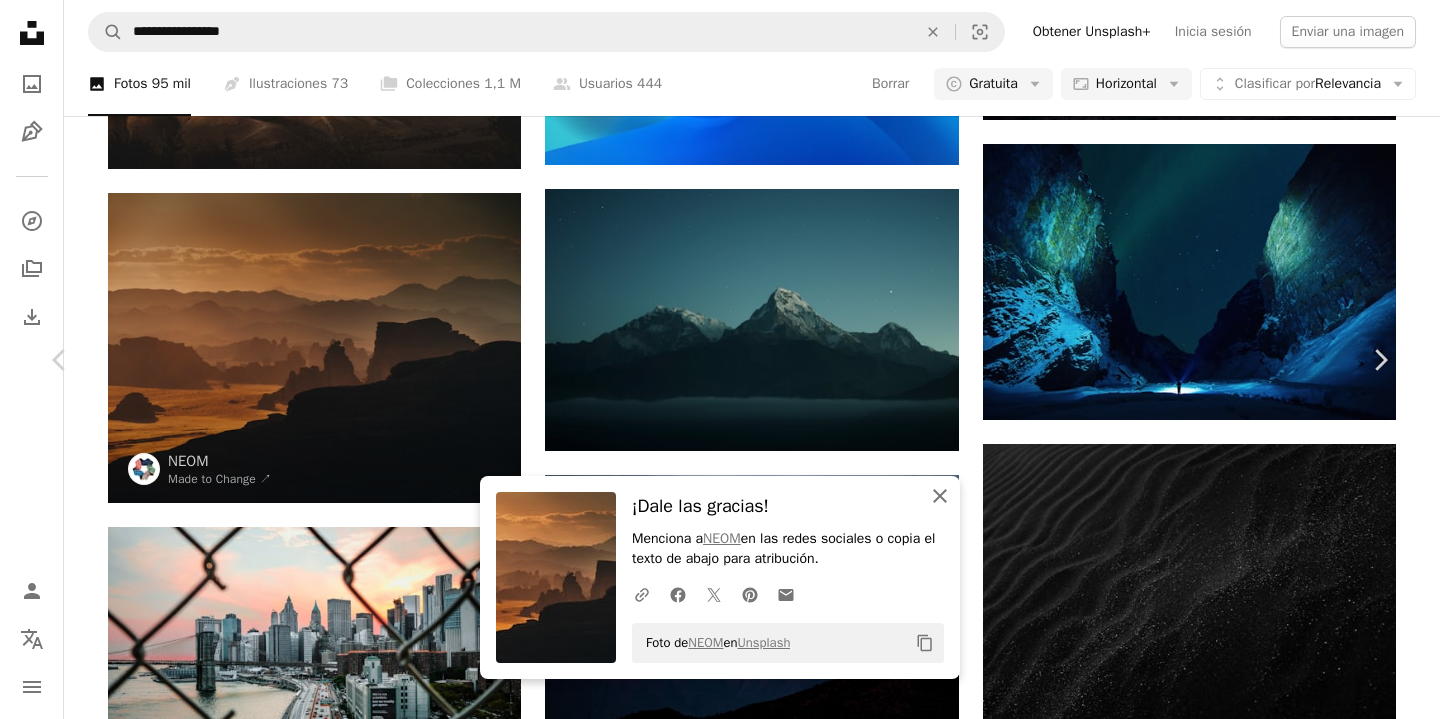 click on "An X shape" 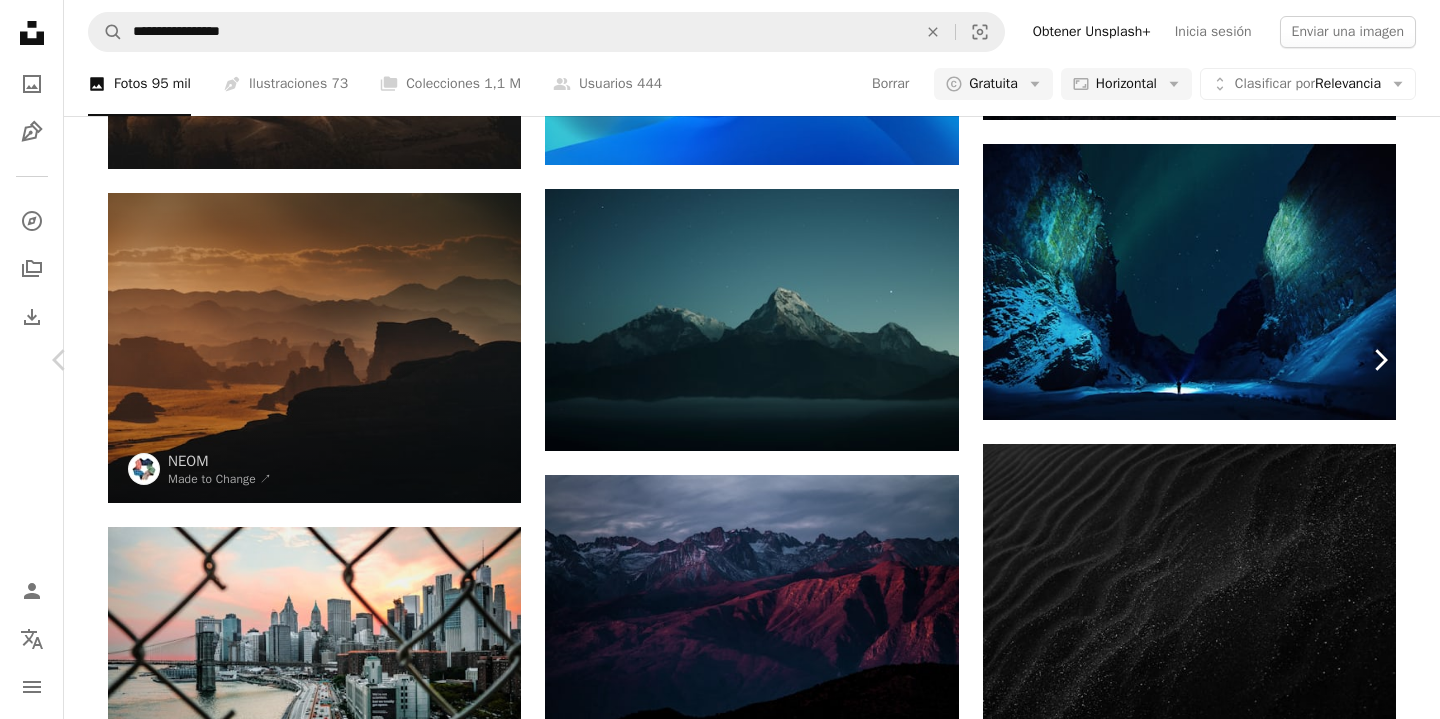 click on "Chevron right" at bounding box center (1380, 360) 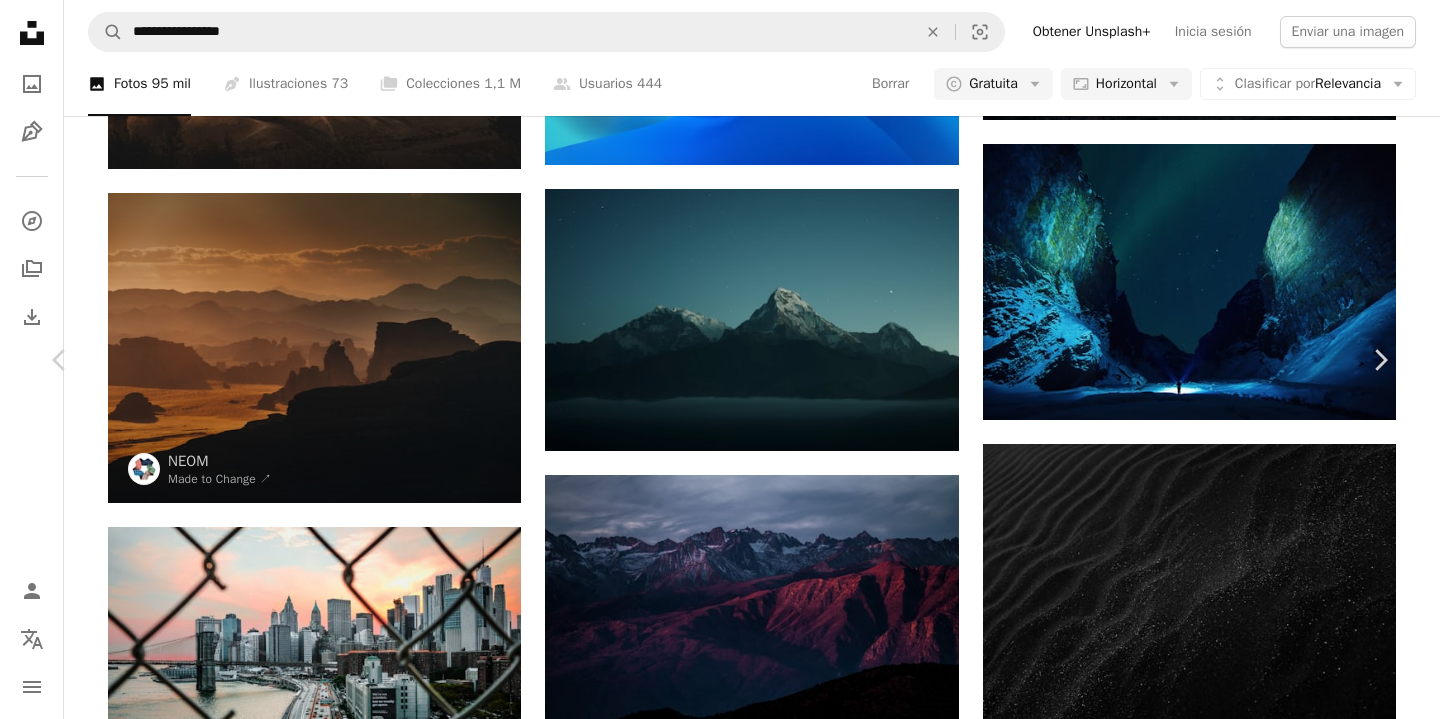 click on "An X shape Chevron left Chevron right [FIRST] [LAST] Disponible para contratación A checkmark inside of a circle A heart A plus sign Editar imagen   Plus sign for Unsplash+ Descargar gratis Chevron down Zoom in Visualizaciones 131.588.765 Descargas 1.847.975 Presentado en Fotos ,  Naturaleza ,  Espiritualidad A forward-right arrow Compartir Info icon Información More Actions A map marker [CITY], [COUNTRY], [COUNTRY] Calendar outlined Publicado el  [DATE] Camera OLYMPUS IMAGING CORP., E-M1 Safety Uso gratuito bajo la  Licencia Unsplash papel tapiz puesta del sol al aire libre nube de color excursionismo fondo de color papel pintado de paisaje olas papel pintado a color hermoso aventura fondo de pantalla de montaña Papel pintado de puesta de sol pastel papel pintado de paisaje fondo de color sólido cordillera papel pintado pastel explorar Imágenes gratuitas Explora imágenes premium relacionadas en iStock  |  Ver más en iStock  ↖️ A heart" at bounding box center [720, 4733] 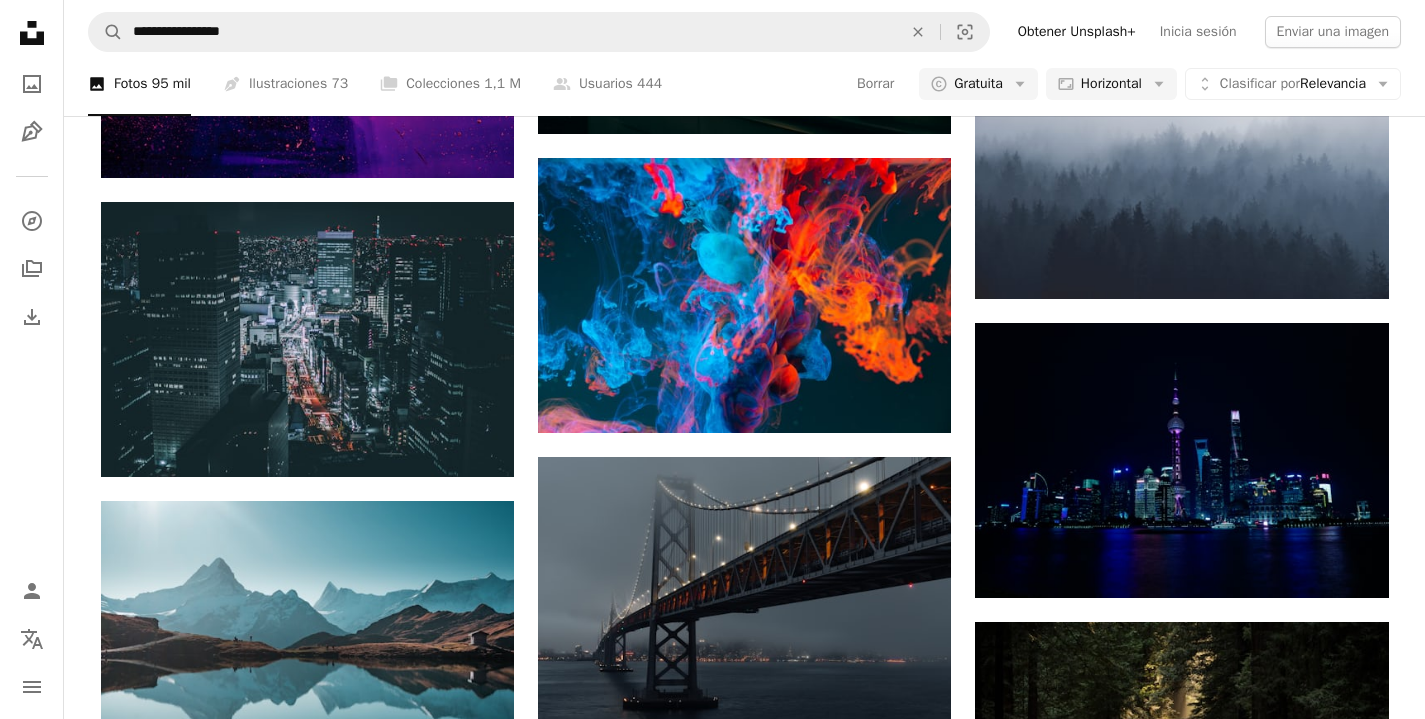 scroll, scrollTop: 2532, scrollLeft: 0, axis: vertical 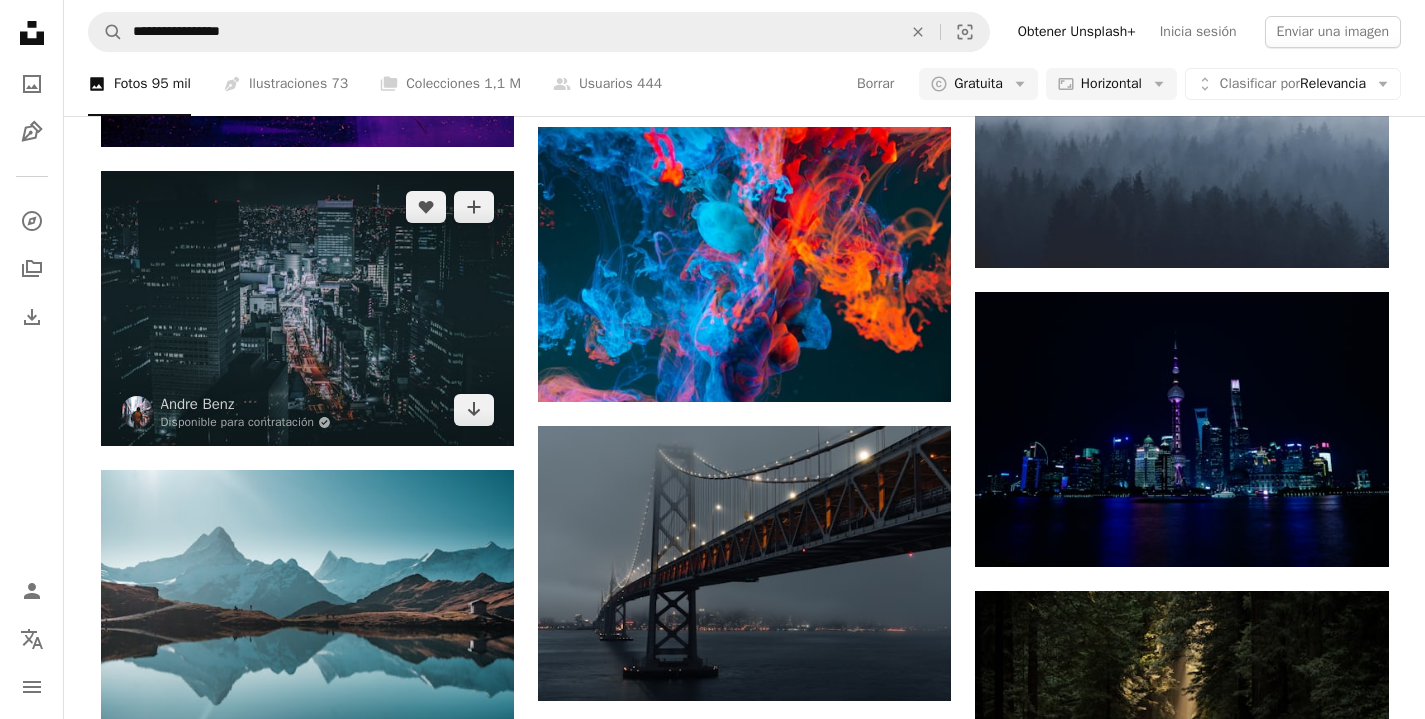 click at bounding box center (307, 308) 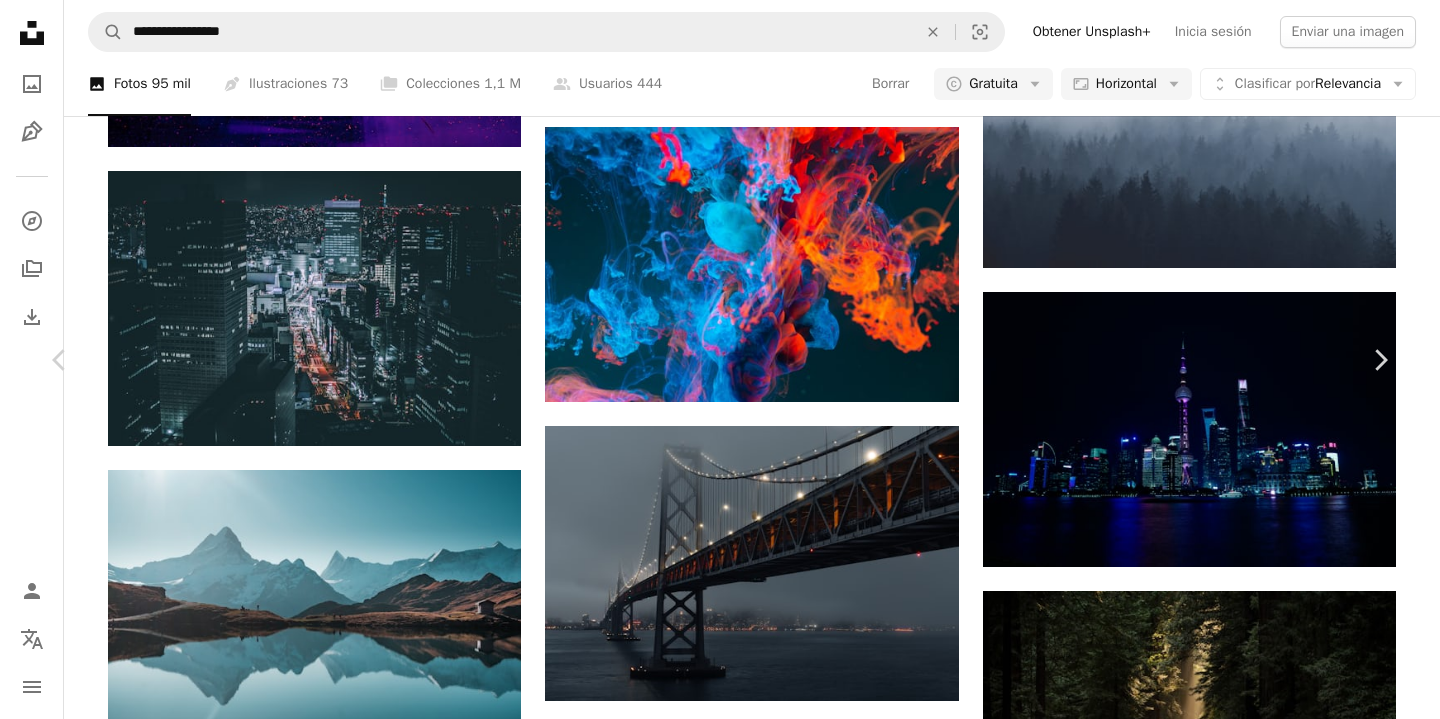click on "Descargar gratis" at bounding box center (1184, 3167) 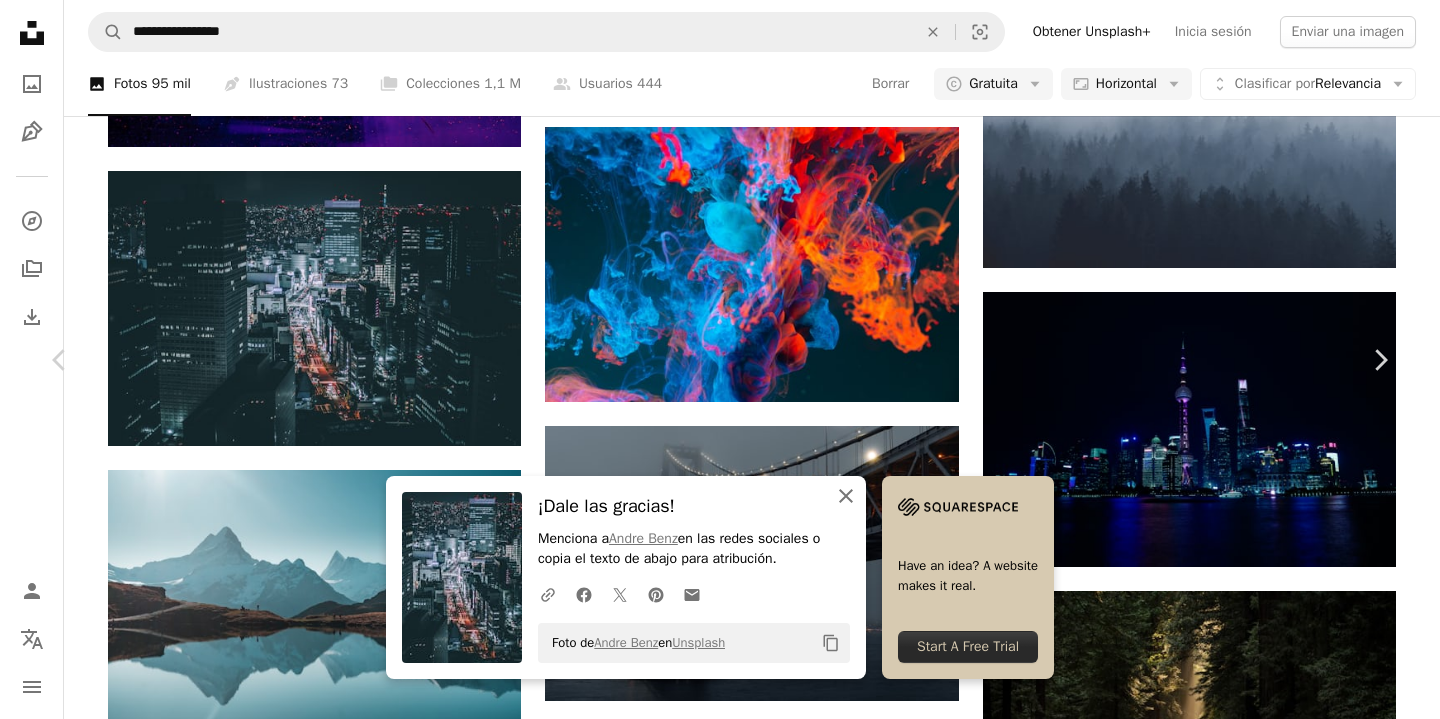 click on "An X shape" 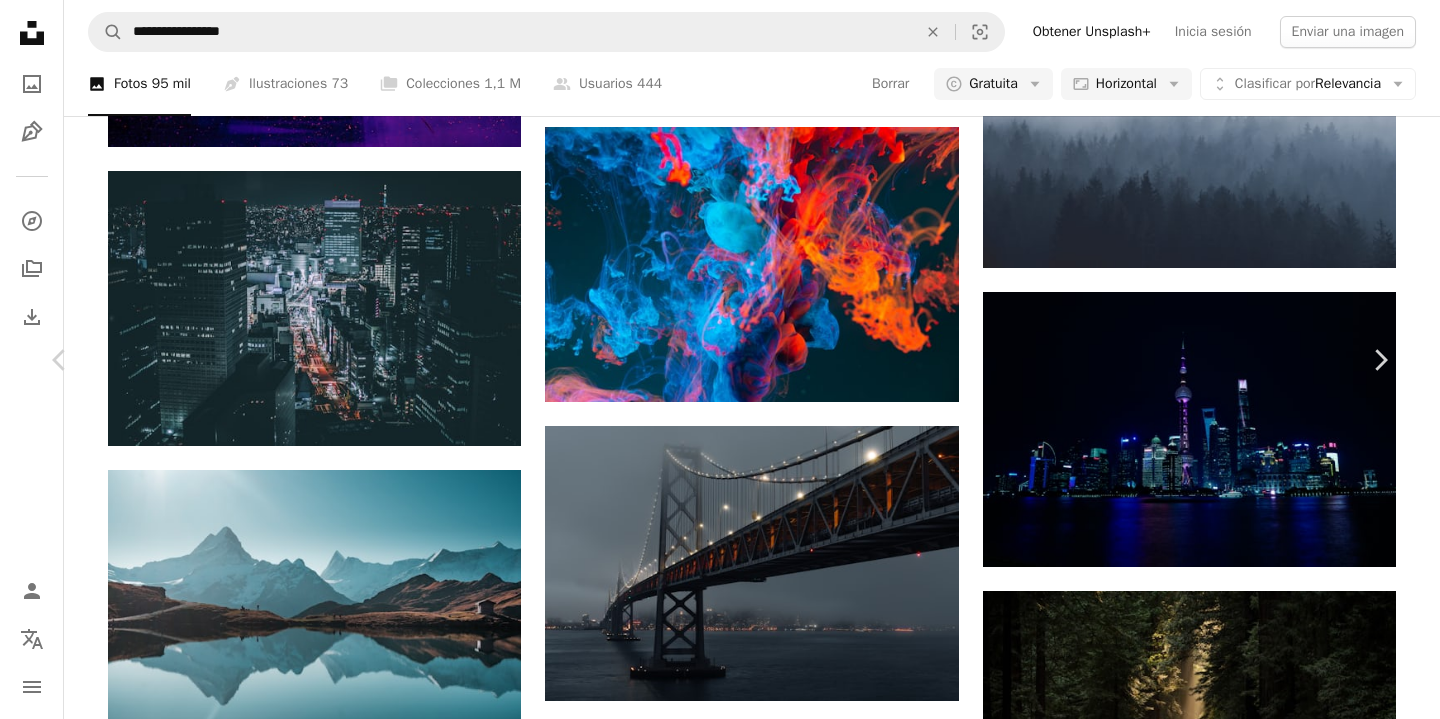 click on "An X shape Chevron left Chevron right Andre Benz Disponible para contratación A checkmark inside of a circle A heart A plus sign Editar imagen   Plus sign for Unsplash+ Descargar gratis Chevron down Zoom in Visualizaciones 54.632.323 Descargas 553.040 Presentado en Fotos A forward-right arrow Compartir Info icon Información More Actions A map marker [CITY], [COUNTRY] Calendar outlined Publicado el  29 de abril de 2017 Camera Canon, EOS 5D Mark IV Safety Uso gratuito bajo la  Licencia Unsplash coche edificio ciudad Estético Japón oscuro arquitectura camino Noche calle Papel pintado japonés urbano iluminación neón Fondo de pantalla de la ciudad horizonte Luces Noche brillante malhumorado Fondos Explora imágenes premium relacionadas en iStock  |  Ahorra un 20 % con el código UNSPLASH20 Ver más en iStock  ↗ Imágenes relacionadas A heart A plus sign Björn Arrow pointing down Plus sign for Unsplash+ A heart A plus sign ZHENYU LUO Para  Unsplash+ A lock   Descargar A heart A plus sign Nsey Benajah A heart" at bounding box center [720, 3479] 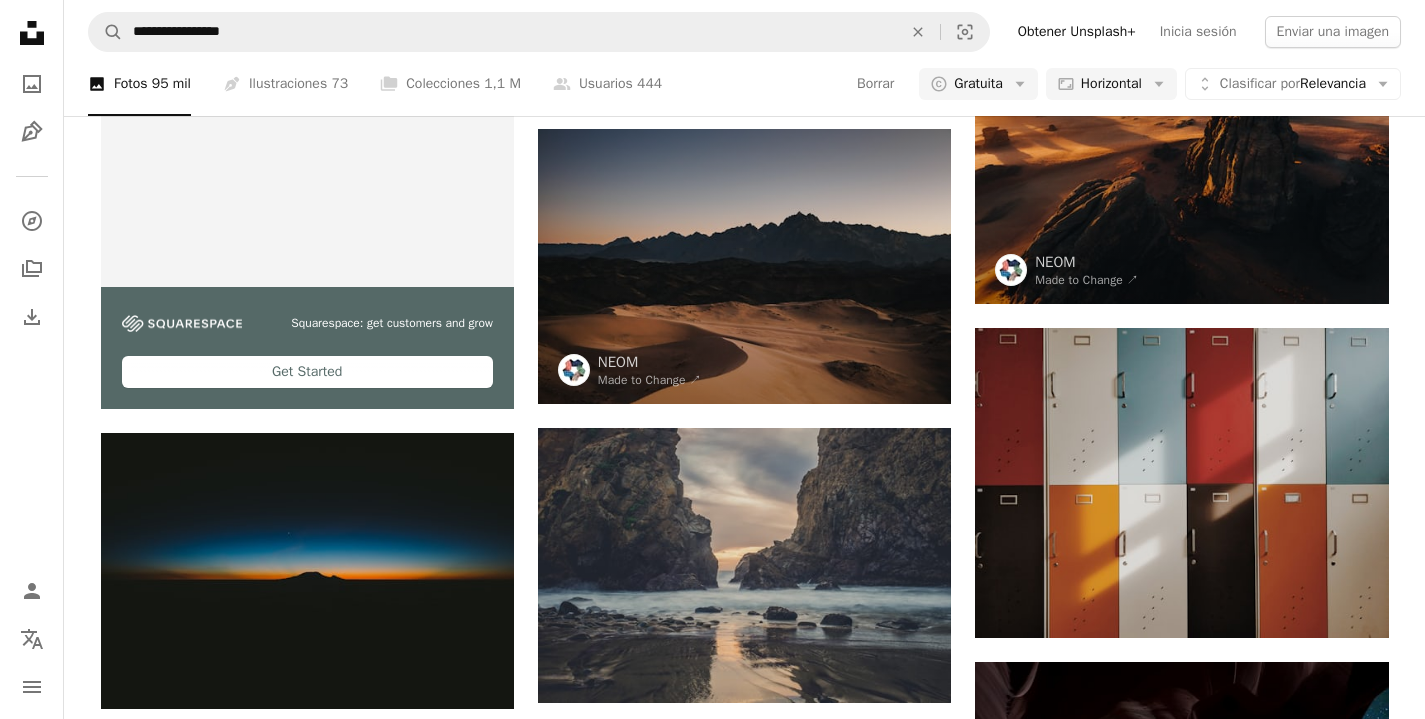 scroll, scrollTop: 3639, scrollLeft: 0, axis: vertical 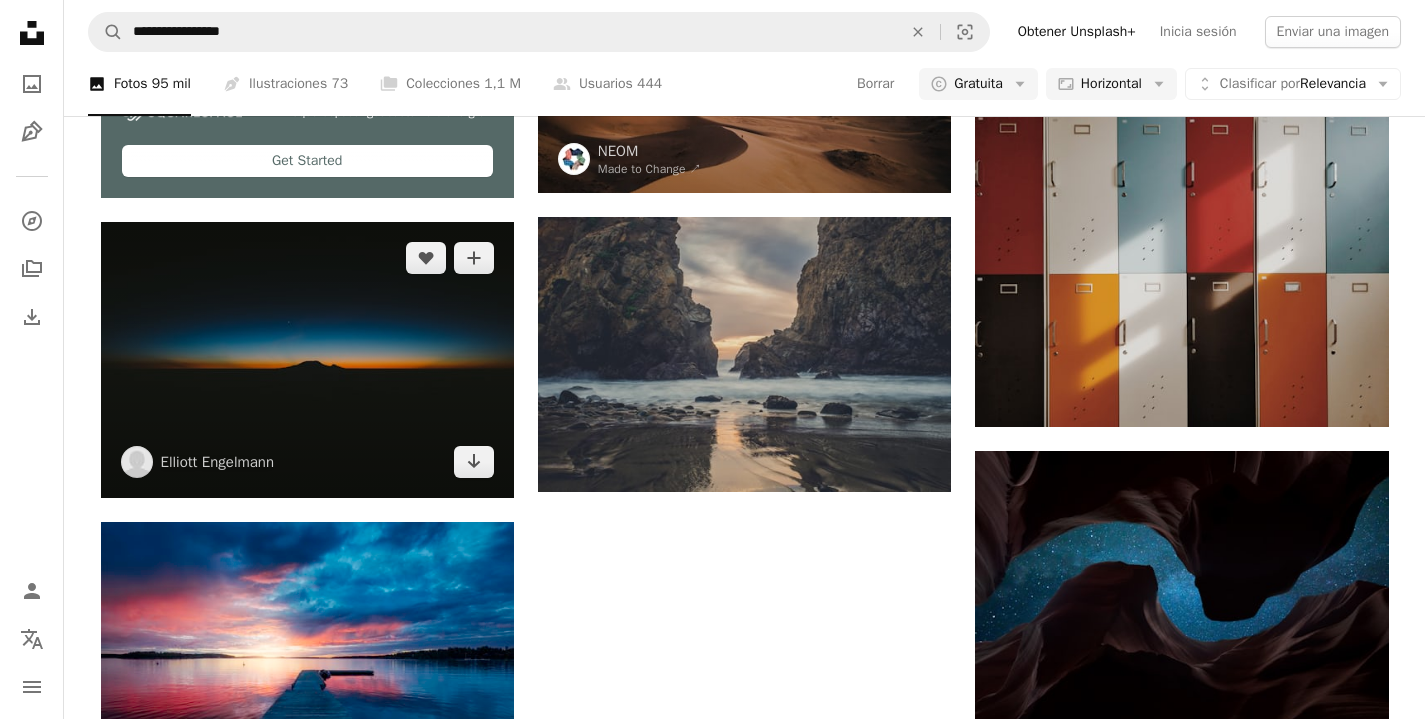 click at bounding box center [307, 359] 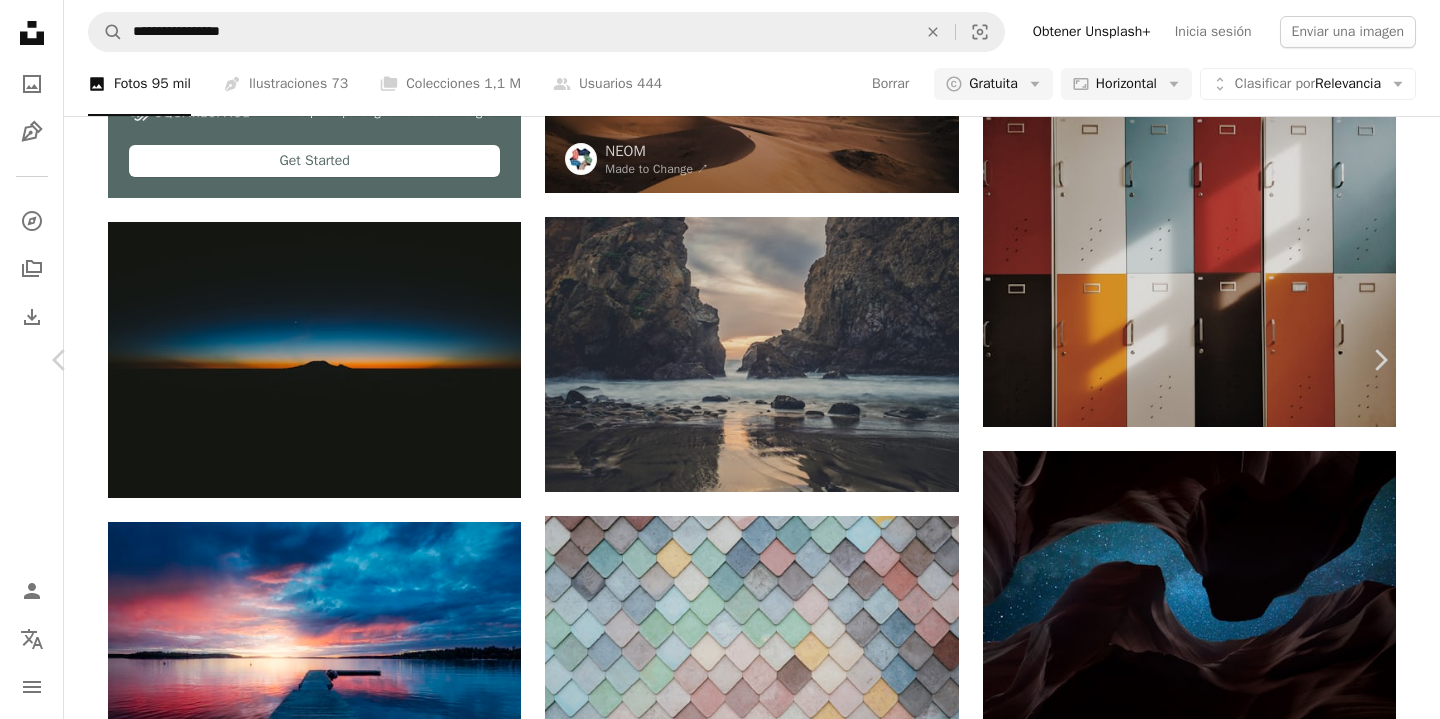 click on "A heart A plus sign [FIRST] [LAST] [FIRST] [LAST] A heart A plus sign A heart A plus sign [FIRST] [LAST] Arrow pointing down A heart A plus sign [FIRST] [LAST] Available for hire A heart A heart" at bounding box center (720, 5021) 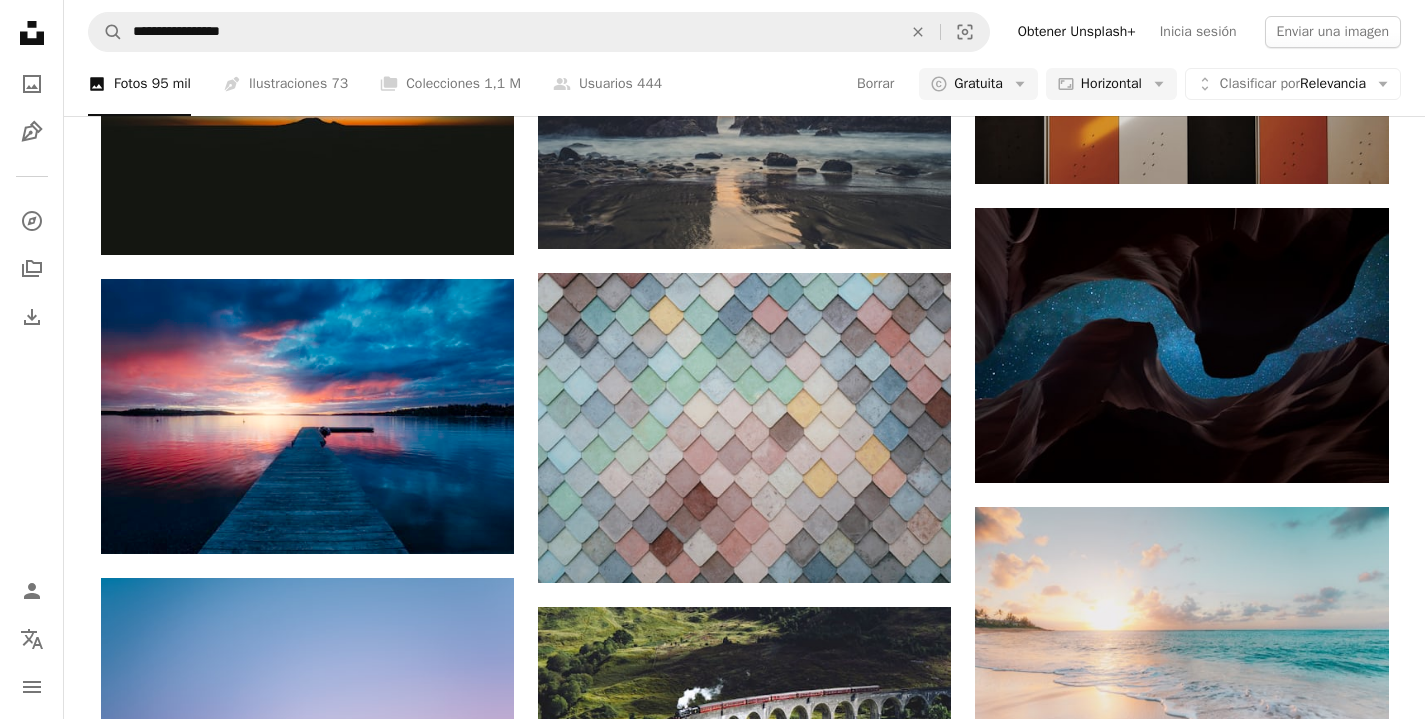 scroll, scrollTop: 3887, scrollLeft: 0, axis: vertical 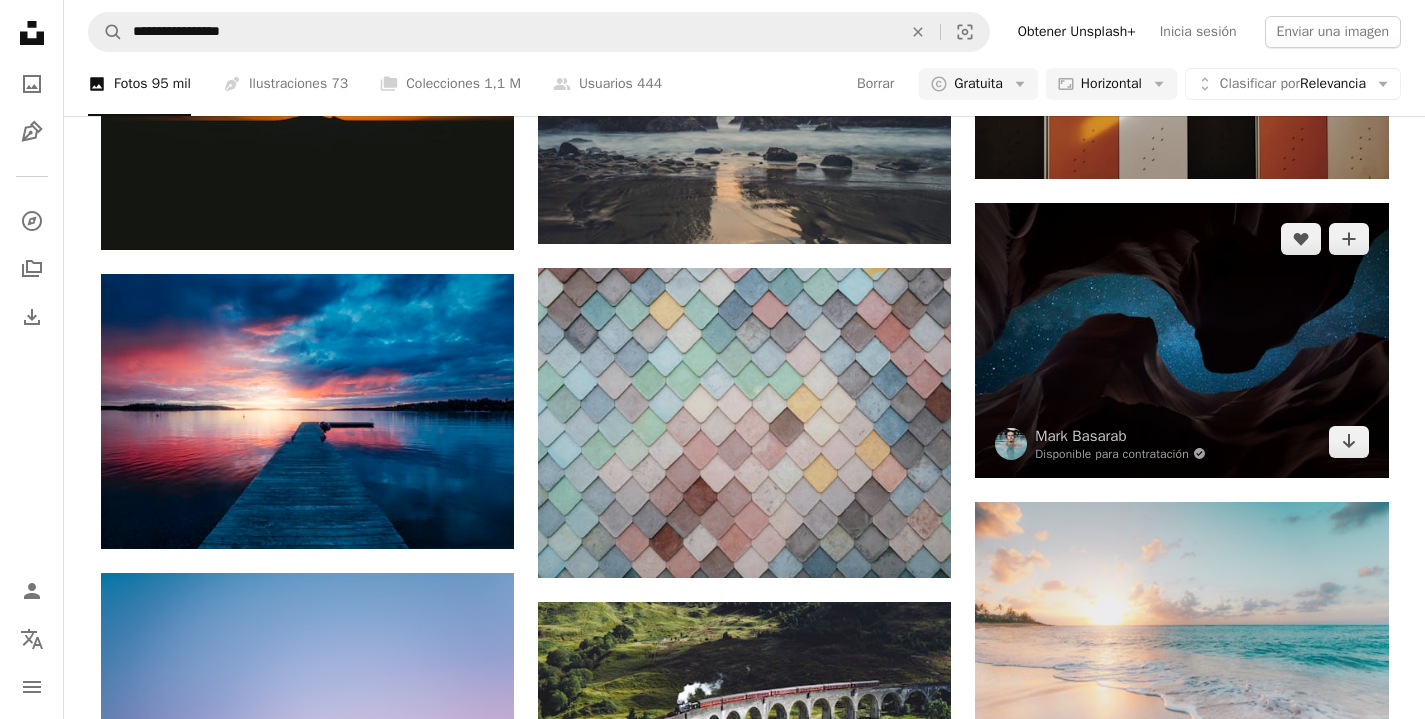 click at bounding box center [1181, 340] 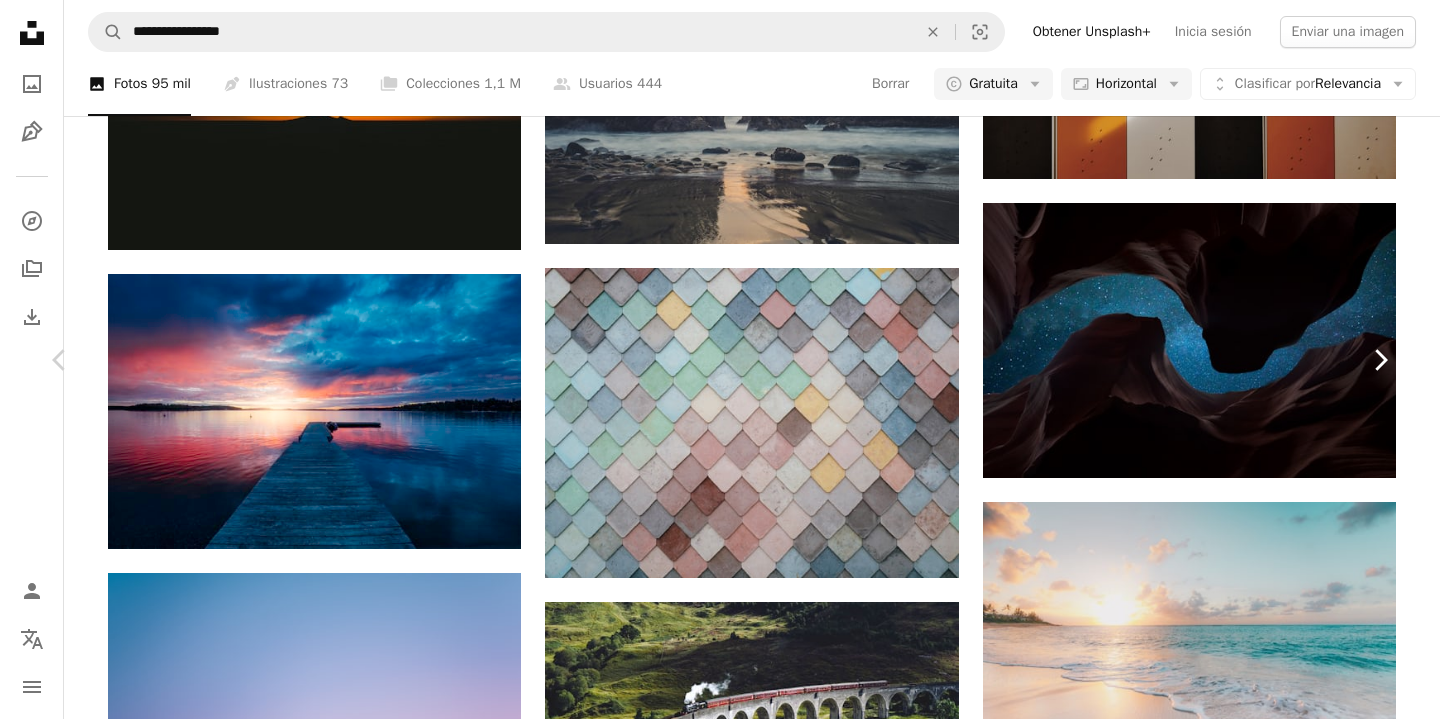 click on "Chevron right" at bounding box center (1380, 360) 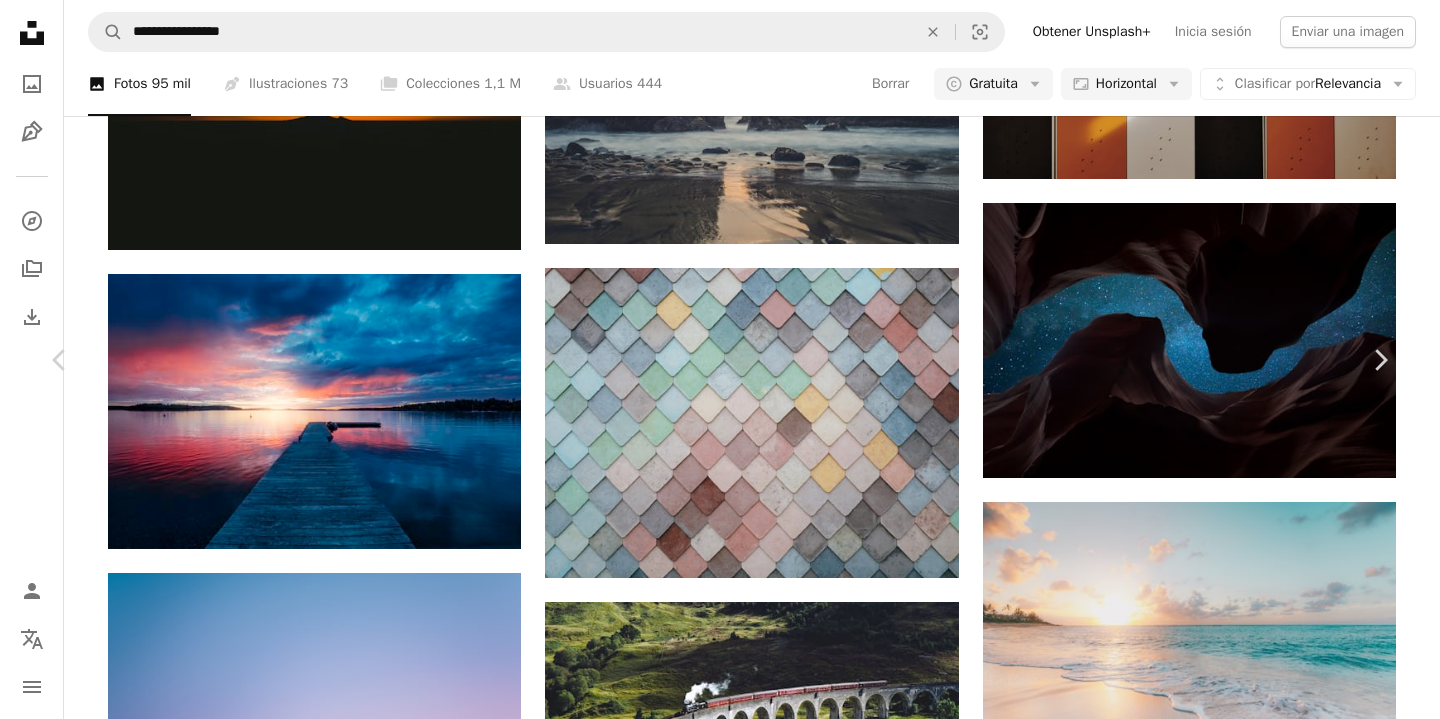 click on "A heart A plus sign [FIRST] [LAST]  ↗ A heart A plus sign A heart A plus sign [FIRST] [LAST] For  Unsplash+ A lock   Download A heart A plus sign [FIRST] [LAST] Arrow pointing down Plus sign for Unsplash+ A heart A plus sign [FIRST] [LAST] For  Unsplash+ A lock   Download Plus sign for Unsplash+ A heart A plus sign" at bounding box center (720, 4773) 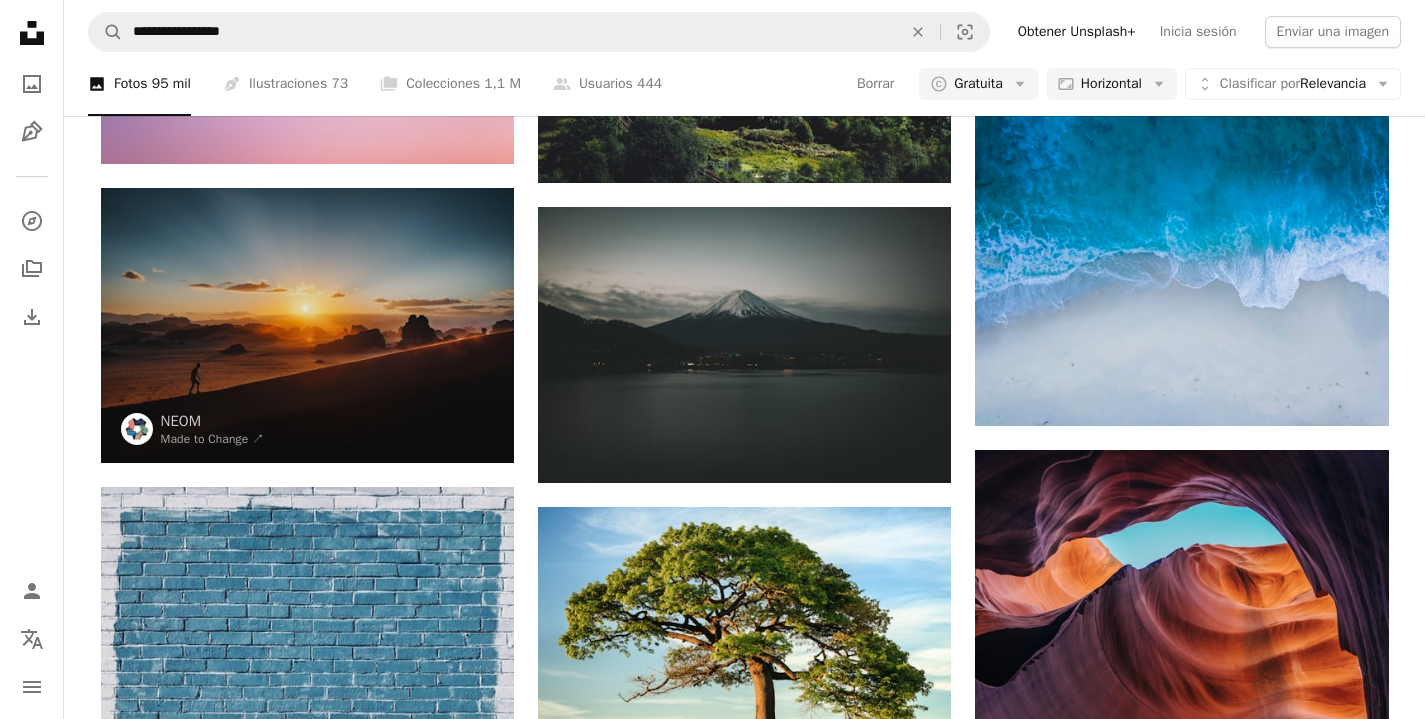 scroll, scrollTop: 4573, scrollLeft: 0, axis: vertical 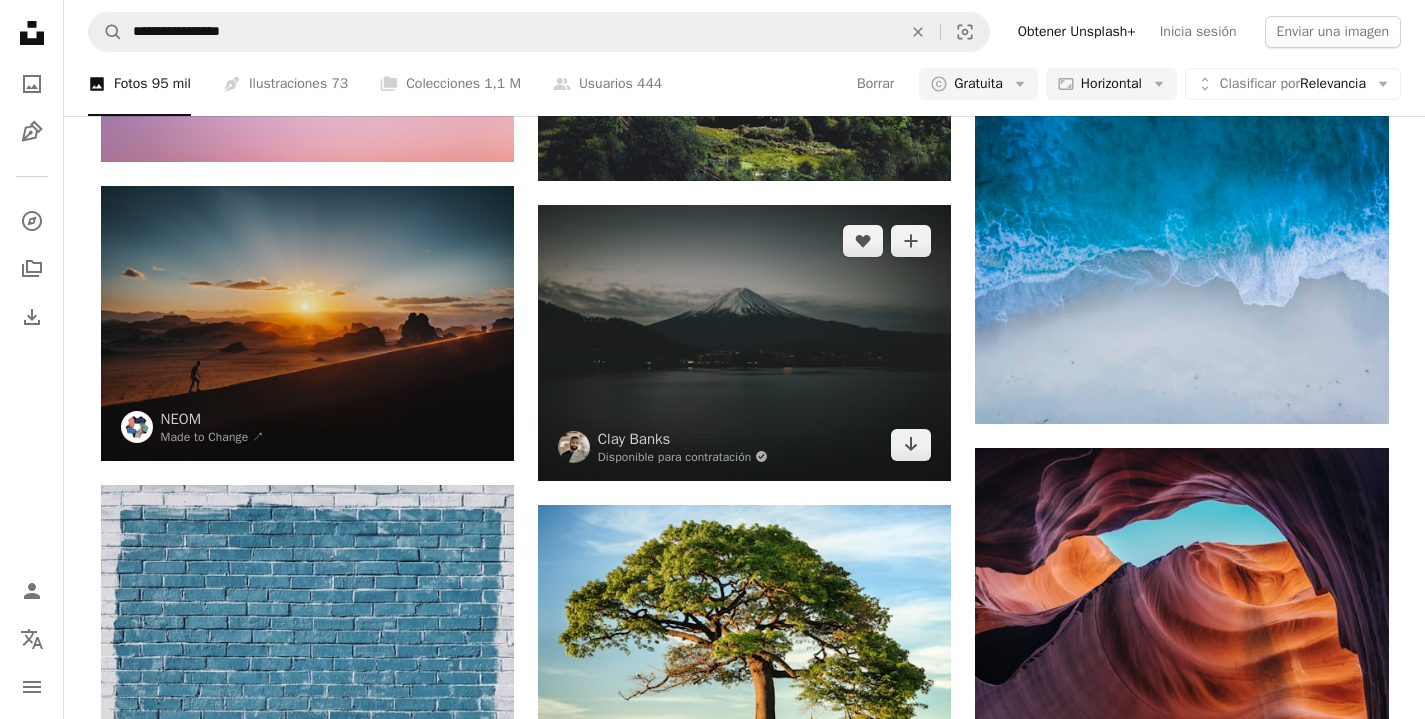 click at bounding box center (744, 343) 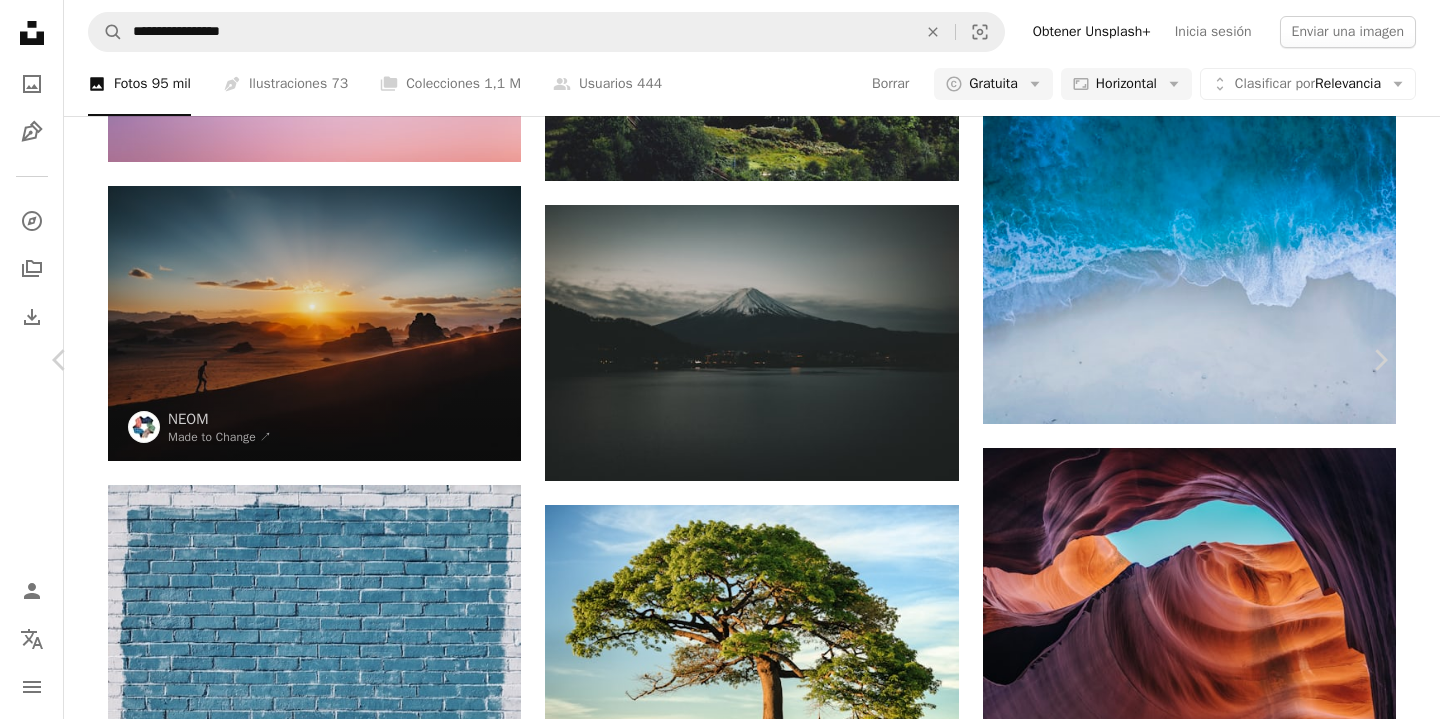 click on "Descargar gratis" at bounding box center (1184, 3774) 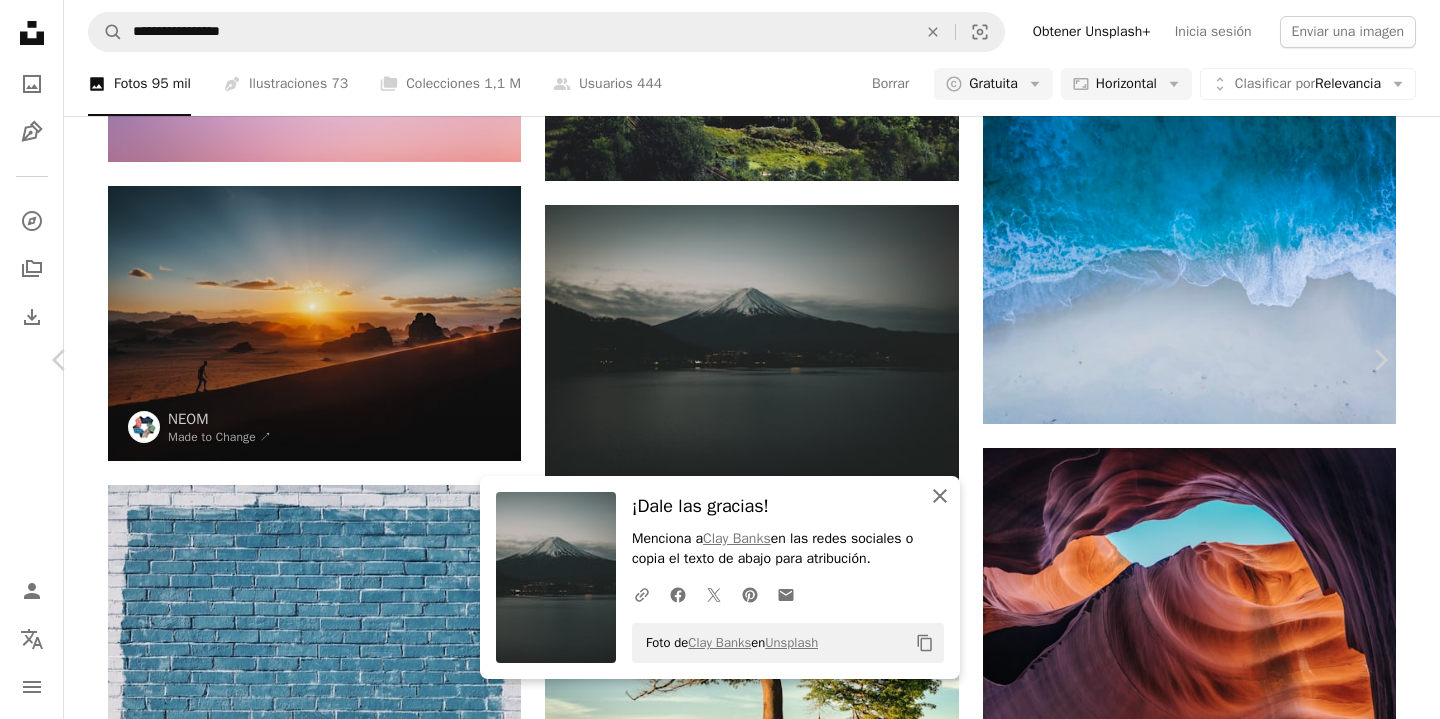 click on "An X shape" 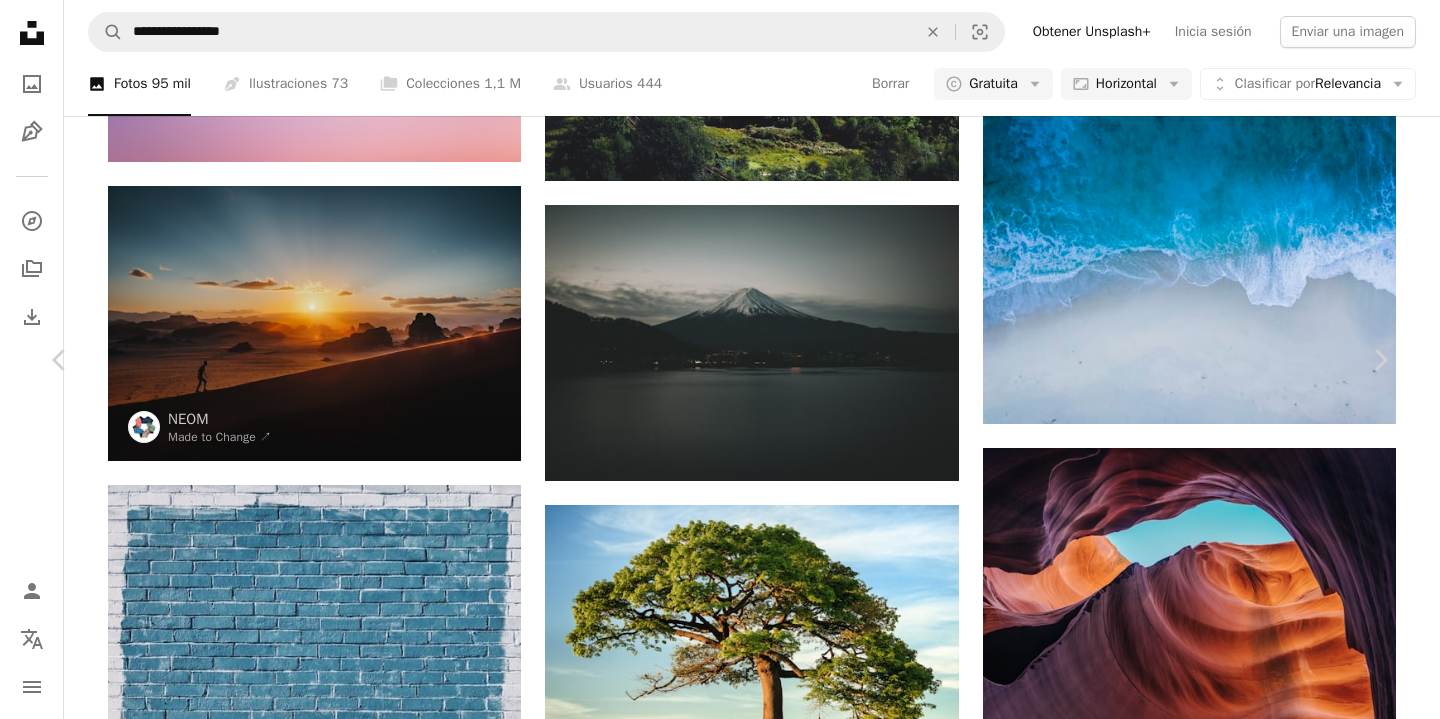 click on "A heart A plus sign [FIRST] [LAST] Available for hire A checkmark inside of a circle A heart A plus sign A heart A plus sign [FIRST] [LAST] Arrow pointing down" at bounding box center [720, 4086] 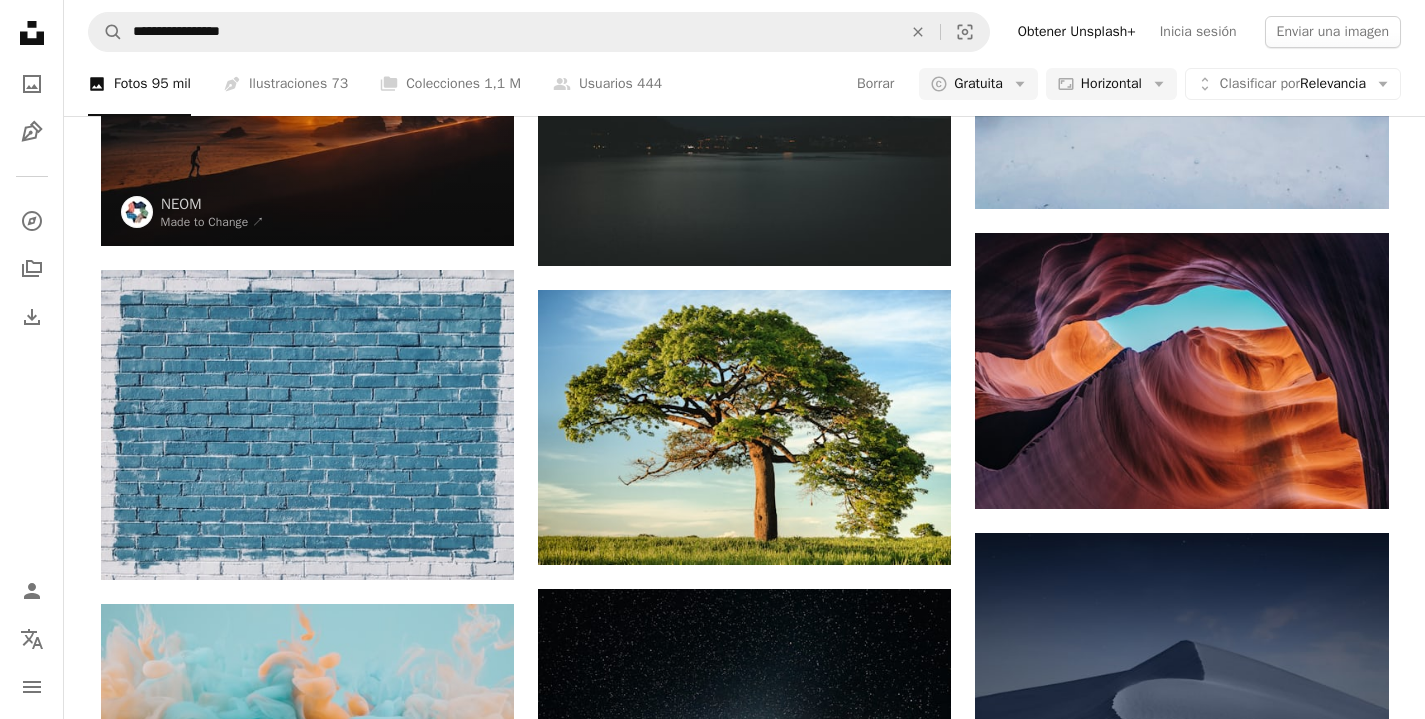 scroll, scrollTop: 4802, scrollLeft: 0, axis: vertical 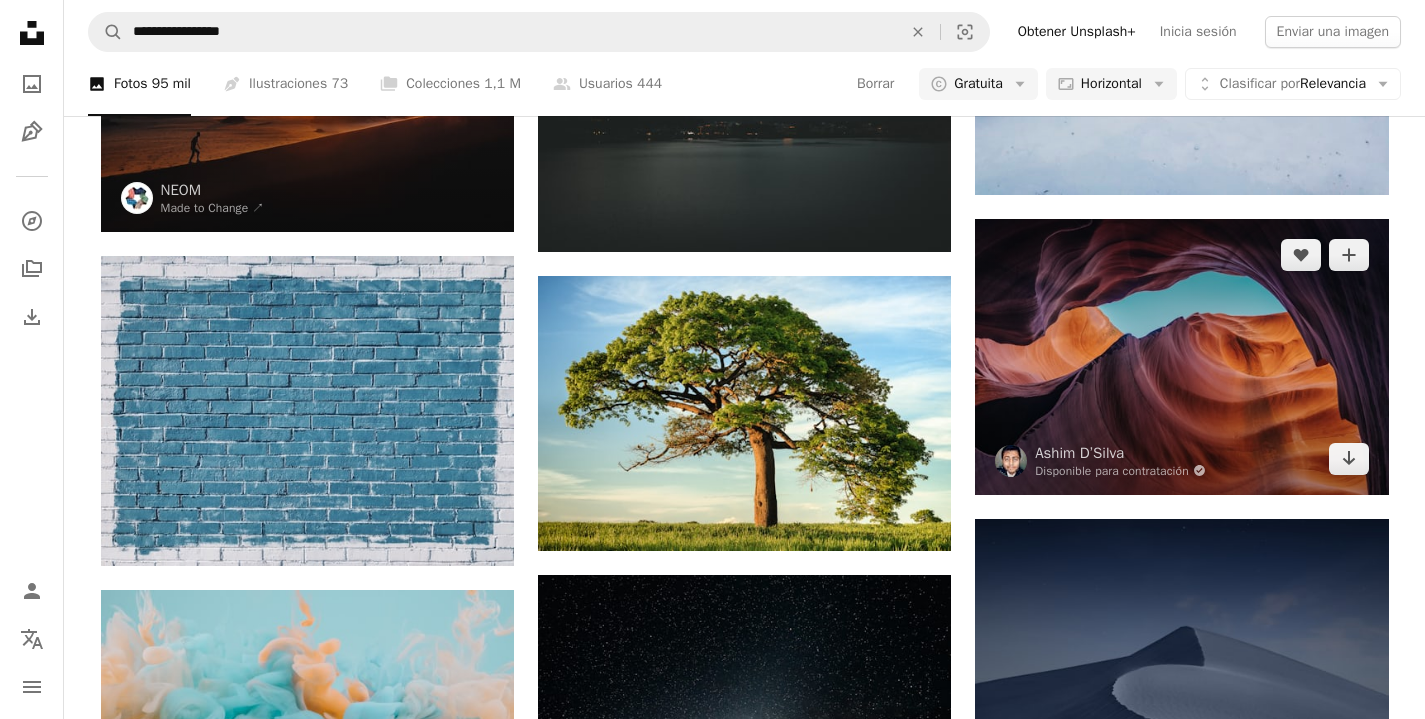 click at bounding box center (1181, 356) 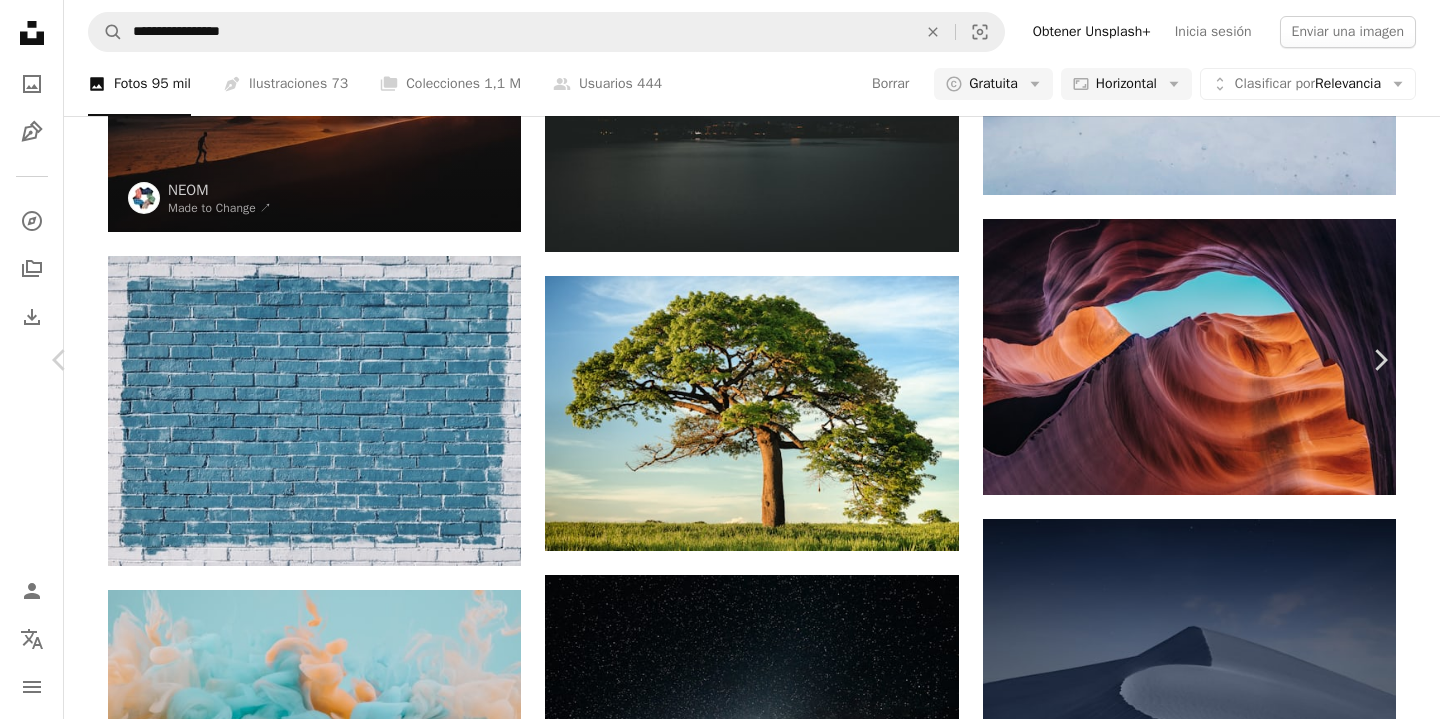 click on "An X shape Chevron left Chevron right [FIRST] [LAST] Disponible para contratación A checkmark inside of a circle A heart A plus sign Editar imagen   Plus sign for Unsplash+ Descargar gratis Chevron down Zoom in Visualizaciones 123.763.702 Descargas 1.381.631 Presentado en Fotos ,  Naturaleza ,  Viajar A forward-right arrow Compartir Info icon Información More Actions A map marker [LOCATION], [CITY], [COUNTRY] Calendar outlined Publicado el  [DATE] Camera FUJIFILM, X100T Safety Uso gratuito bajo la  Licencia Unsplash Imágenes 4K papel tapiz fondo de pantalla de computadora portátil fondo de pantalla macbook Fondo de pantalla 1920x1080 fondo de pantalla mac Fondo de pantalla de 8k fondos de escritorio Fondo de pantalla de Windows 10 Papel pintado estético naranja morado Fondo de pantalla de 1080p fondo de pantalla genial papel pintado de paisaje 2560x1440 fondo de pantalla 1366x768 fondo de pantalla Fondo de pantalla en vivo fondo fresco roca Imágenes de Creative Commons  |" at bounding box center [720, 3857] 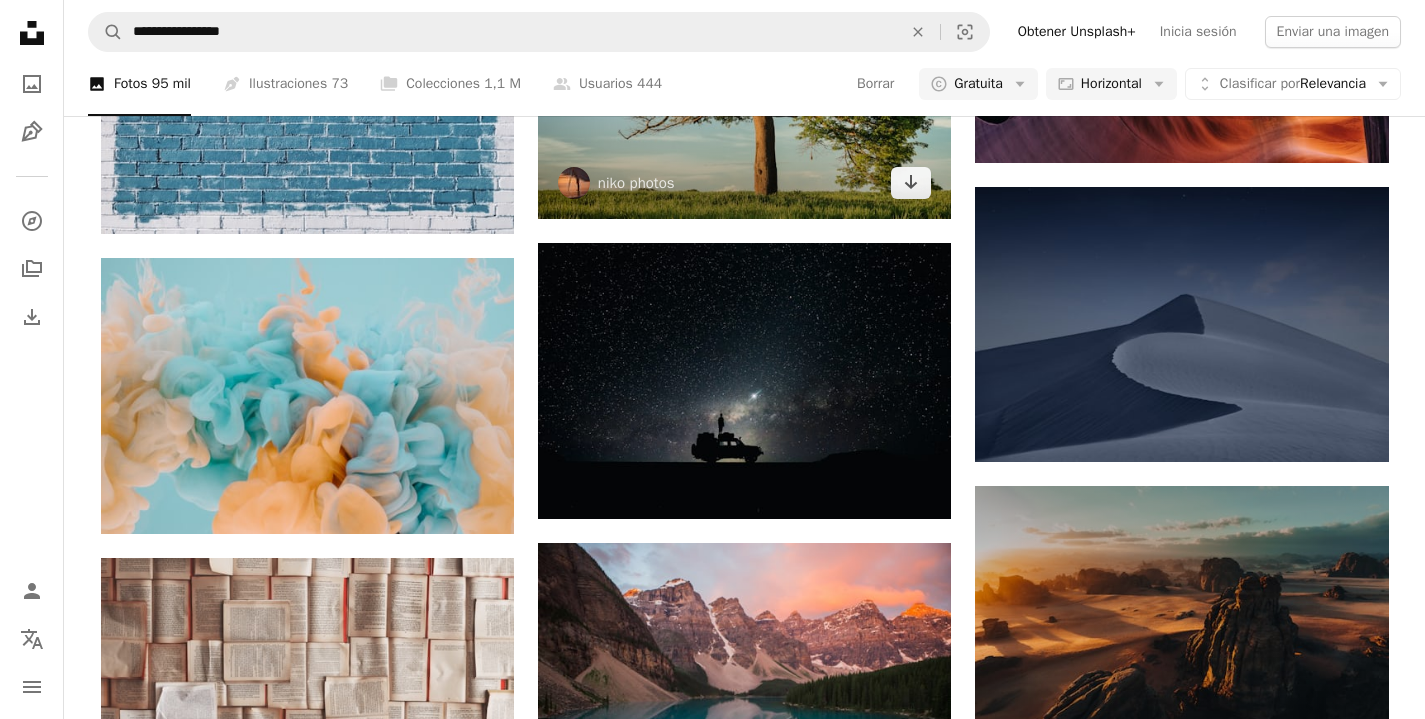 scroll, scrollTop: 5169, scrollLeft: 0, axis: vertical 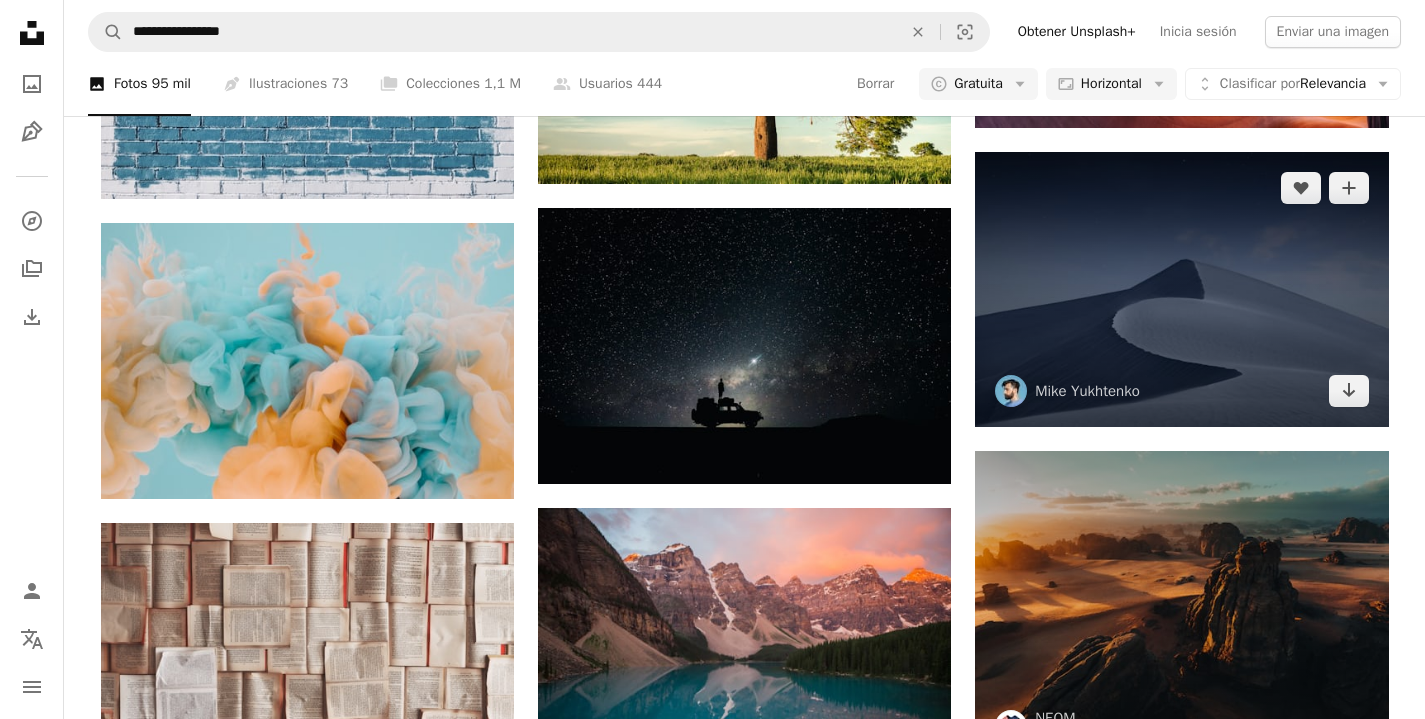 click at bounding box center [1181, 289] 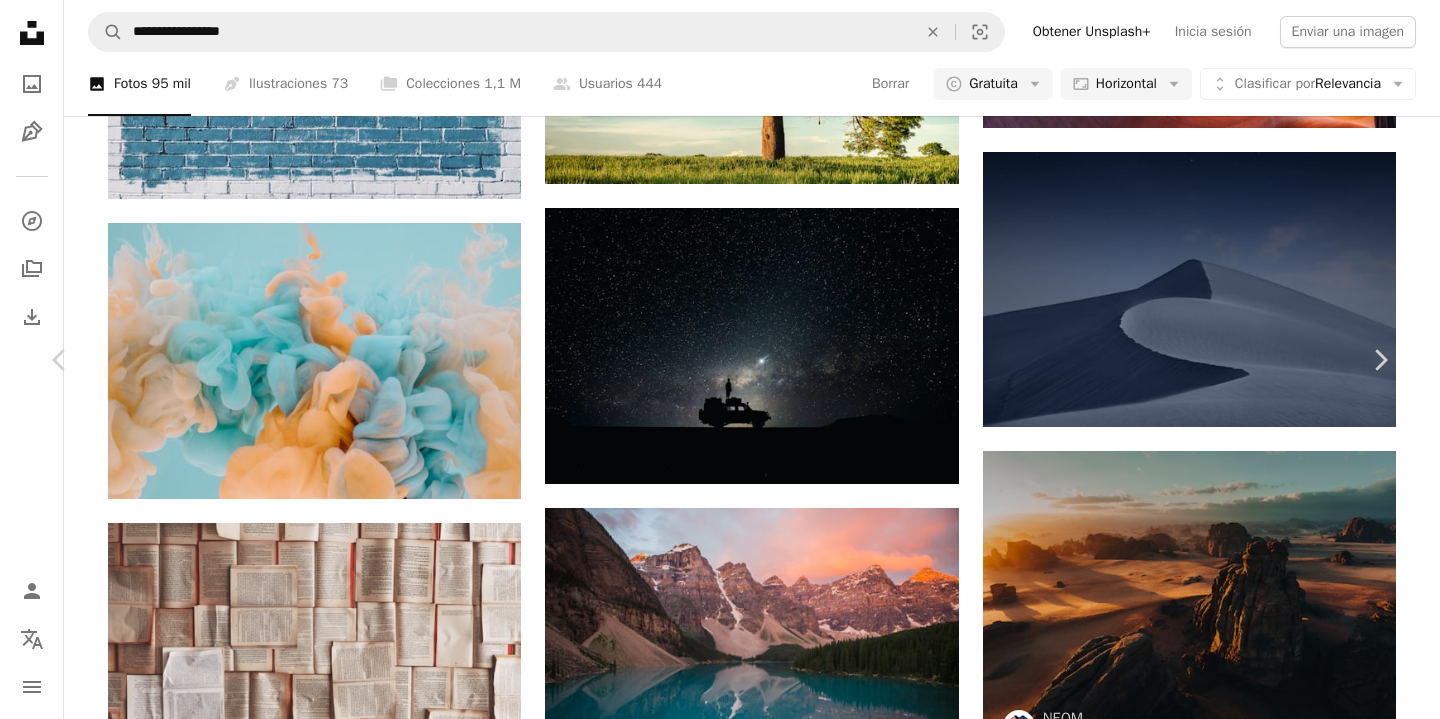 click on "Descargar gratis" at bounding box center [1184, 3178] 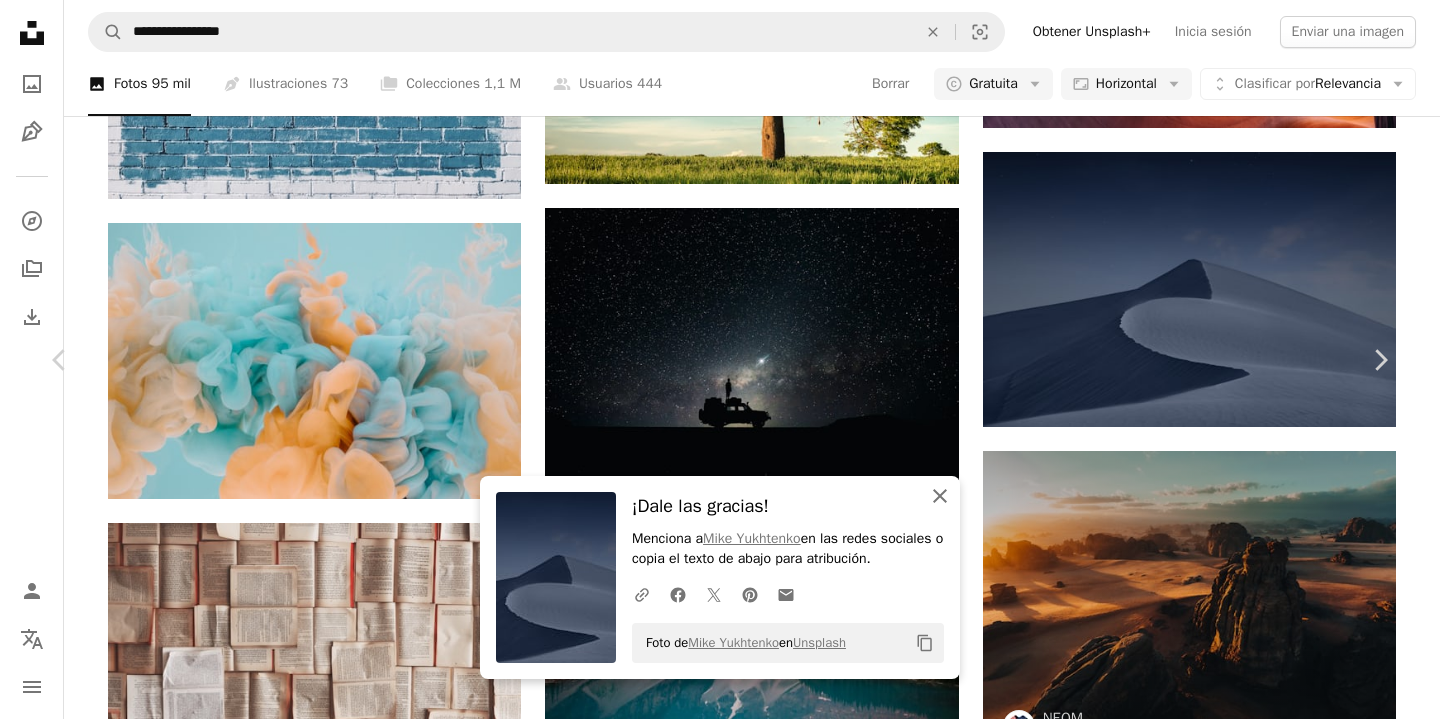 click on "An X shape" 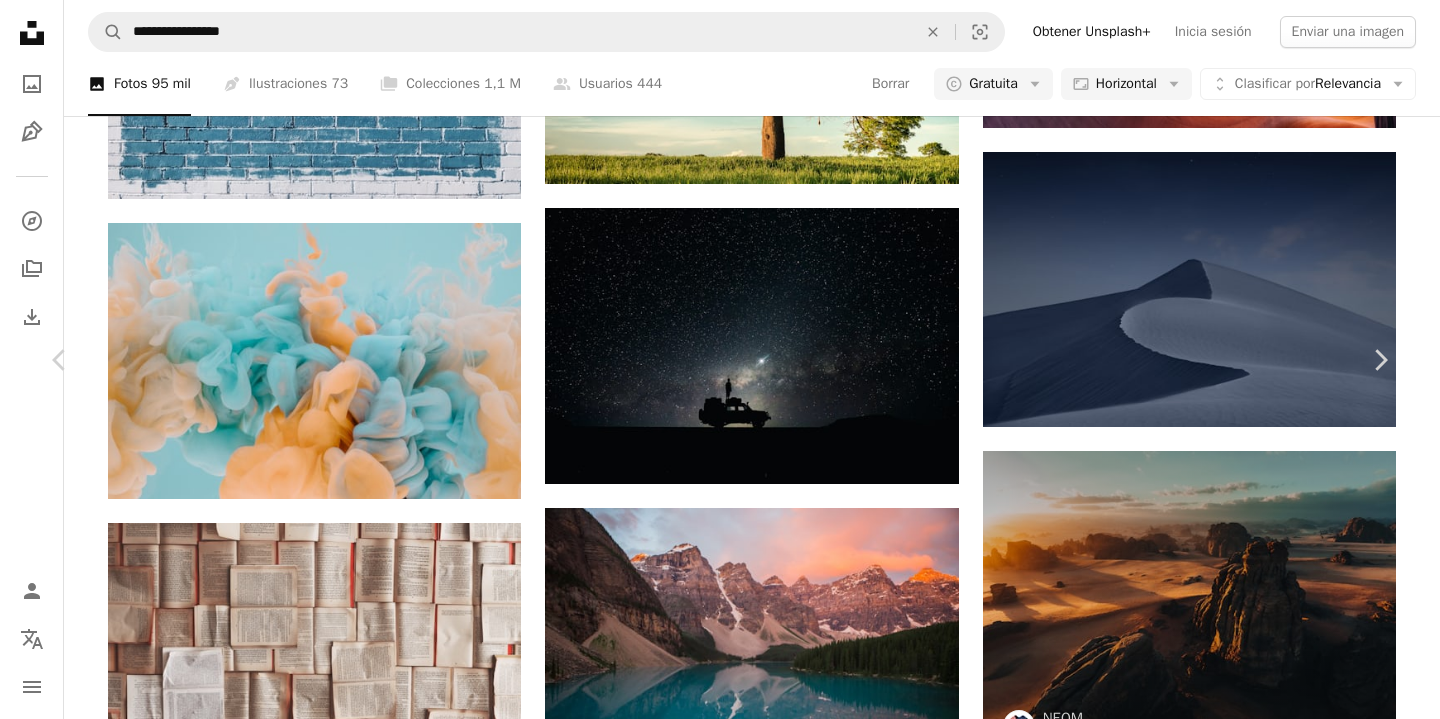 click on "An X shape Chevron left Chevron right Mike Yukhtenko yamaicle A heart A plus sign Editar imagen   Plus sign for Unsplash+ Descargar gratis Chevron down Zoom in Visualizaciones 51.095.980 Descargas 396.773 Presentado en Fotos ,  Naturaleza ,  Wallpapers A forward-right arrow Compartir Info icon Información More Actions A map marker Arabian Desert at Night, dubai, [COUNTRY] Calendar outlined Publicado el  1 de abril de 2019 Camera Nikon, D5200 Safety Uso gratuito bajo la  Licencia Unsplash papel tapiz textura Dubai luna Noche luz desierto arena Wallpapers Fondos camello suelo duna calor árabe fondo Mojave arenoso Planeta Espacio fondo Fondos Explora imágenes premium relacionadas en iStock  |  Ahorra un 20 % con el código UNSPLASH20 Ver más en iStock  ↗ Imágenes relacionadas A heart A plus sign mahlersilvan Arrow pointing down Plus sign for Unsplash+ A heart A plus sign Zyanya Citlalli Para  Unsplash+ A lock   Descargar A heart A plus sign ruedi häberli Arrow pointing down Plus sign for Unsplash+ A heart" at bounding box center [720, 3490] 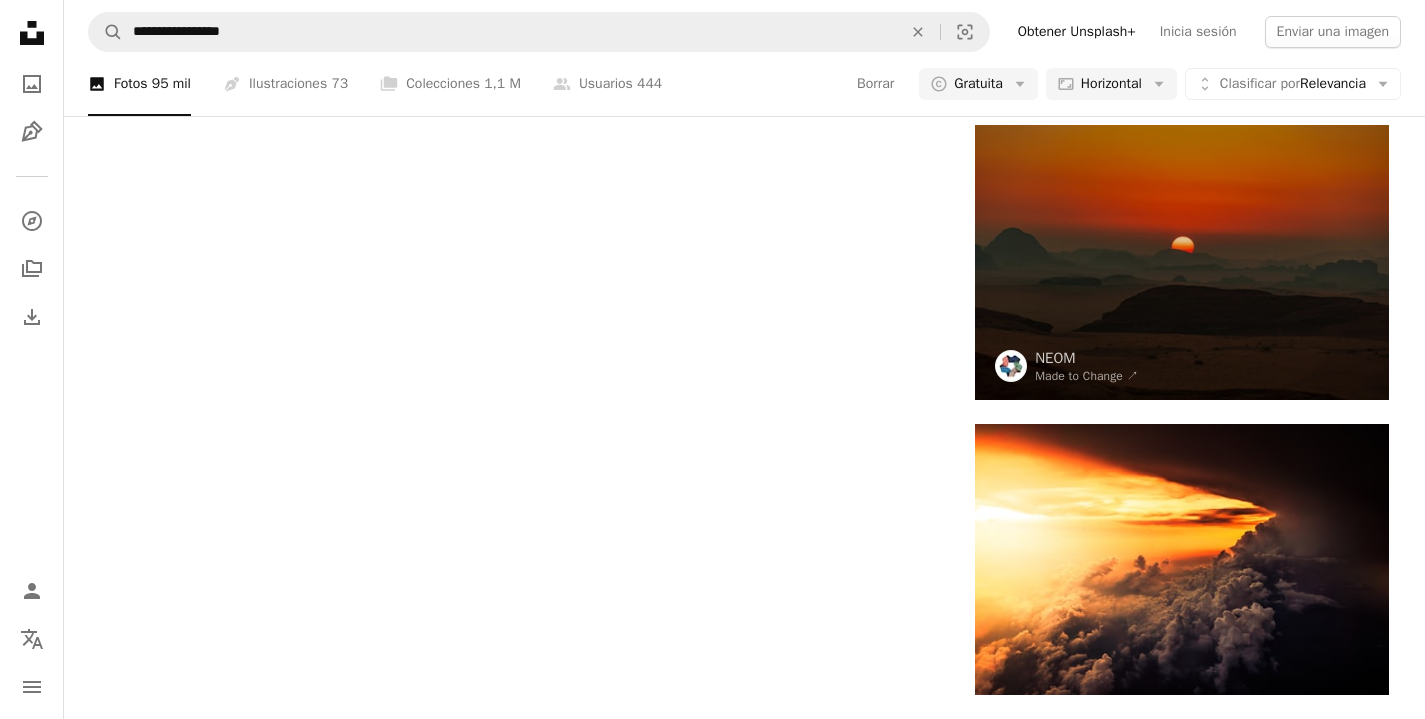scroll, scrollTop: 6687, scrollLeft: 0, axis: vertical 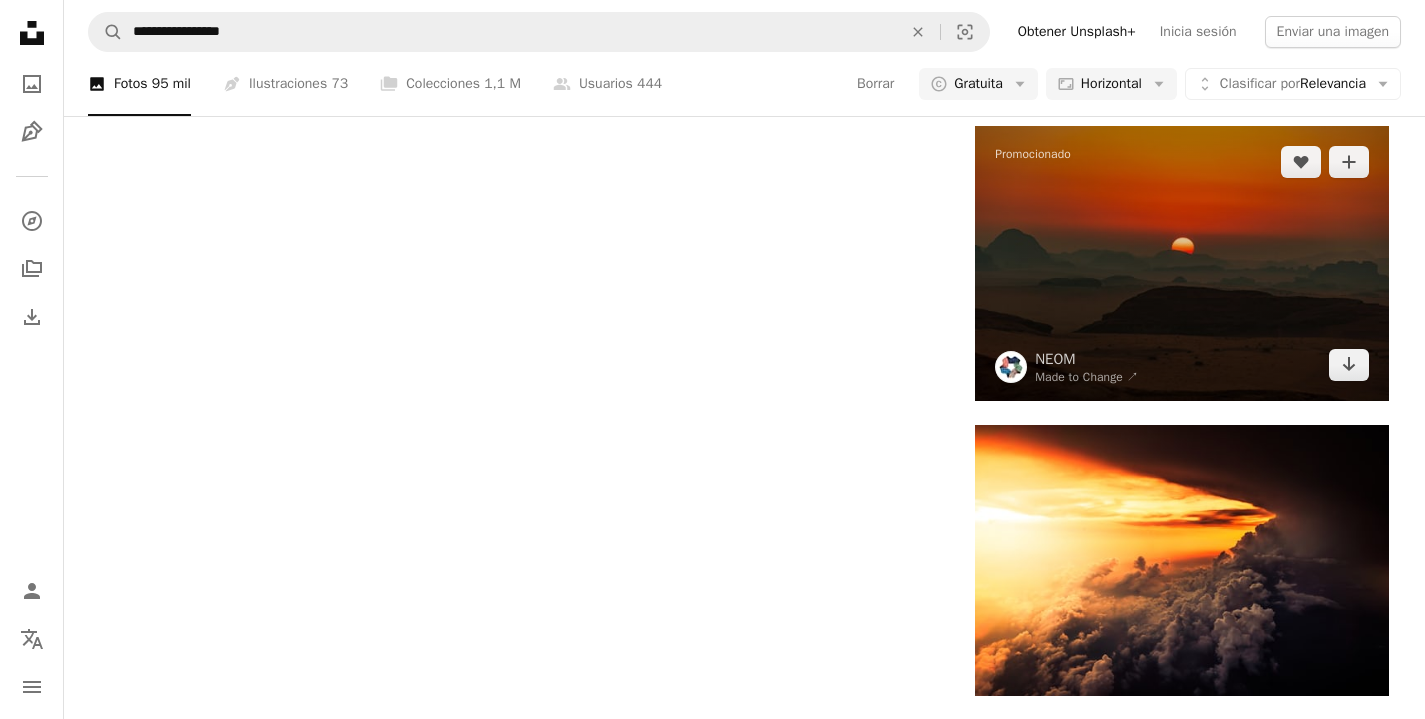 click at bounding box center [1181, 263] 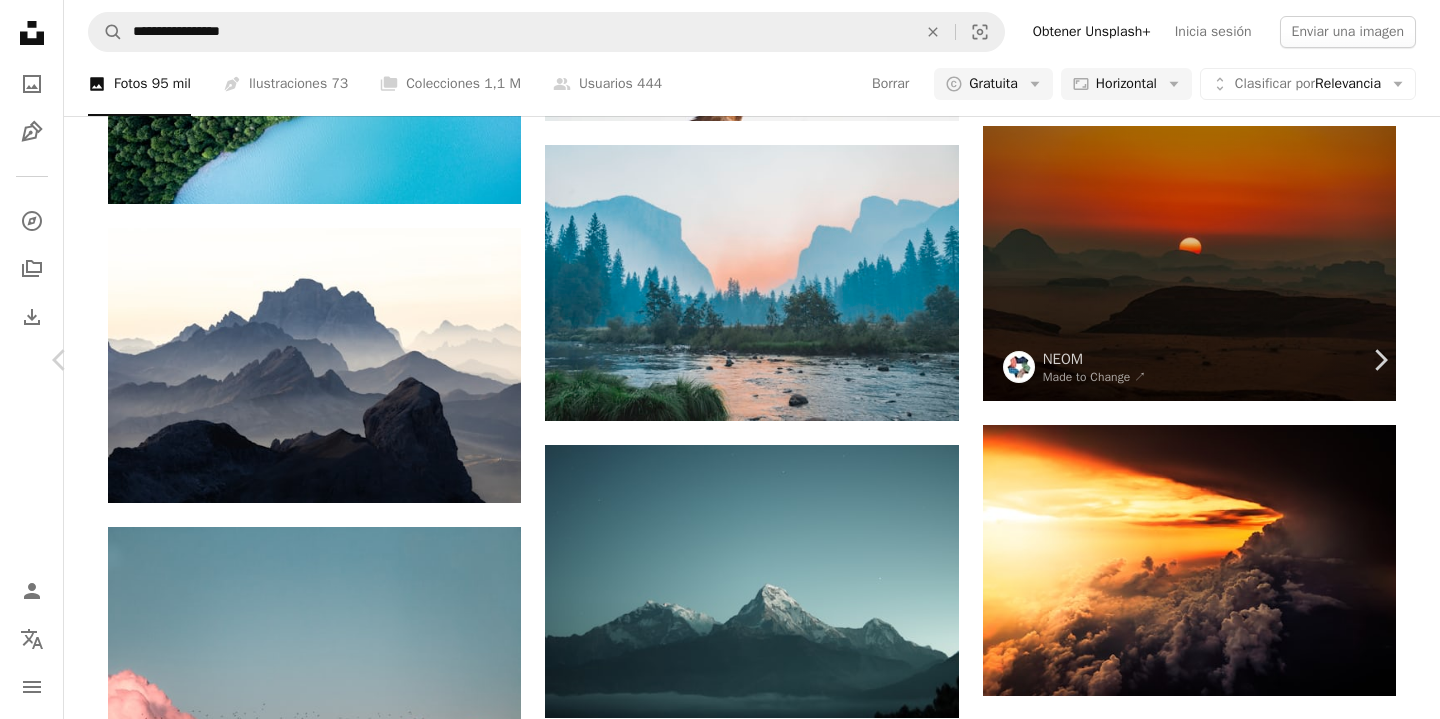 click on "[FIRST] [LAST]" at bounding box center [720, 3718] 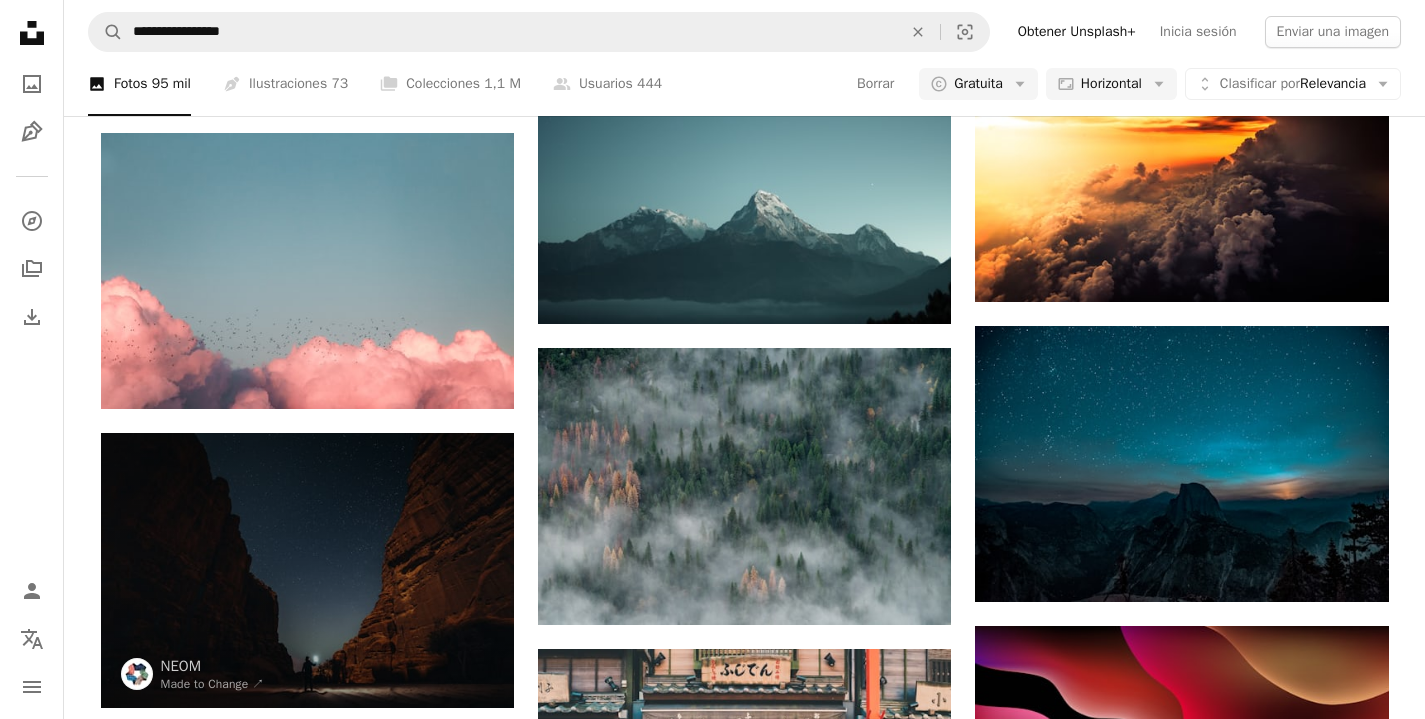 scroll, scrollTop: 7048, scrollLeft: 0, axis: vertical 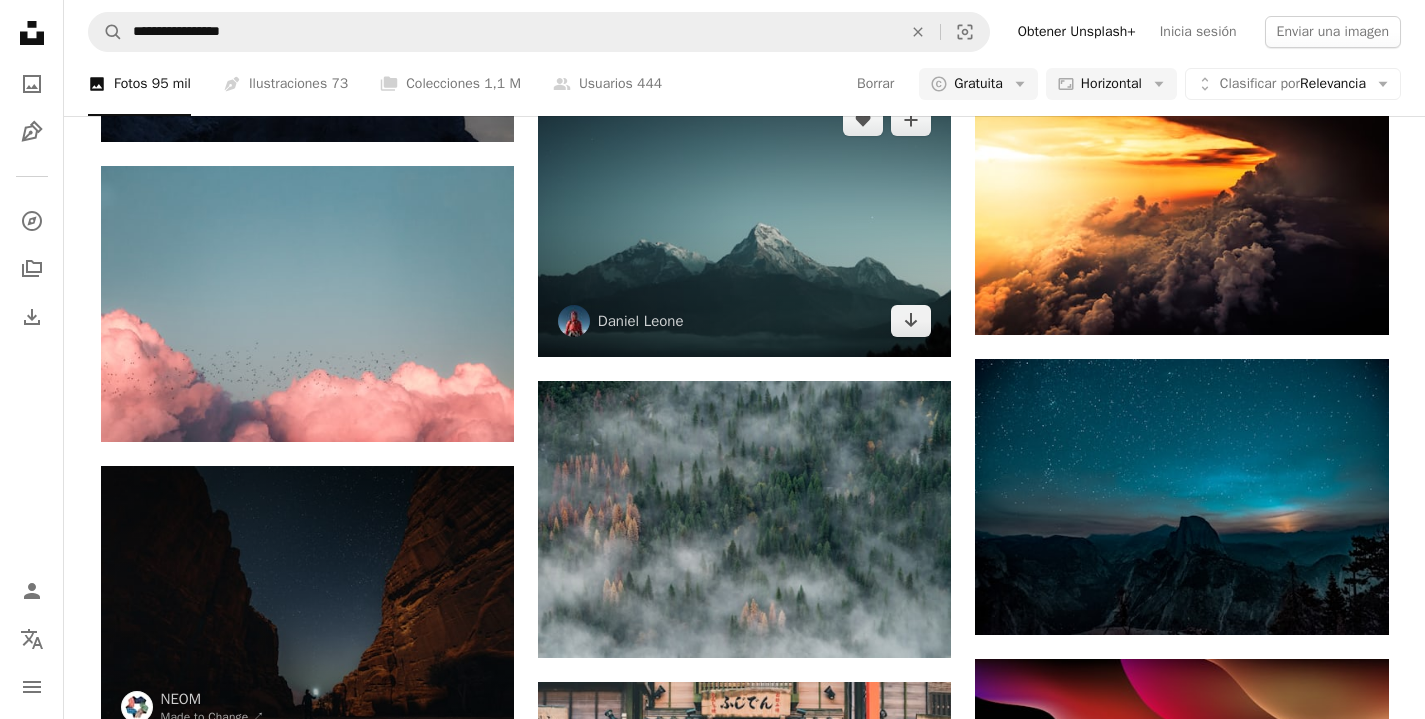 click at bounding box center (744, 221) 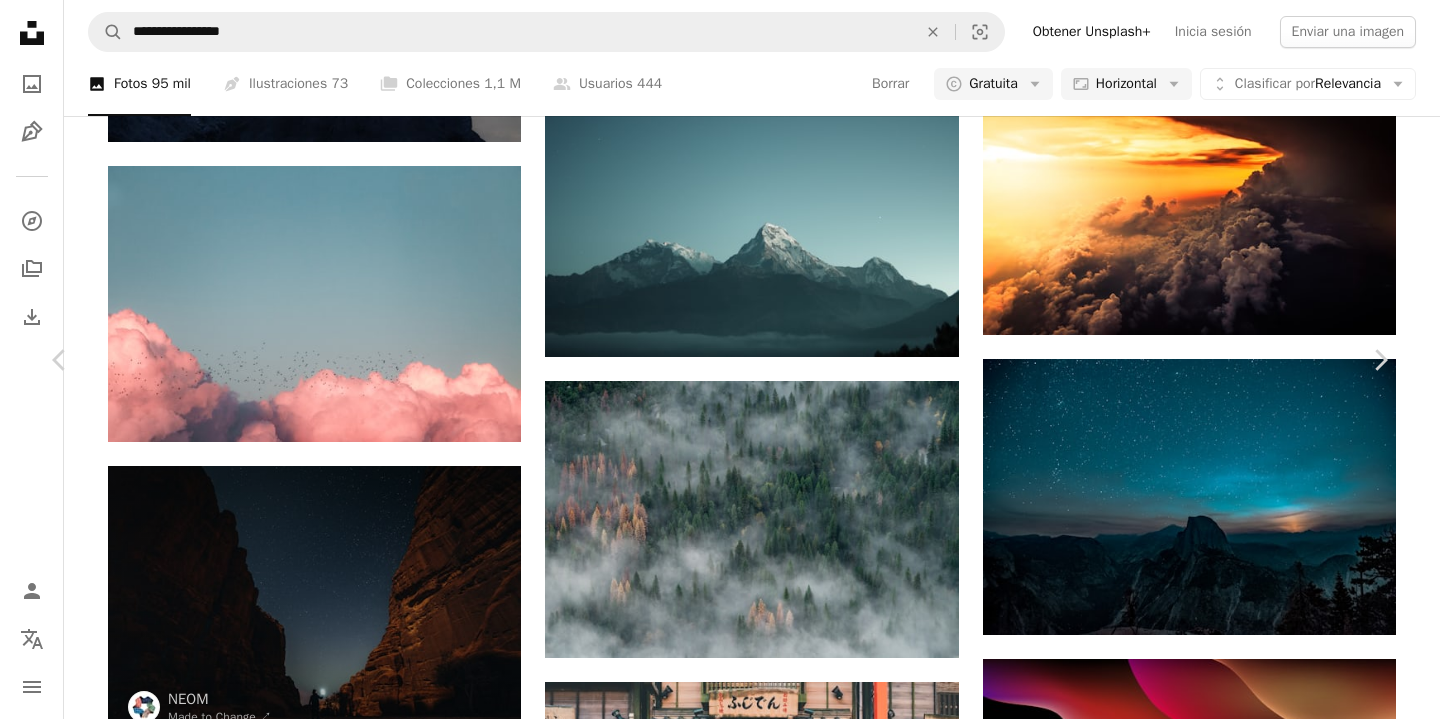 click on "[FIRST] [LAST] [INITIAL]" at bounding box center (720, 3357) 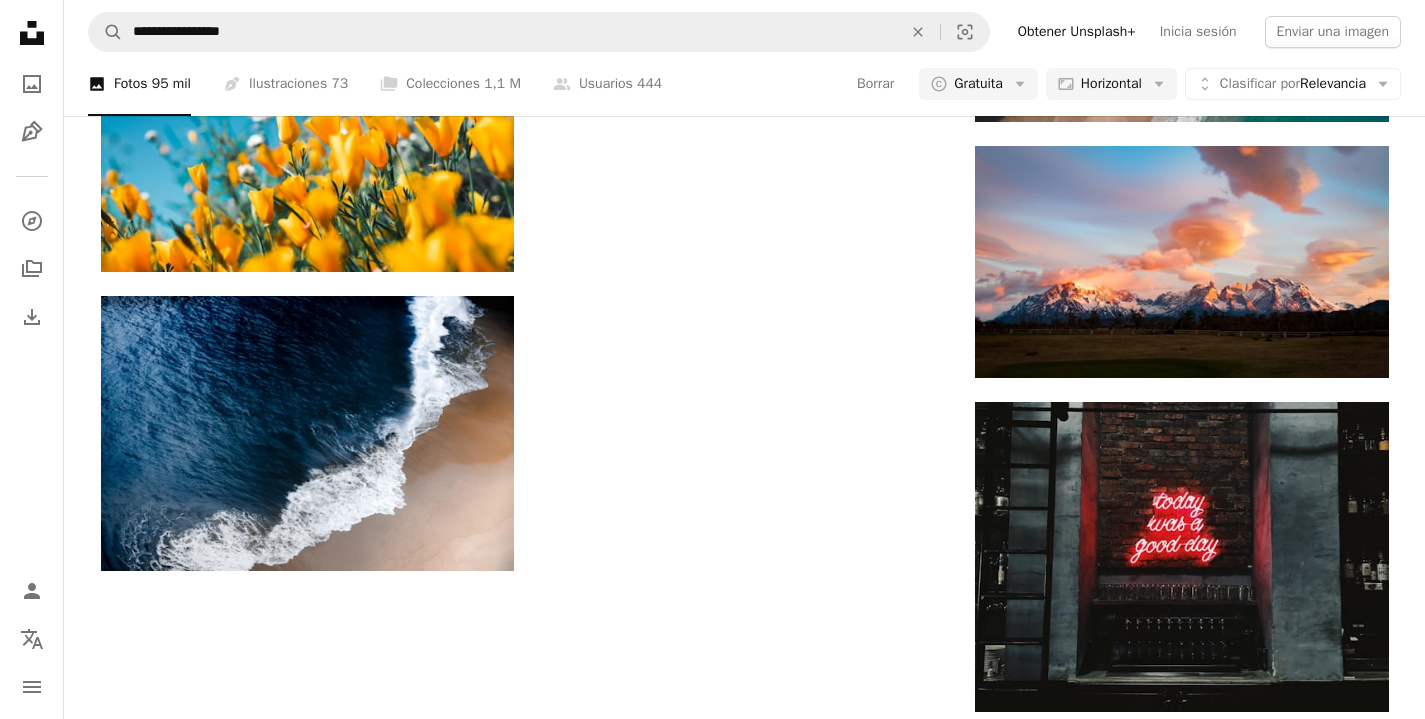 scroll, scrollTop: 8130, scrollLeft: 0, axis: vertical 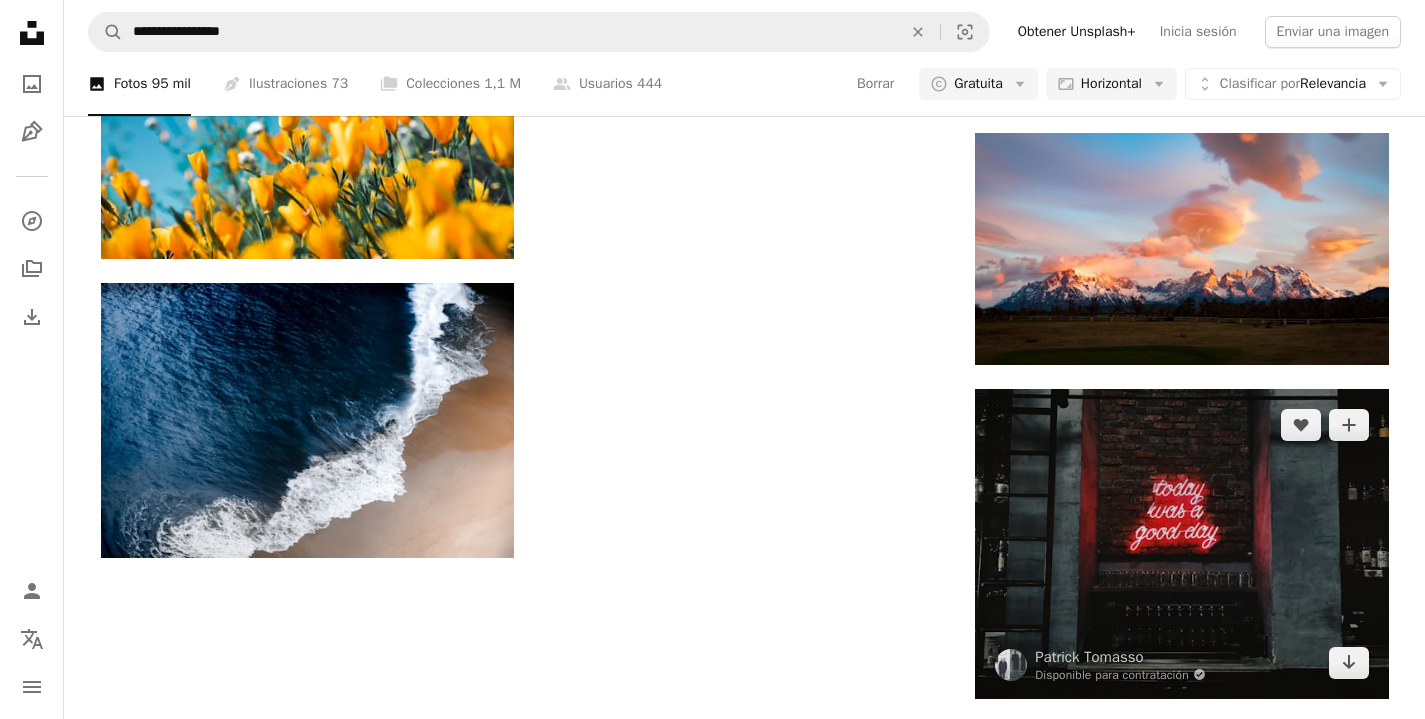 click at bounding box center (1181, 544) 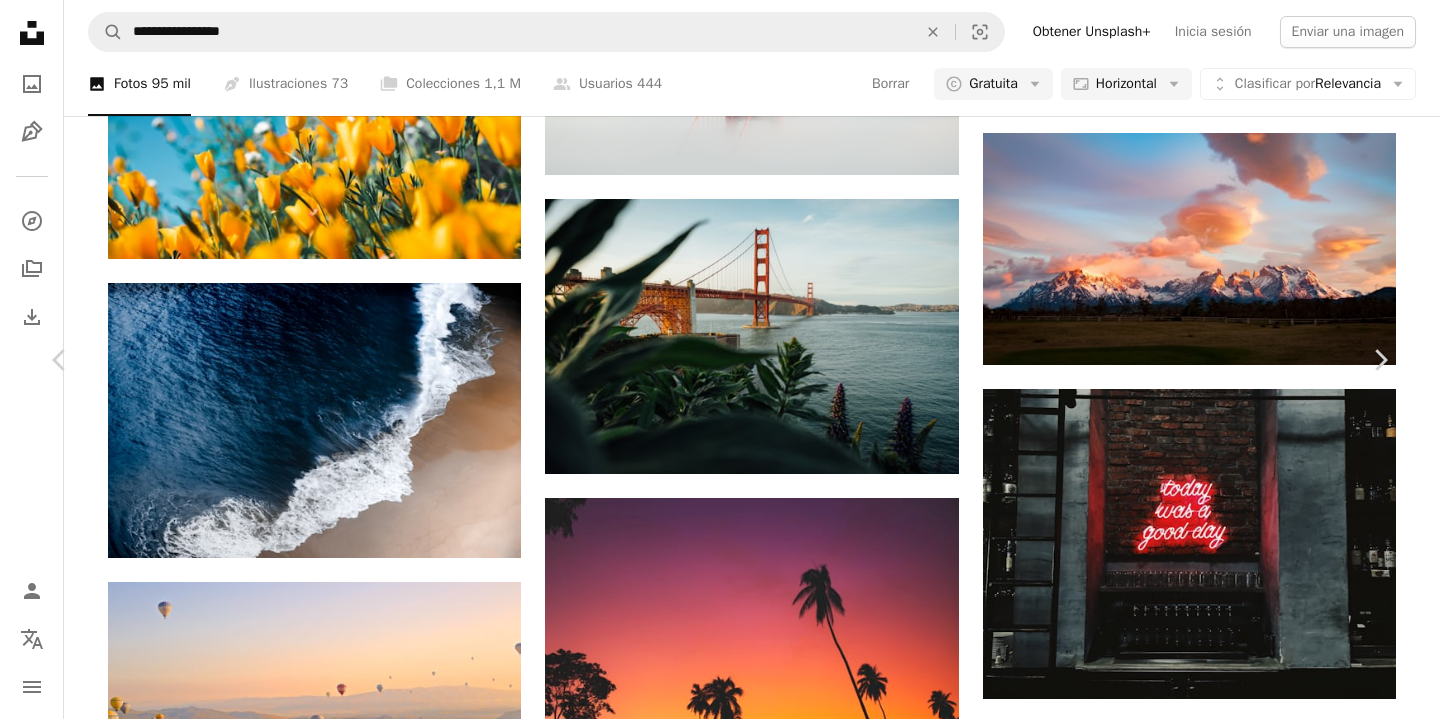click on "An X shape Chevron left Chevron right [FIRST] [LAST] Disponible para contratación A checkmark inside of a circle A heart A plus sign Editar imagen   Plus sign for Unsplash+ Descargar gratis Chevron down Zoom in Visualizaciones 39.762.072 Descargas 426.325 Presentado en Fotos ,  Espiritualidad ,  Wallpapers A forward-right arrow Compartir Info icon Información More Actions A map marker [BUSINESS_NAME], [CITY], [COUNTRY] Calendar outlined Publicado el  [DATE] Safety Uso gratuito bajo la  Licencia Unsplash papel tapiz restaurante Noche rosado pared citar rojo Los Ángeles minimalista neón barra firmar letrero de neón mural Este Día Tumblr dicho Buenos días Hoy ha sido un buen día Señal luminosa Fondos Explora imágenes premium relacionadas en iStock  |  Ahorra un 20 % con el código UNSPLASH20 Ver más en iStock  ↖️ Imágenes relacionadas A heart A plus sign [FIRST] [LAST] Disponible para contratación A checkmark inside of a circle Arrow pointing down A heart A plus sign A heart" at bounding box center (720, 4359) 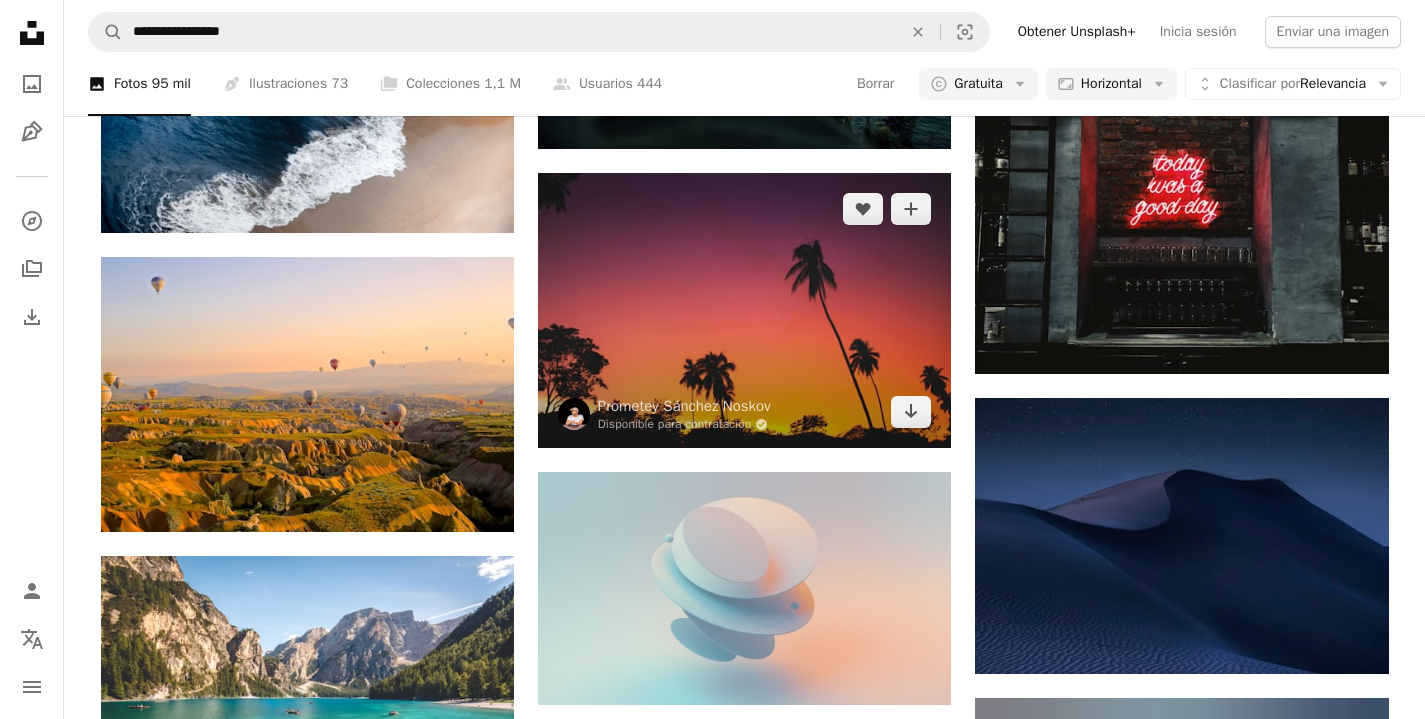 scroll, scrollTop: 8440, scrollLeft: 0, axis: vertical 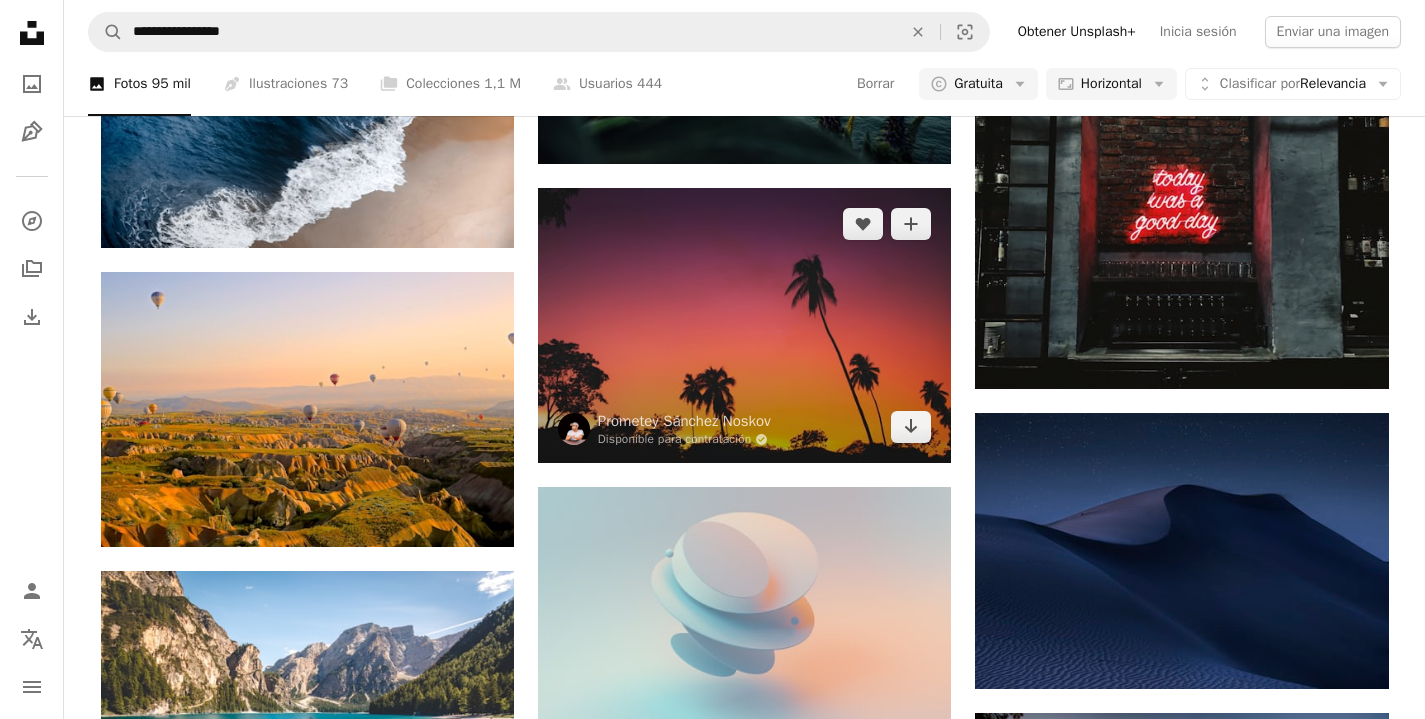 click at bounding box center [744, 325] 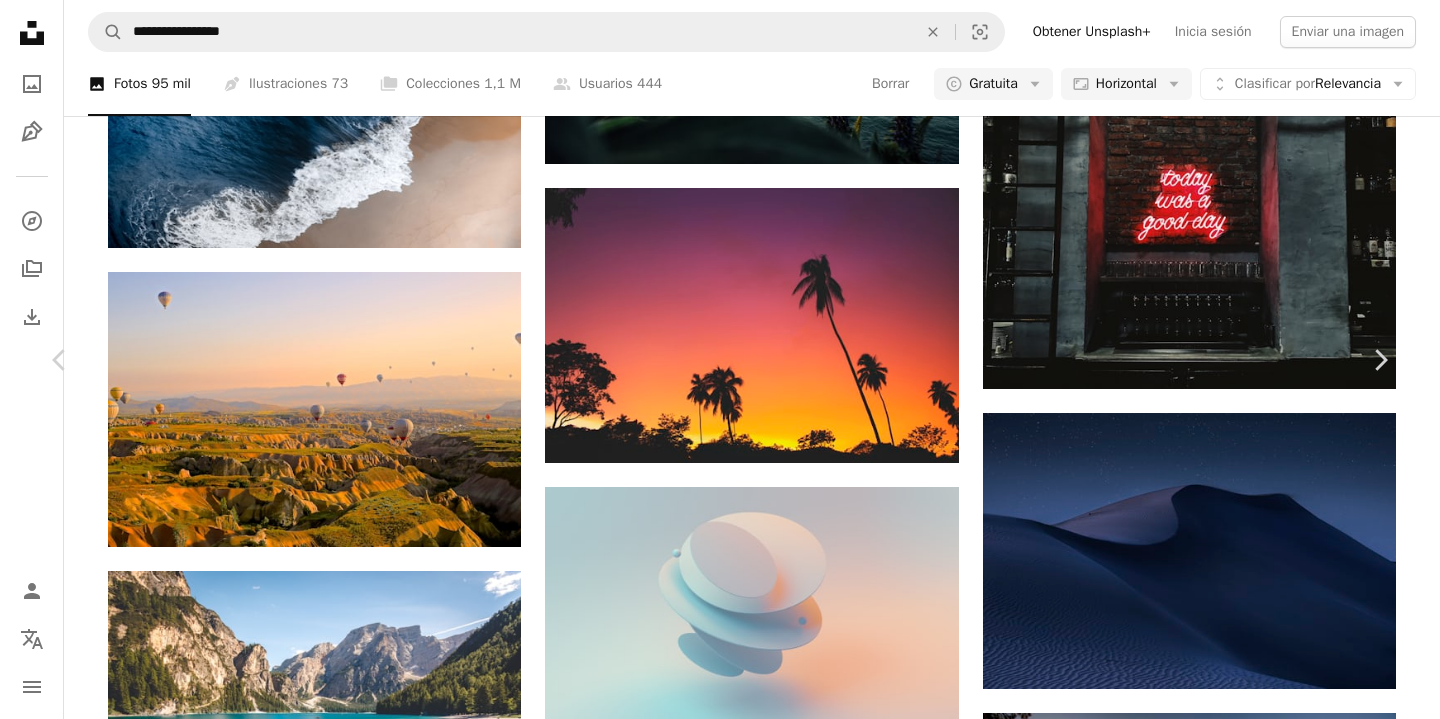 click on "Descargar gratis" at bounding box center (1184, 3737) 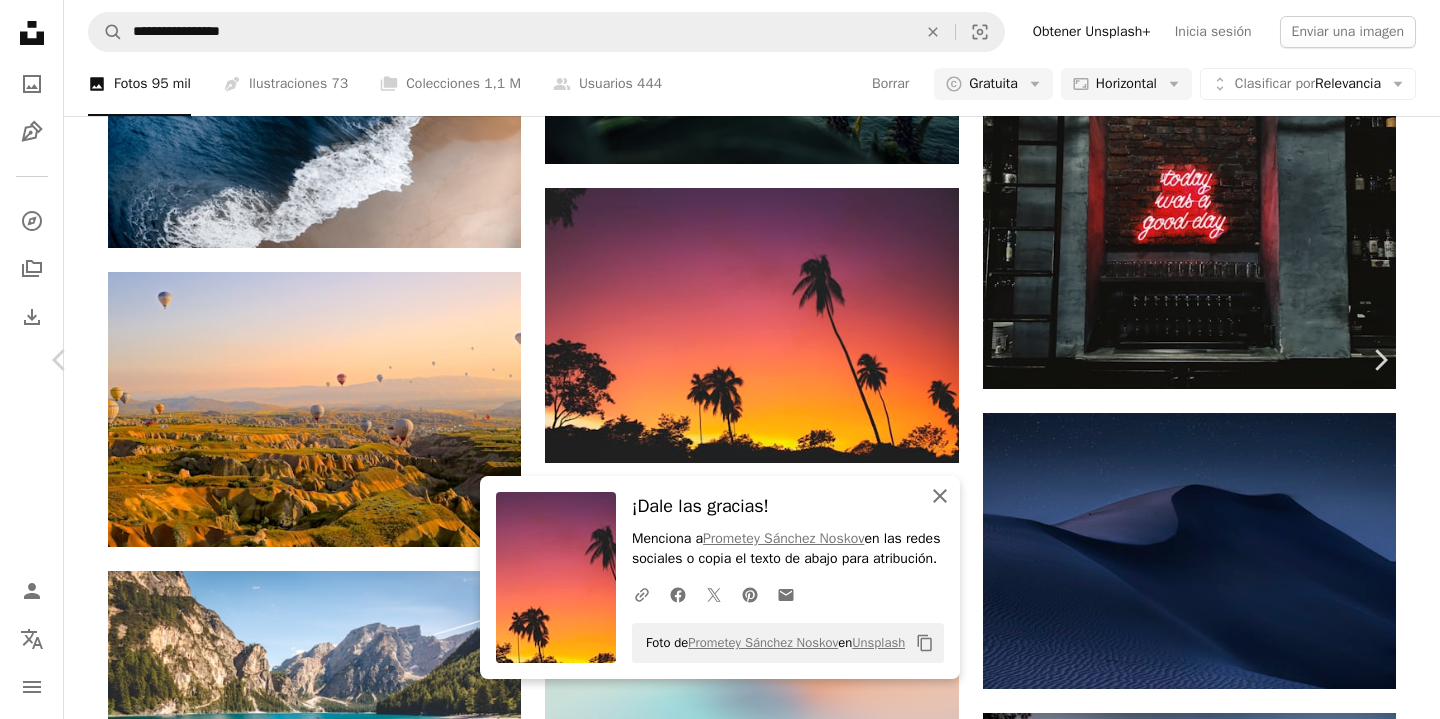click on "An X shape" 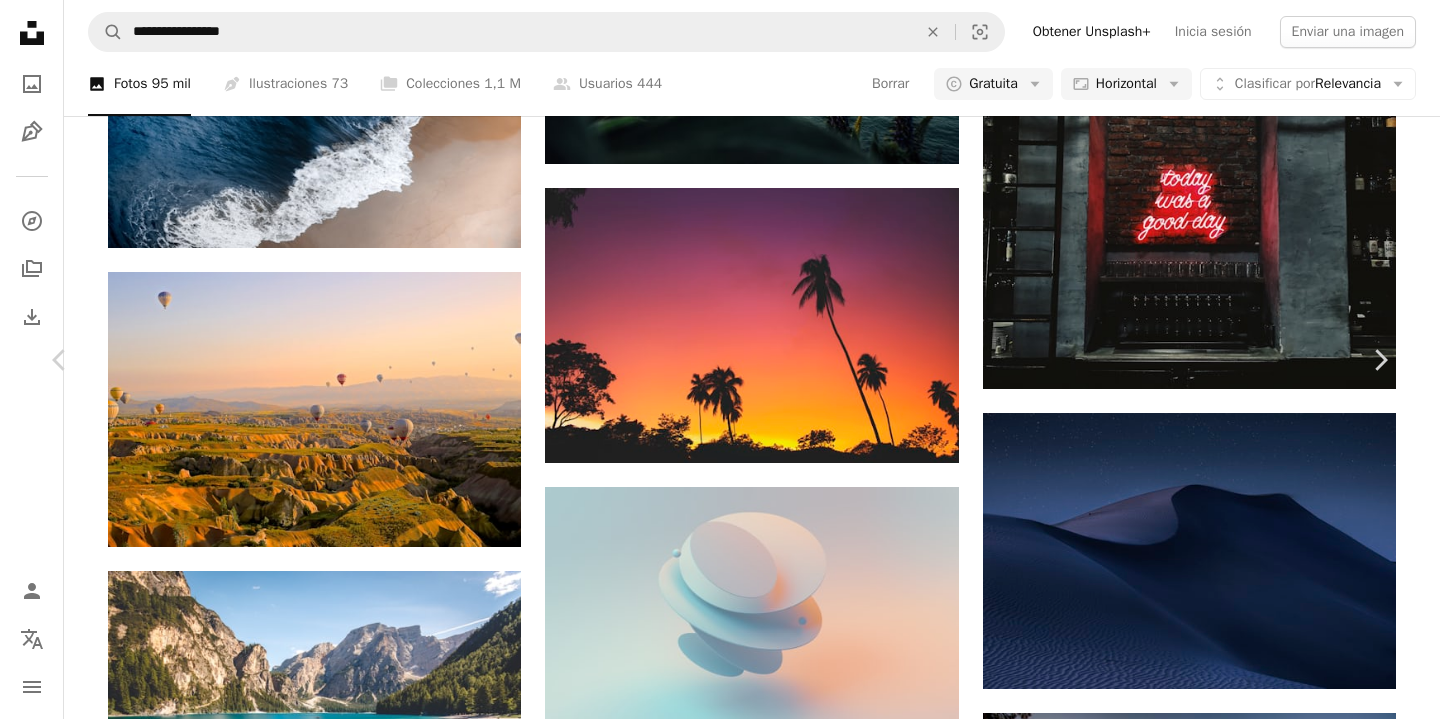 click on "An X shape Chevron left Chevron right [FIRST] [LAST] Disponible para contratación A checkmark inside of a circle A heart A plus sign Editar imagen   Plus sign for Unsplash+ Descargar gratis Chevron down Zoom in Visualizaciones 102.693.088 Descargas 870.400 Presentado en Fotos ,  Wallpapers A forward-right arrow Compartir Info icon Información More Actions A map marker [CITY], [COUNTRY] Calendar outlined Publicado el  [DATE] Camera Canon, EOS REBEL T5i Safety Uso gratuito bajo la  Licencia Unsplash papel tapiz puesta del sol fondos de escritorio amanecer rojo naranja morado amarillo Instagram silueta México palmera Wallpapers tropical Papel pintado de puesta de sol colores amanecer crepústulo papel pintado de palmera Fondo de la puesta de sol Imágenes gratuitas Explora imágenes premium relacionadas en iStock  |  Ahorra un 20 % con el código UNSPLASH20 Ver más en iStock  ↖️ Imágenes relacionadas A heart A plus sign Dmitry Voronov Disponible para contratación A heart A heart" at bounding box center (720, 4049) 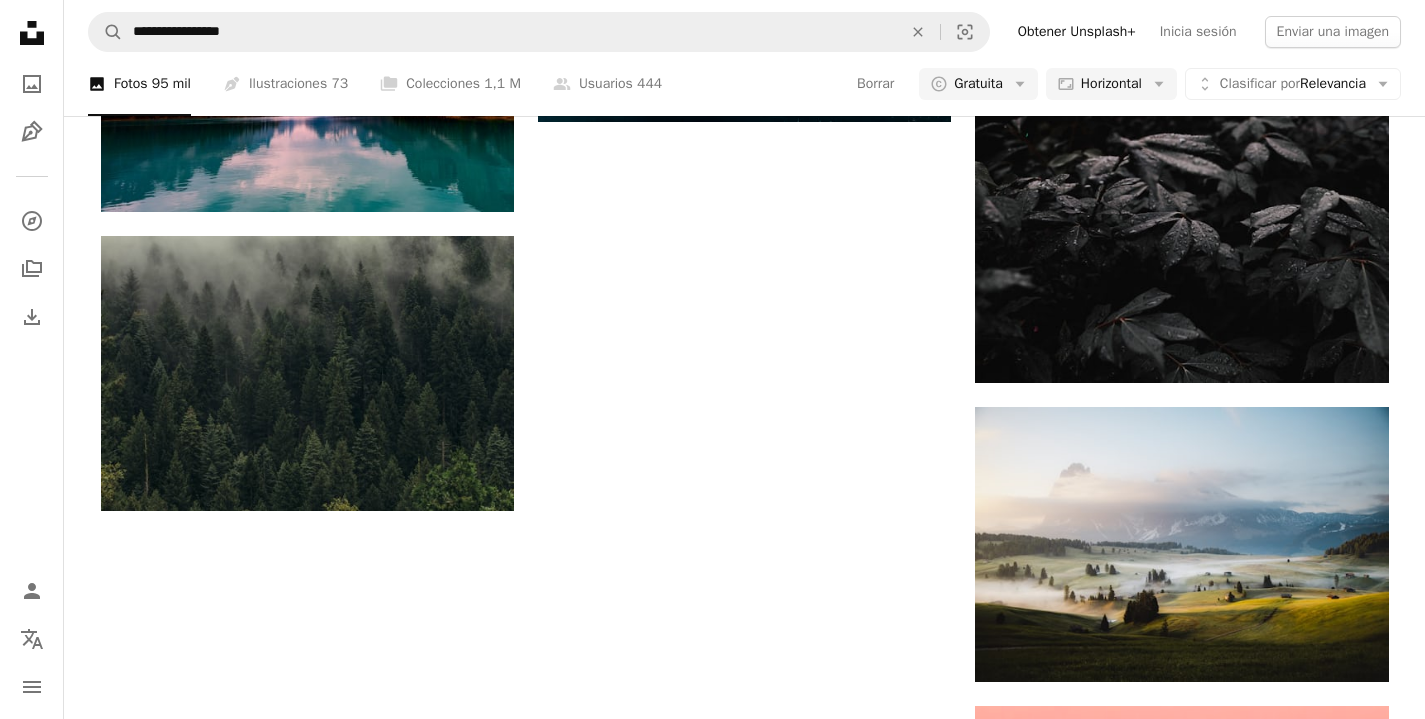 scroll, scrollTop: 9938, scrollLeft: 0, axis: vertical 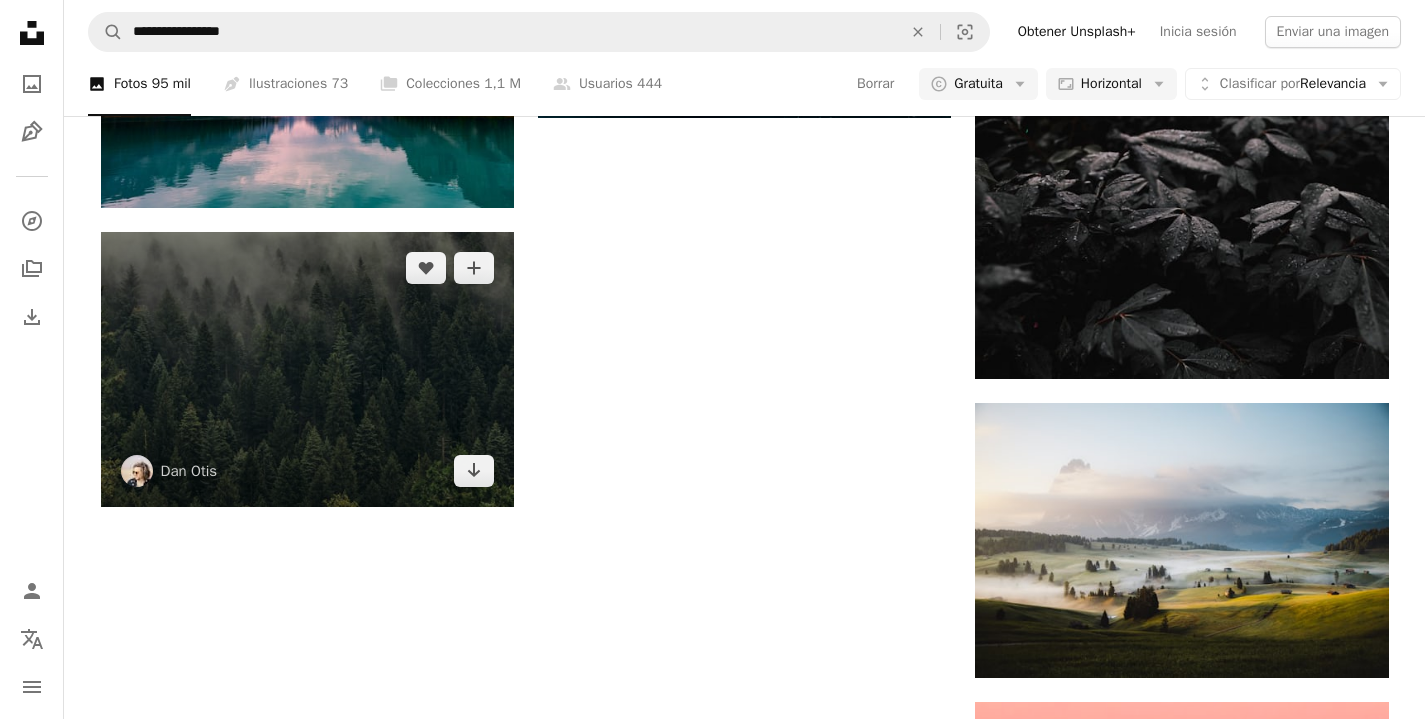 click at bounding box center (307, 369) 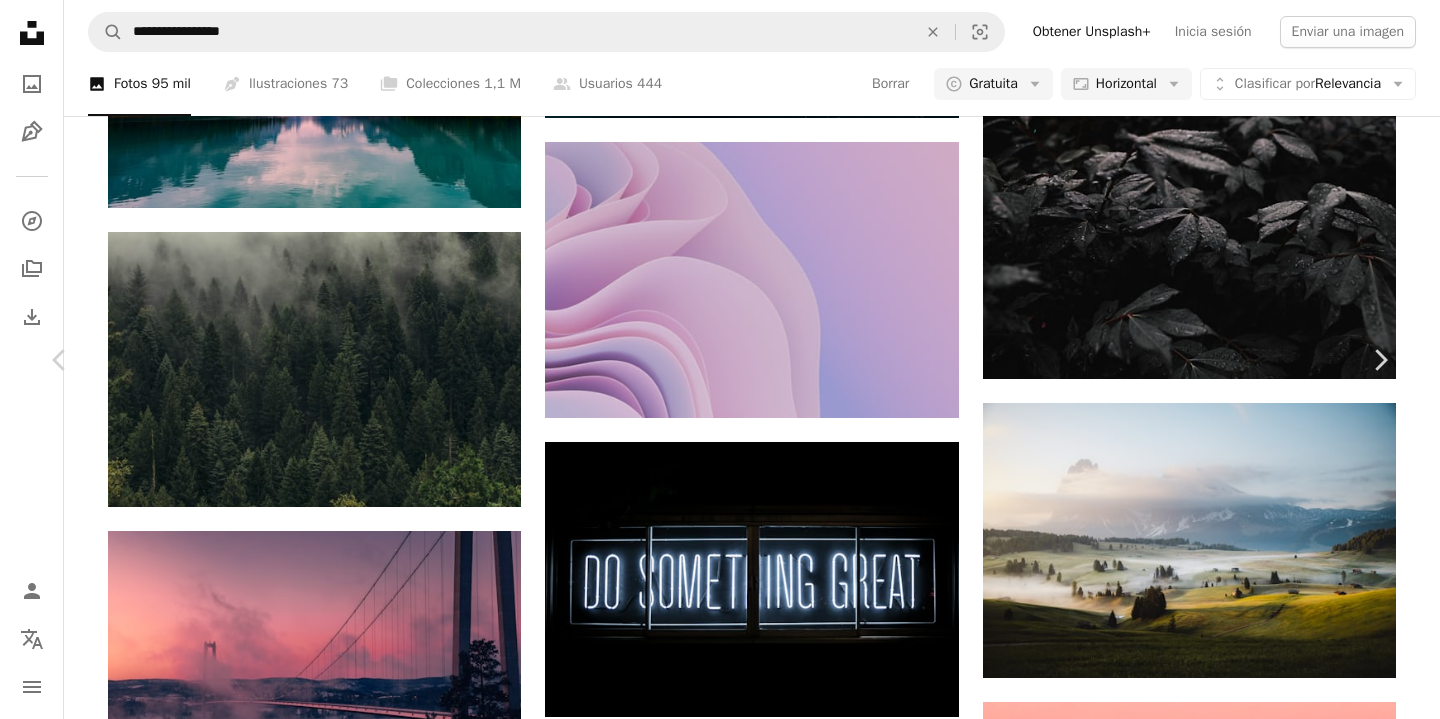 click on "Descargar gratis" at bounding box center (1184, 4308) 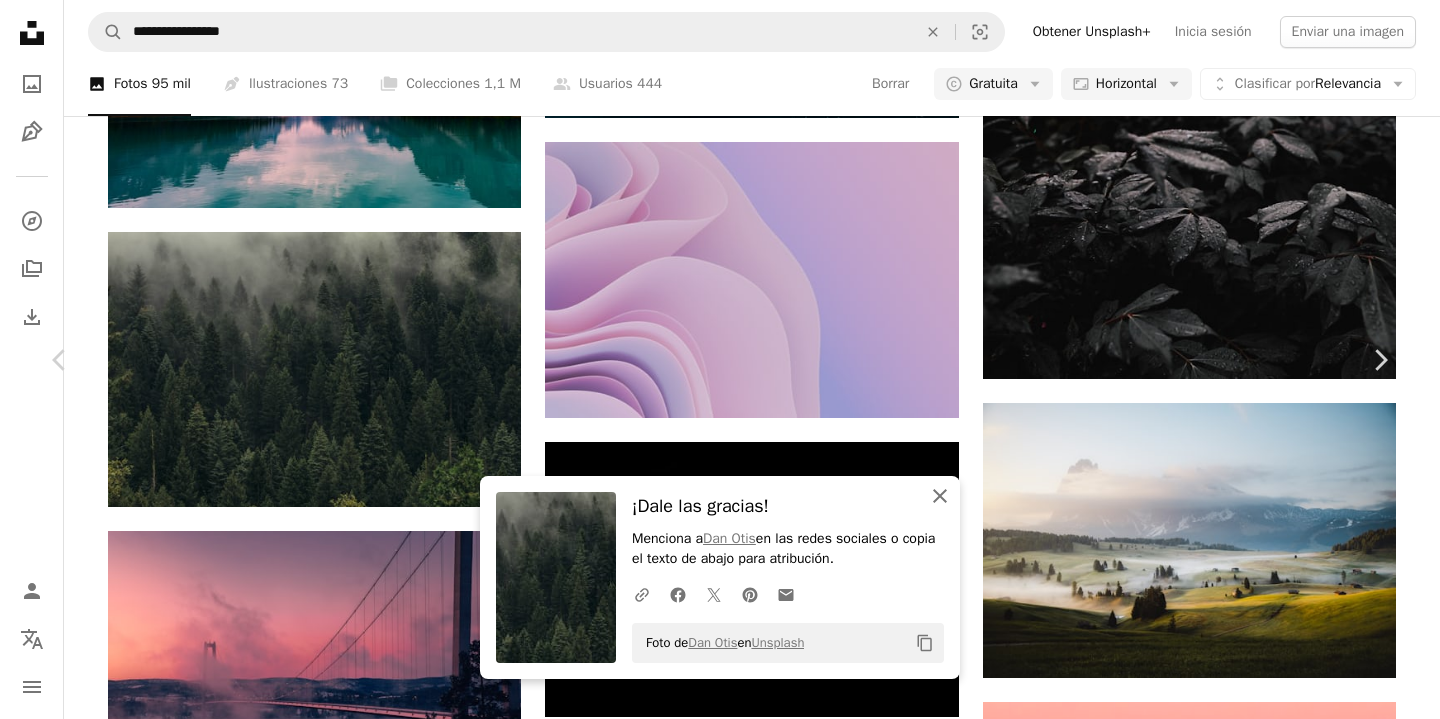 click on "An X shape" 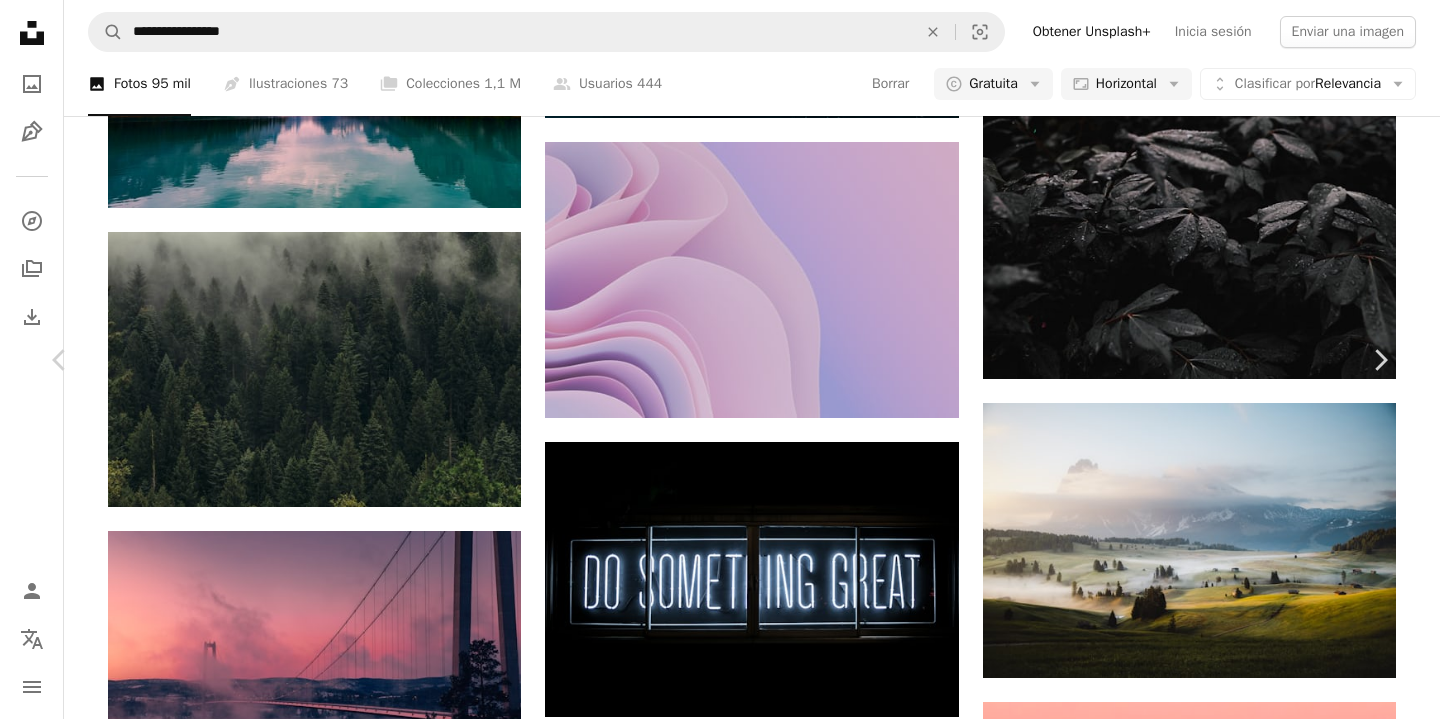 click on "A heart A plus sign [FIRST] [LAST] [FIRST] [LAST] A heart A plus sign A heart A plus sign [FIRST] [LAST] Available for hire A checkmark inside of a circle Arrow pointing down A heart A plus sign [FIRST] [LAST] Available for hire A checkmark inside of a circle A heart" at bounding box center [720, 4620] 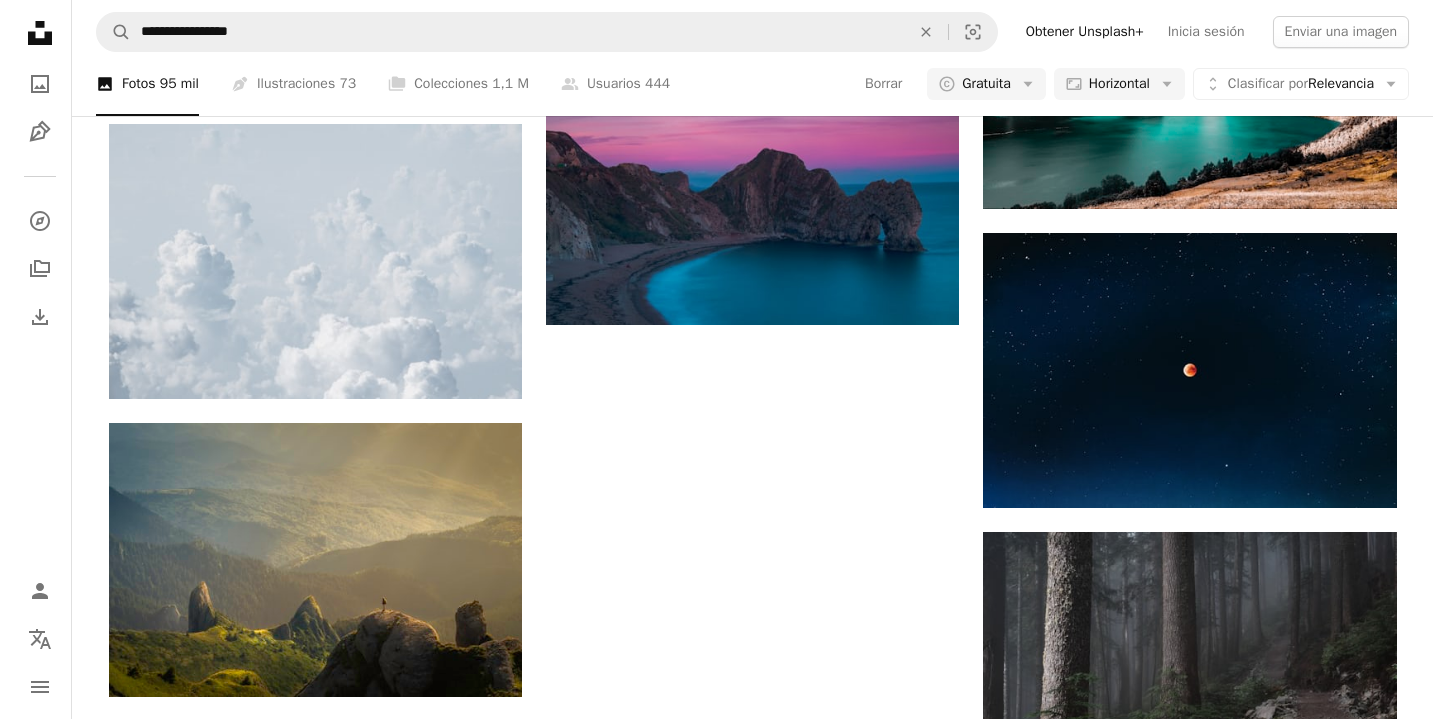 scroll, scrollTop: 11545, scrollLeft: 0, axis: vertical 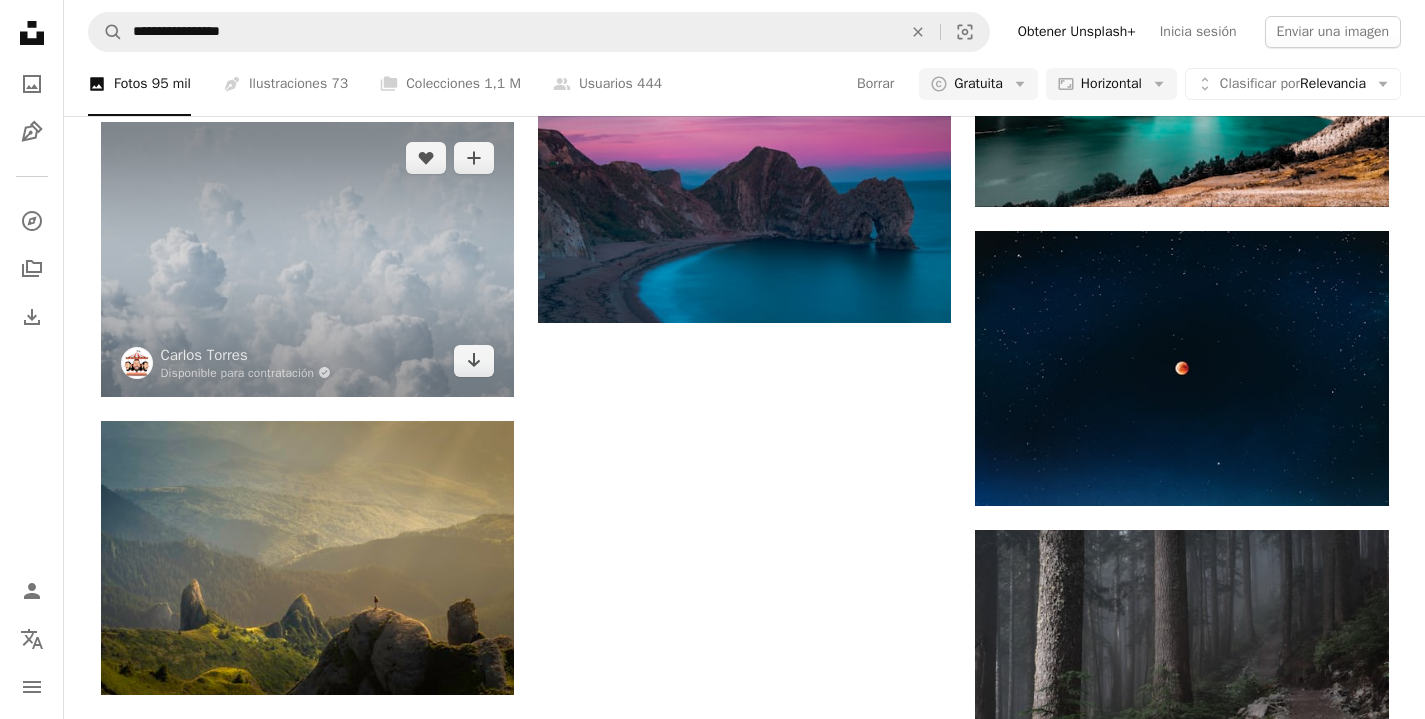 click at bounding box center [307, 259] 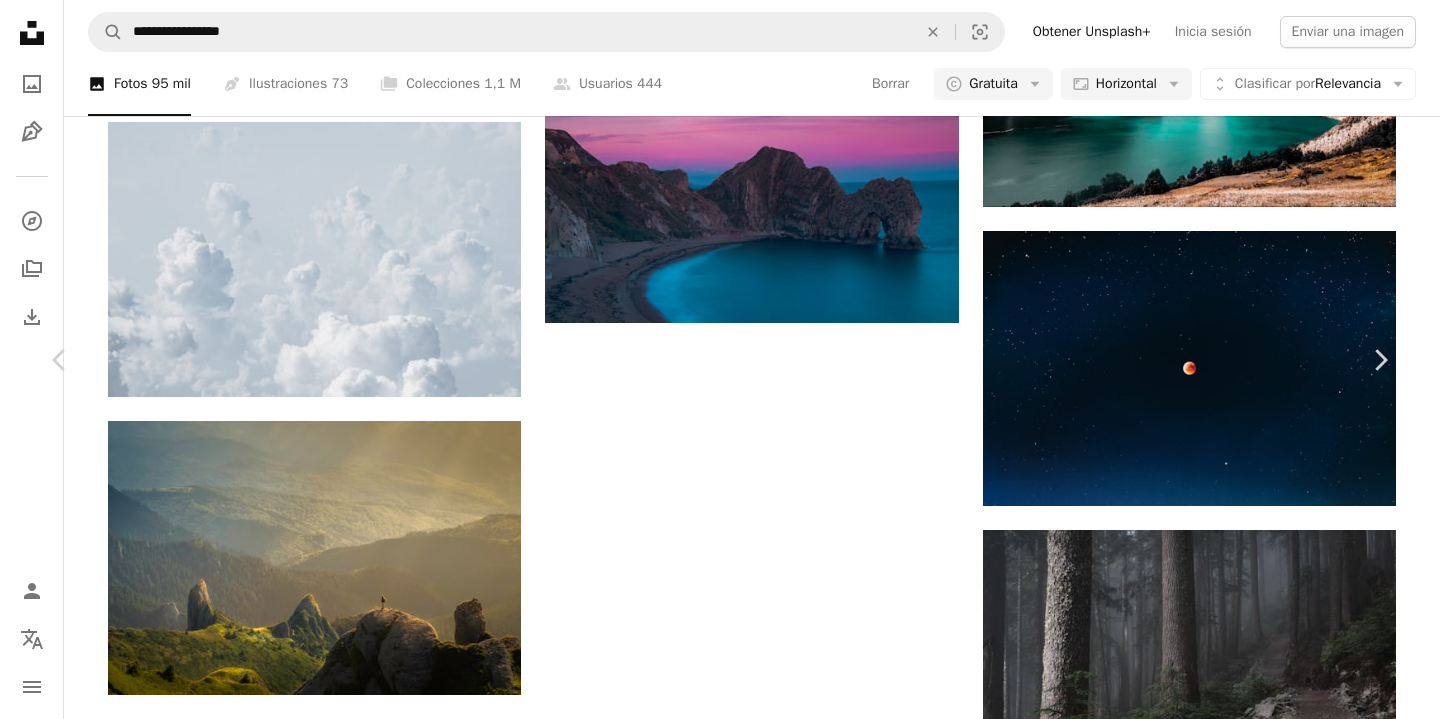 click on "An X shape Chevron left Chevron right Carlos Torres Disponible para contratación A checkmark inside of a circle A heart A plus sign Editar imagen   Plus sign for Unsplash+ Descargar gratis Chevron down Zoom in Visualizaciones 36.366.541 Descargas 380.734 Presentado en Fotos ,  Espiritualidad ,  Sostenibilidad A forward-right arrow Compartir Info icon Información More Actions A map marker Athens, [COUNTRY] Calendar outlined Publicado el  9 de septiembre de 2018 Safety Uso gratuito bajo la  Licencia Unsplash papel tapiz textura nubes tierra nube Blanco calma hermoso vuelo fondo del cielo Unsplash al aire libre cielo fondo de pantalla pacífico volador volar nublado Cloudscape Skyscape fondo Fondos de pantalla HD Explora imágenes premium relacionadas en iStock  |  Ahorra un 20 % con el código UNSPLASH20 Ver más en iStock  ↗ Imágenes relacionadas A heart A plus sign Fay Lee Arrow pointing down A heart A plus sign Mathias Reding Disponible para contratación A checkmark inside of a circle Arrow pointing down" at bounding box center [720, 3012] 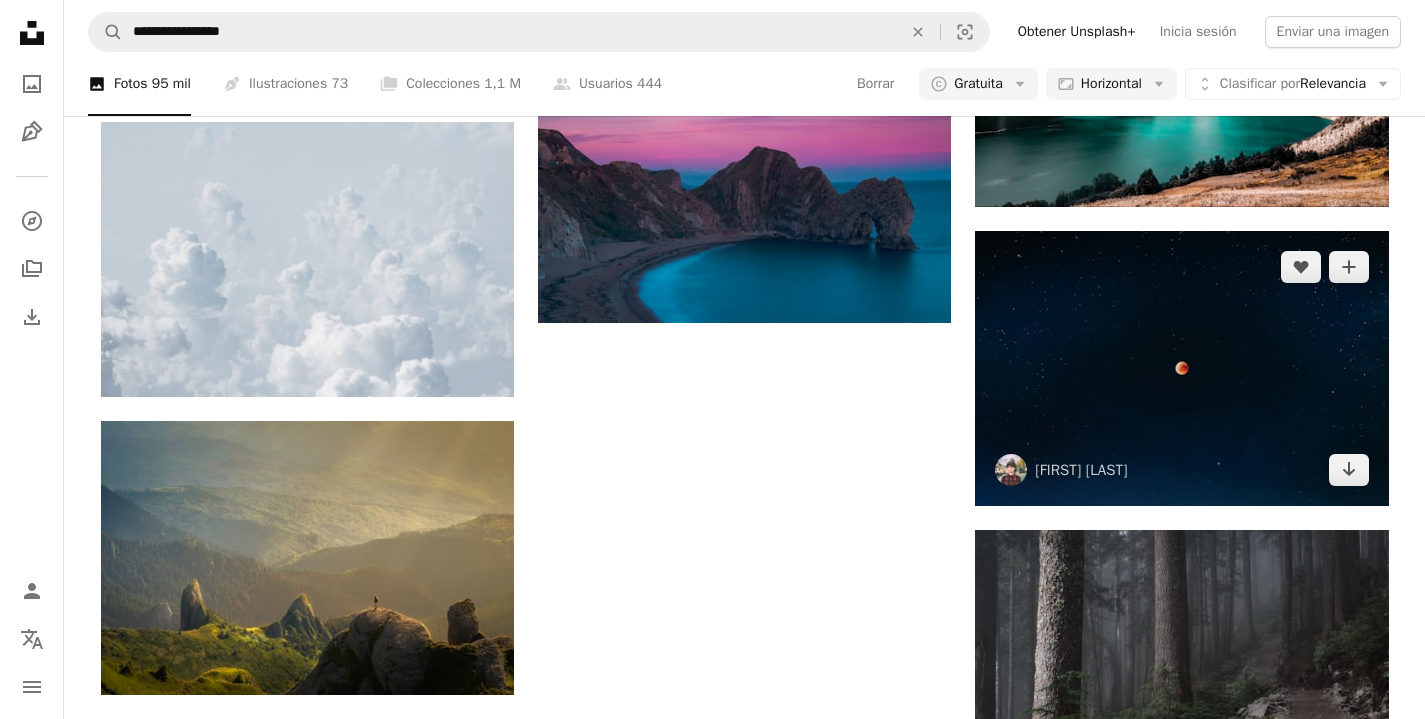 click at bounding box center (1181, 368) 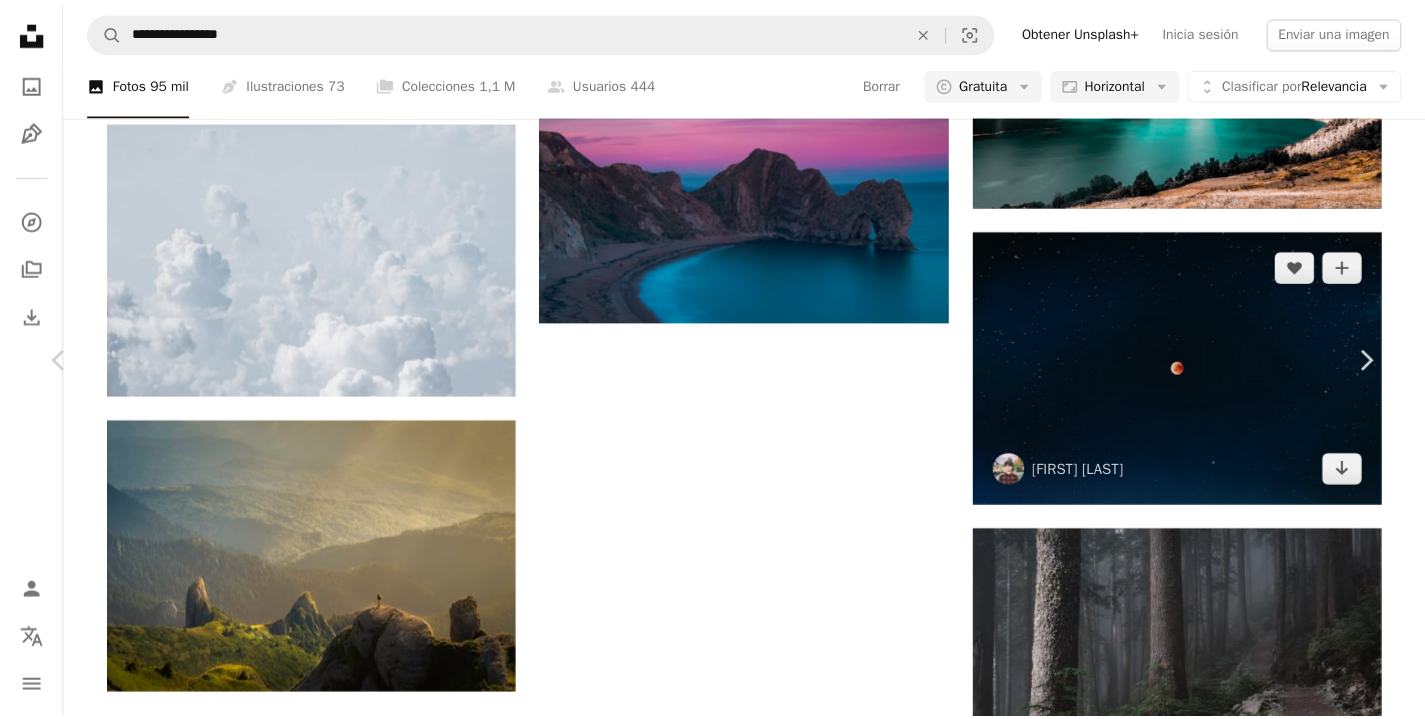 scroll, scrollTop: 0, scrollLeft: 0, axis: both 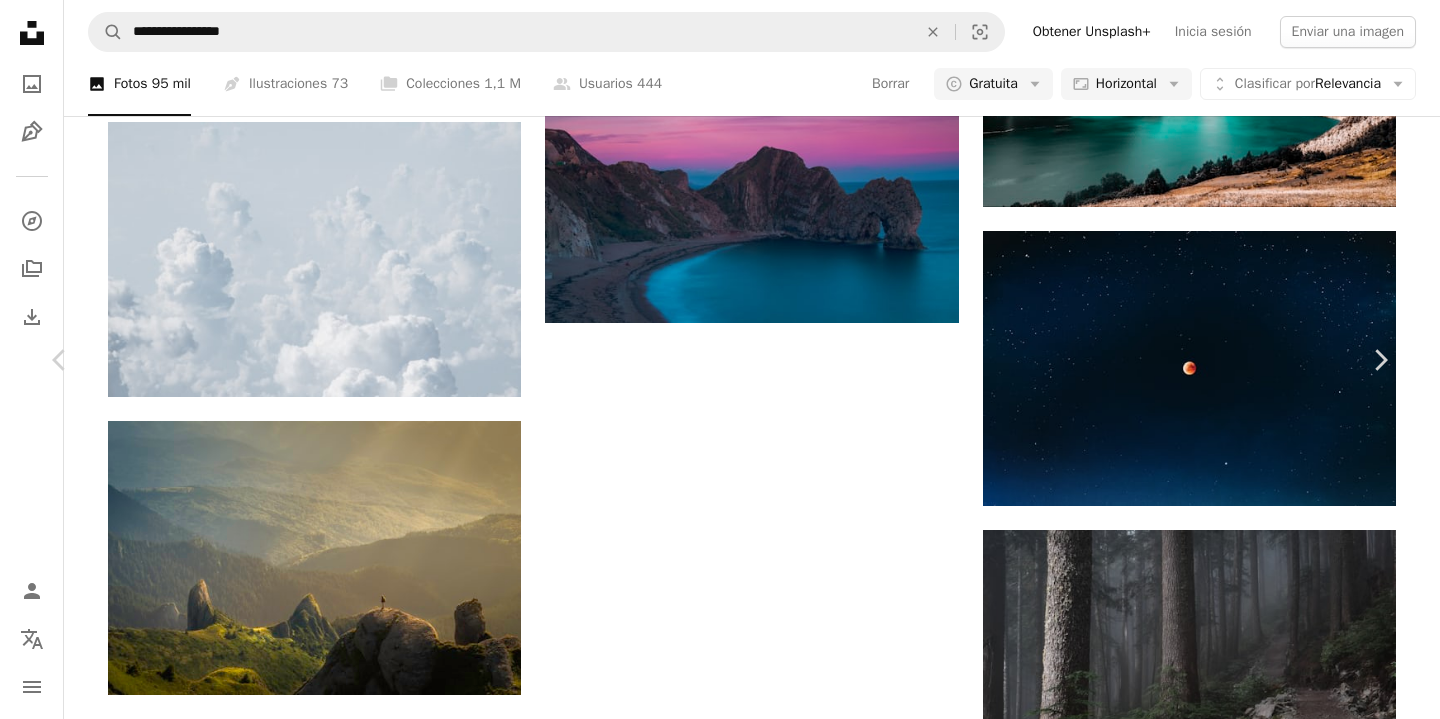 click on "An X shape Chevron left Chevron right [FIRST] [LAST] federize A heart A plus sign Editar imagen   Plus sign for Unsplash+ Descargar gratis Chevron down Zoom in Visualizaciones 68.380.653 Descargas 483.555 Presentado en Fotos ,  Actualidades ,  Naturaleza A forward-right arrow Compartir Info icon Información More Actions A map marker [CITY], [COUNTRY] Calendar outlined Publicado el  [DATE] Camera Canon, EOS 80D Safety Uso gratuito bajo la  Licencia Unsplash papel tapiz espacio oscuro azul luna Noche luz universo rojo planeta estrella Fondos oscuridad panorama eclipse Fondos informáticos gran luna fondo negro escritorio Imágenes gratuitas Explora imágenes premium relacionadas en iStock  |  Ahorra un 20 % con el código UNSPLASH20 Ver más en iStock  ↖️ Imágenes relacionadas A heart A plus sign danilo.alvesd Disponible para contratación A checkmark inside of a circle Arrow pointing down Plus sign for Unsplash+ A heart A plus sign A. C. Para  Unsplash+ A lock   Descargar A heart A plus sign" at bounding box center [720, 3012] 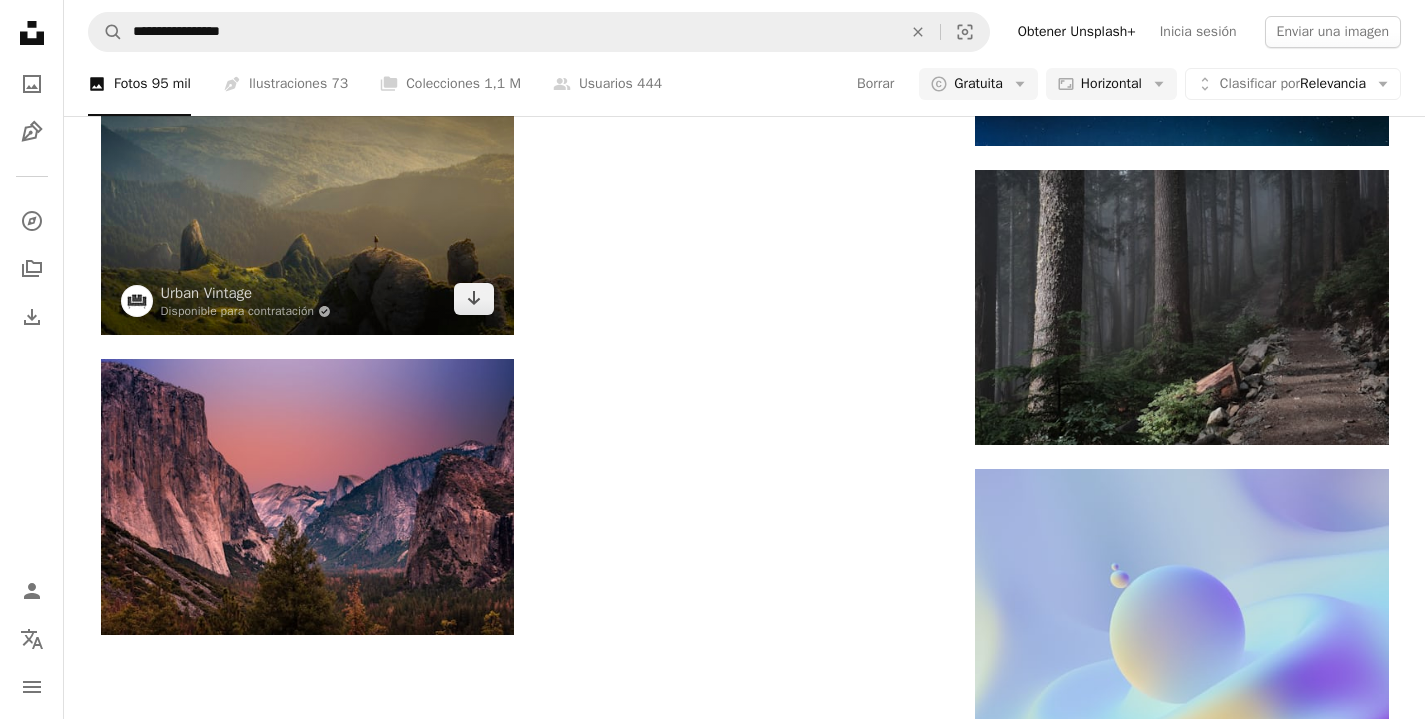scroll, scrollTop: 11906, scrollLeft: 0, axis: vertical 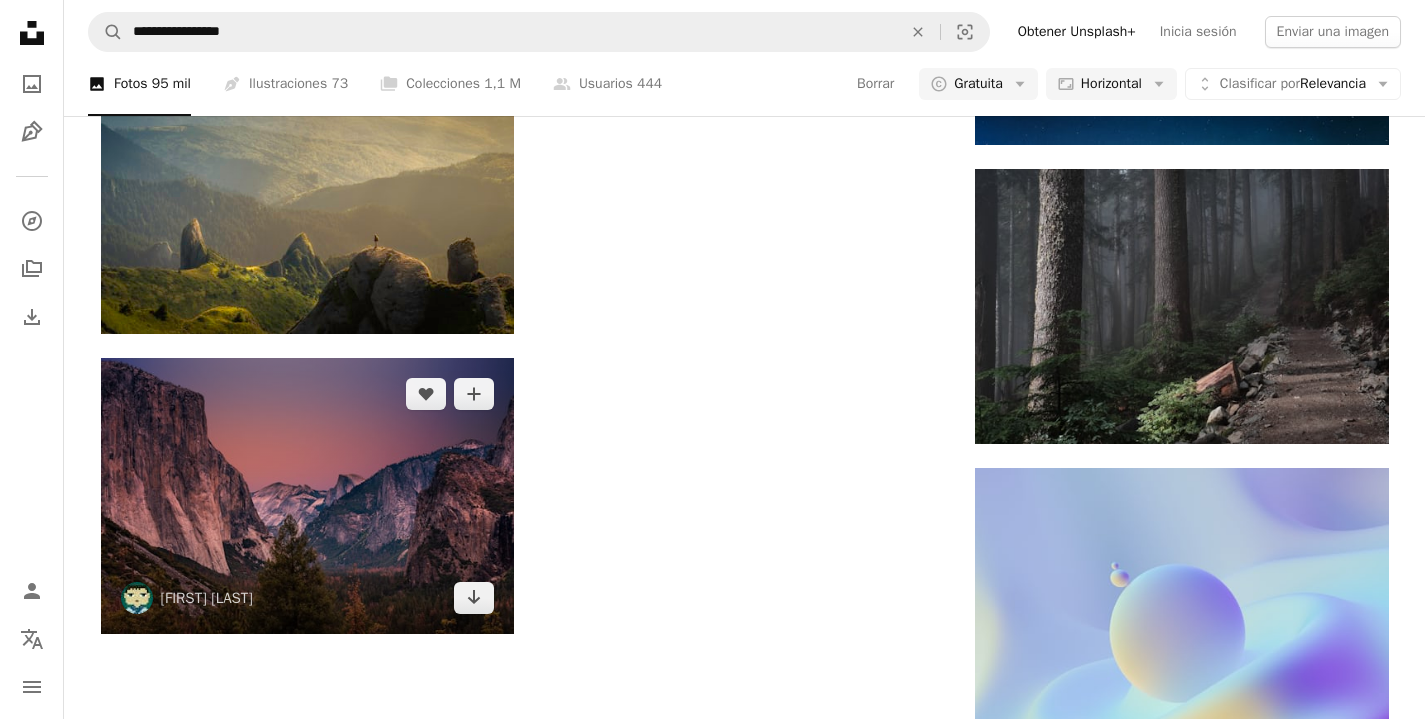 click at bounding box center [307, 496] 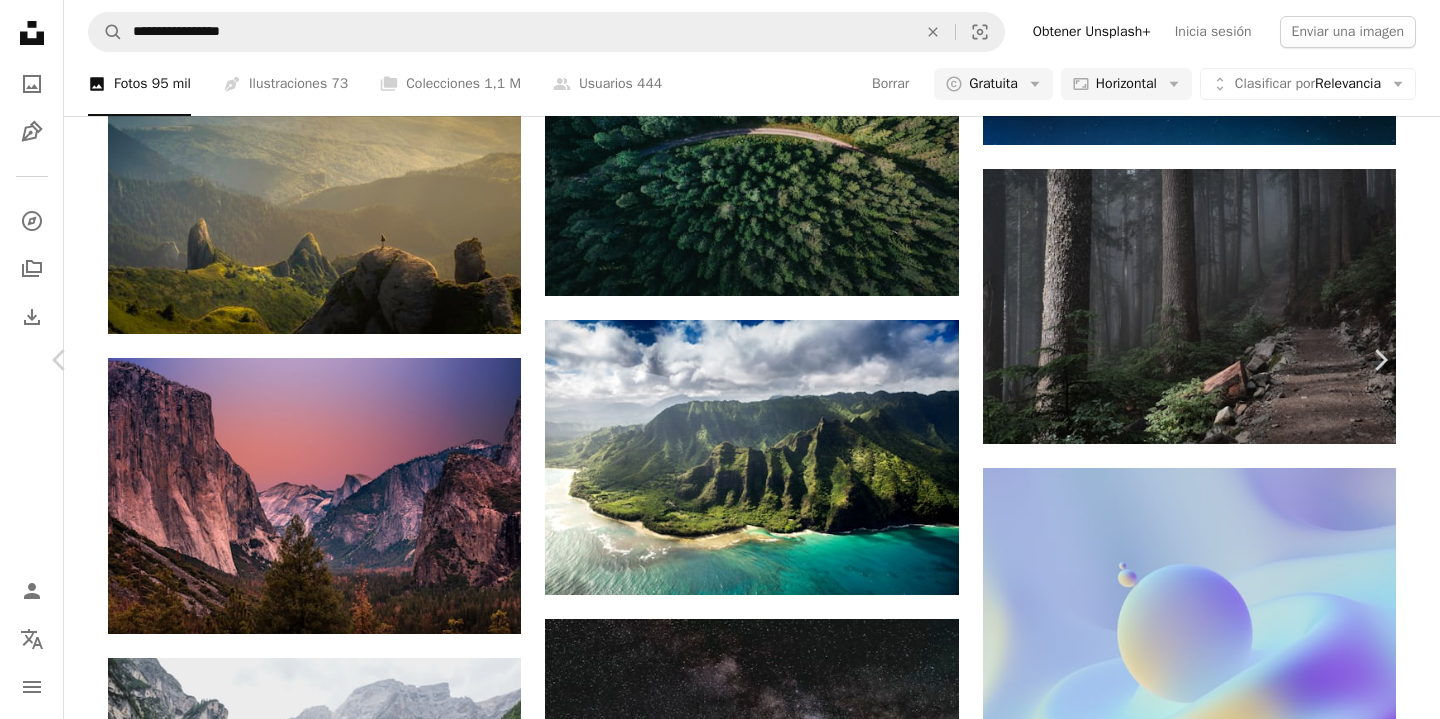 click on "An X shape Chevron left Chevron right Oleg Chursin olegchursin_photo A heart A plus sign Editar imagen   Plus sign for Unsplash+ Descargar gratis Chevron down Zoom in Visualizaciones 108.561.020 Descargas 606.344 Presentado en Fotos ,  Naturaleza ,  Wallpapers A forward-right arrow Compartir Info icon Información More Actions A map marker Yosemite Valley, [COUNTRY] Calendar outlined Publicado el  2 de marzo de 2017 Camera NIKON CORPORATION, NIKON D750 Safety Uso gratuito bajo la  Licencia Unsplash papel tapiz bosque puesta del sol montaña fondos de escritorio amanecer rosado roca Wallpapers California Fondos amanecer cordillera Yosemite increíble fondo de pantalla fondos de escritorio Fondos de Google fondo viajar escritorio Fondos Explora imágenes premium relacionadas en iStock  |  Ahorra un 20 % con el código UNSPLASH20 Ver más en iStock  ↗ Imágenes relacionadas A heart A plus sign Priyank Pathak Arrow pointing down A heart A plus sign Leo_Visions Disponible para contratación A heart Para" at bounding box center (720, 4420) 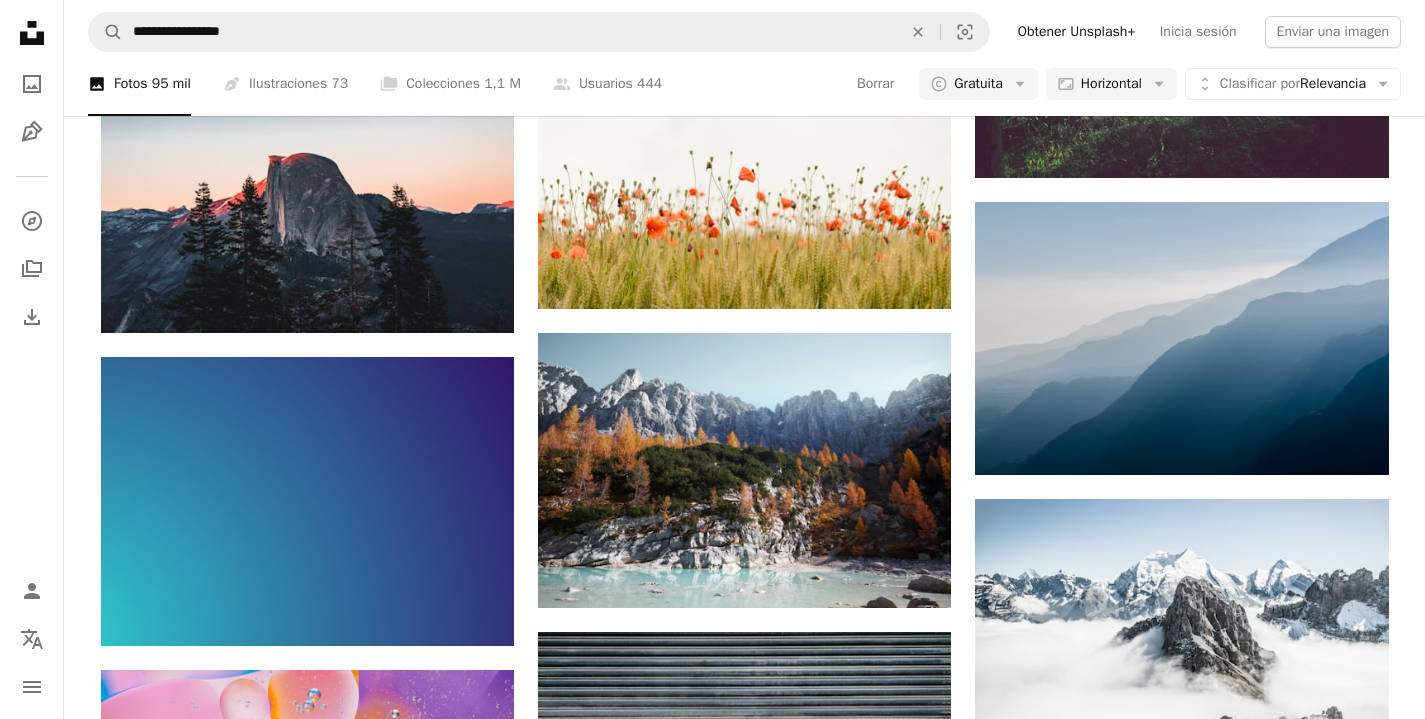 scroll, scrollTop: 12812, scrollLeft: 0, axis: vertical 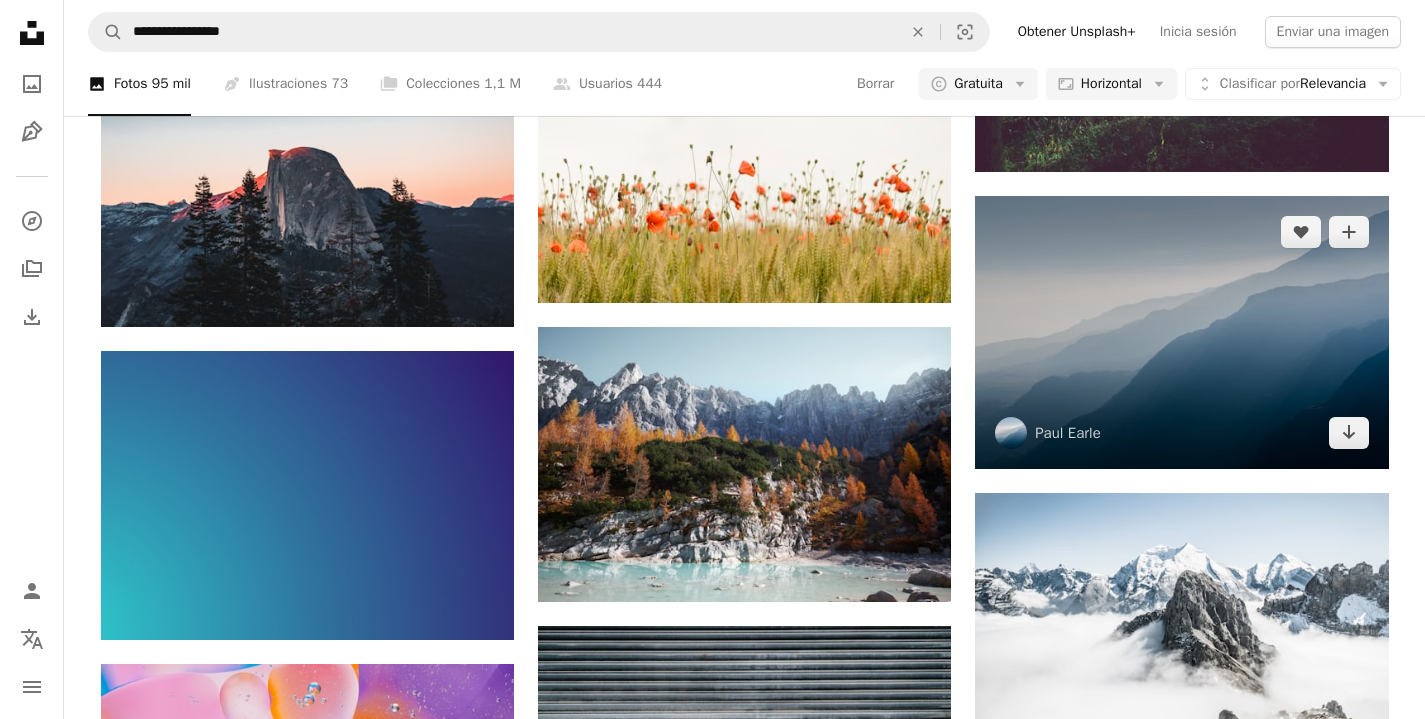 click at bounding box center (1181, 333) 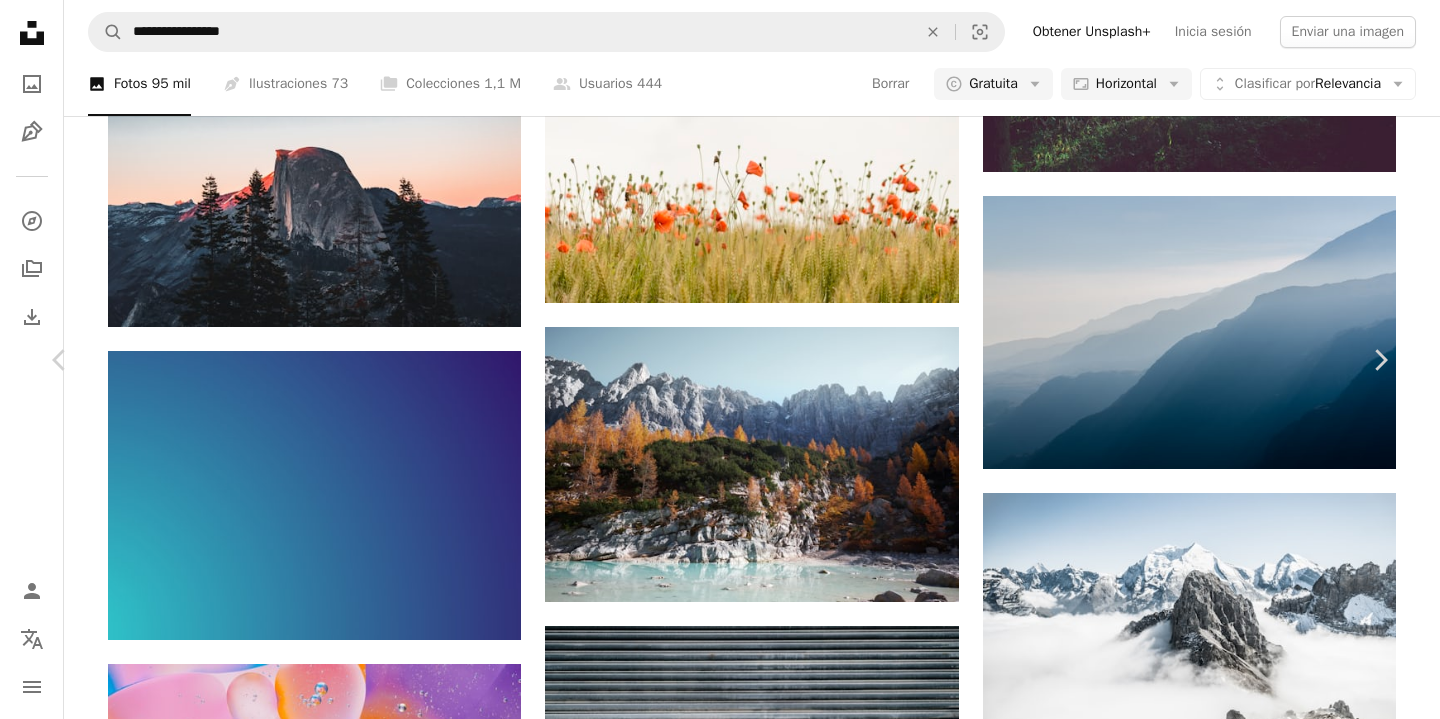 click on "An X shape Chevron left Chevron right Paul Earle paulearlephotography A heart A plus sign Editar imagen   Plus sign for Unsplash+ Descargar gratis Chevron down Zoom in Visualizaciones 1.126.989.927 Descargas 843.665 Presentado en Fotos ,  Wallpapers A forward-right arrow Compartir Info icon Información More Actions Calendar outlined Publicado el  15 de octubre de 2015 Camera NIKON CORPORATION, NIKON D7000 Safety Uso gratuito bajo la  Licencia Unsplash papel tapiz azul montaña fondos de escritorio amanecer lago papel pintado de paisaje fondo de pantalla de montaña niebla Wallpapers horizonte cordillera país Fondo de montaña niebla desierto paisaje de fondo increíble fondo de pantalla fondos de escritorio tranquilo Fondos Explora imágenes premium relacionadas en iStock  |  Ahorra un 20 % con el código UNSPLASH20 Ver más en iStock  ↗ Imágenes relacionadas A heart A plus sign Stephen Coetsee Disponible para contratación A checkmark inside of a circle Arrow pointing down Plus sign for Unsplash+ Para" at bounding box center [720, 3514] 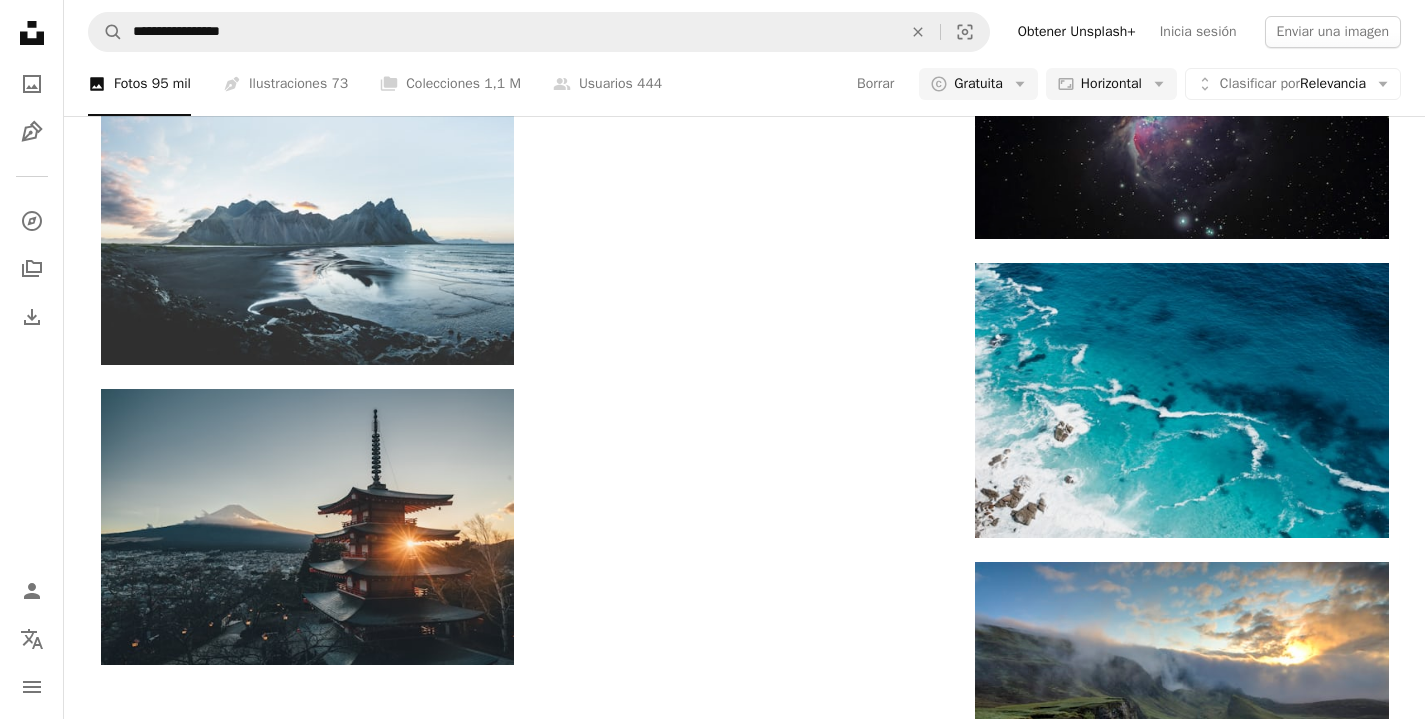 scroll, scrollTop: 13951, scrollLeft: 0, axis: vertical 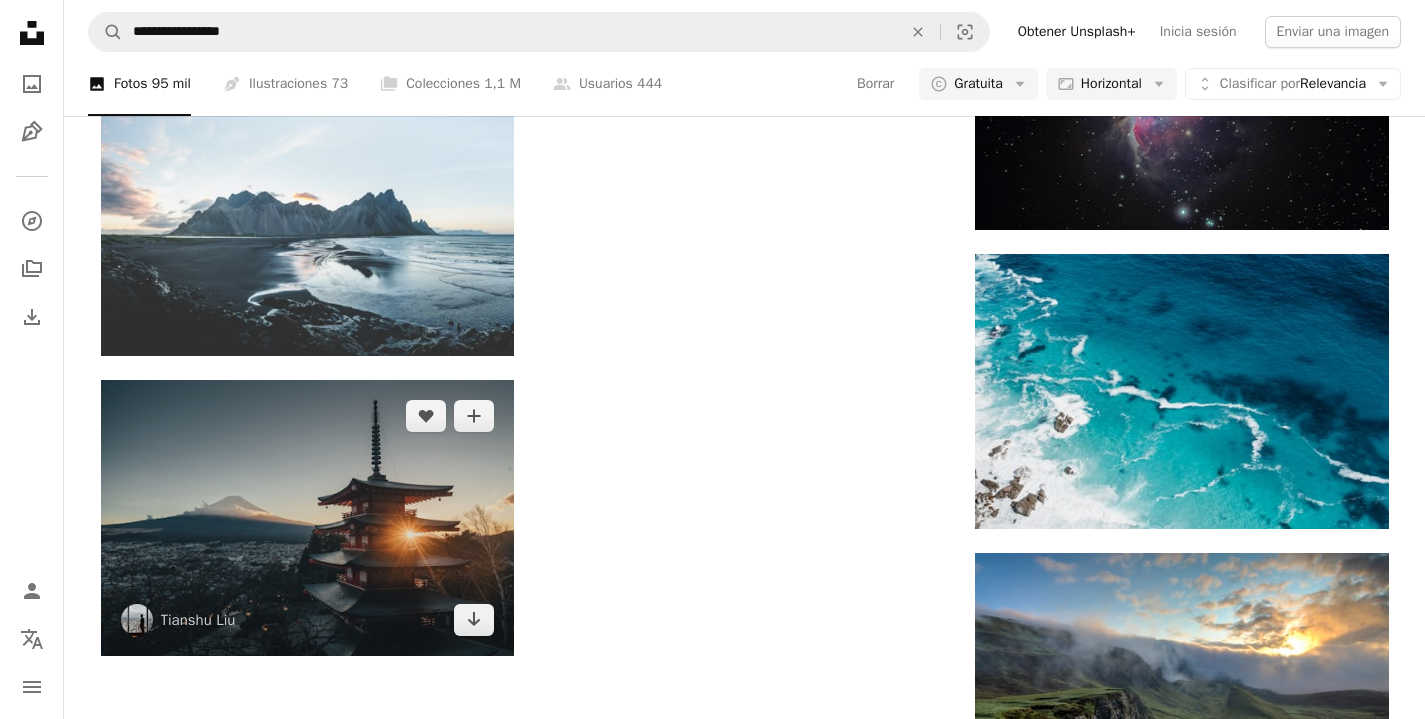 click at bounding box center (307, 518) 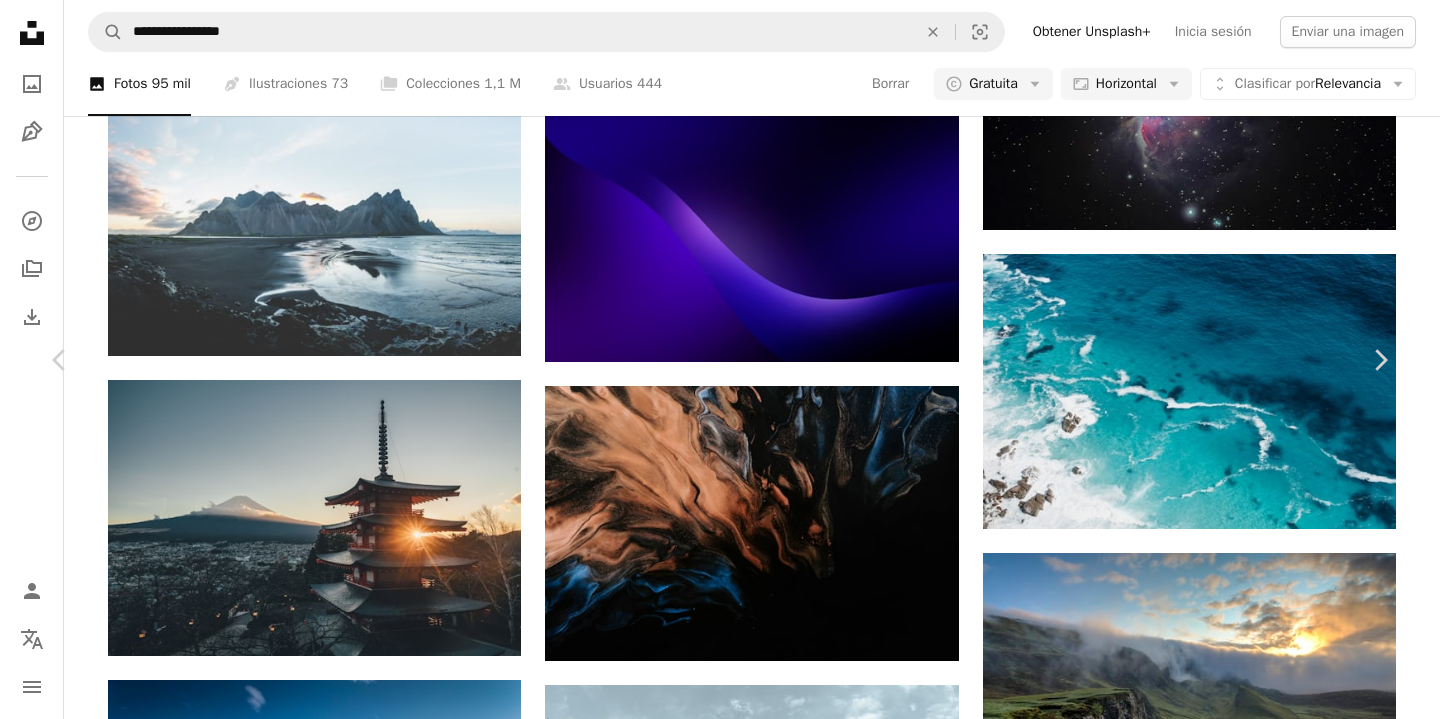 click on "Descargar gratis" at bounding box center [1184, 4149] 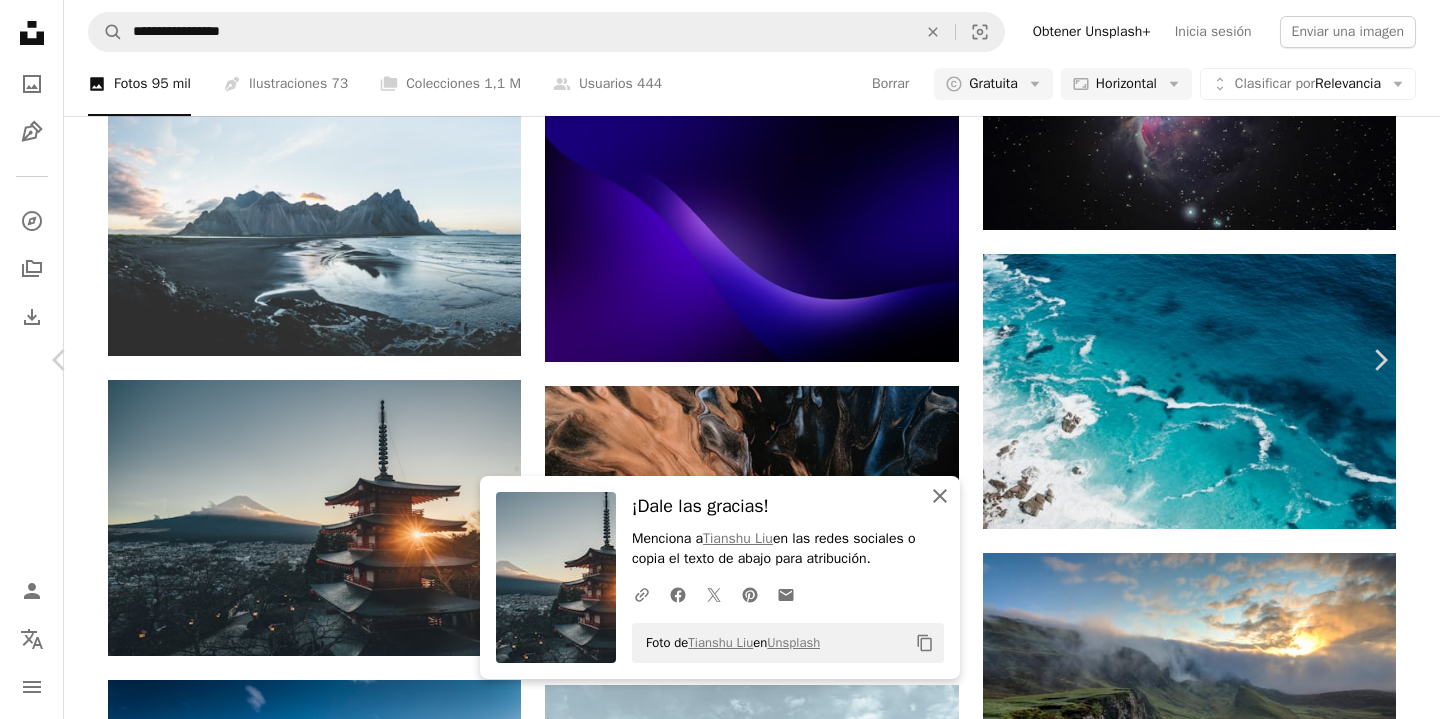 click on "An X shape" 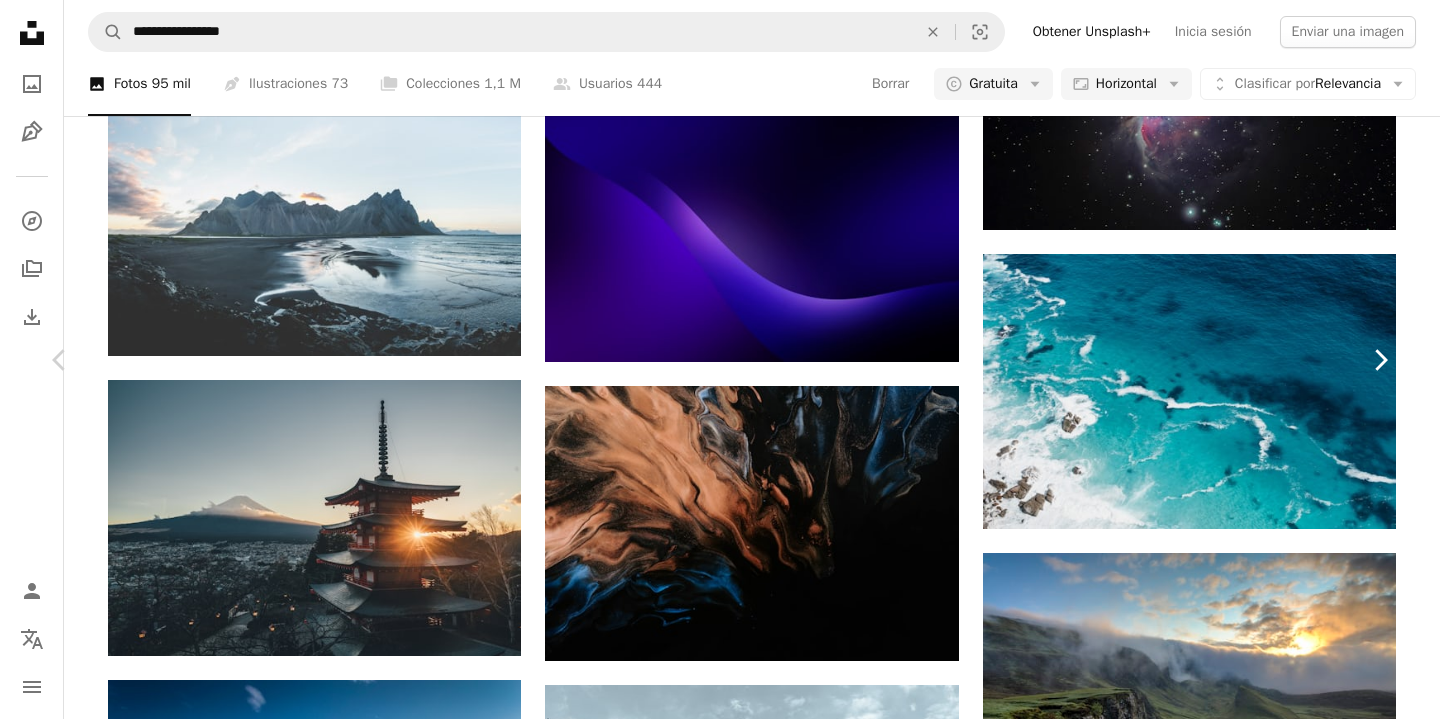 click on "Chevron right" at bounding box center (1380, 360) 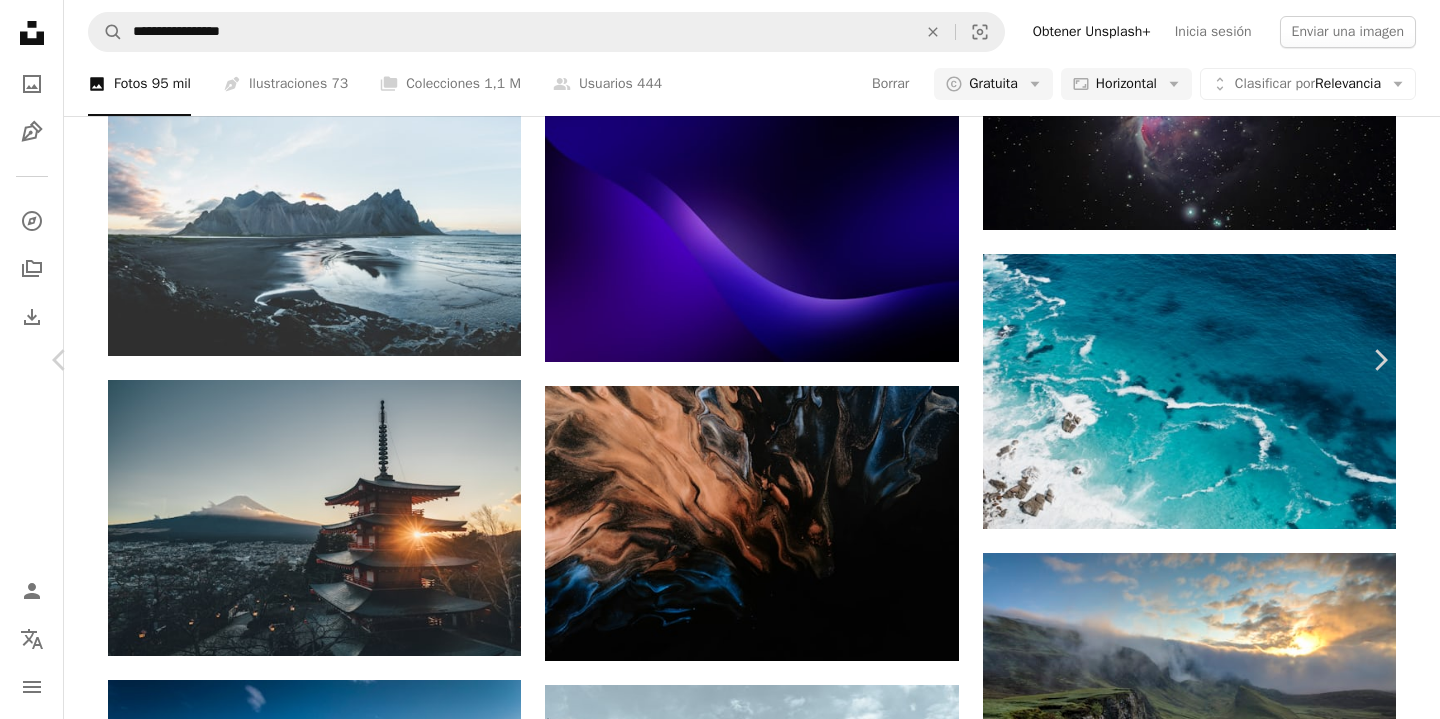 click on "An X shape Chevron left Chevron right Luca Micheli lucamicheli A heart A plus sign Editar imagen   Plus sign for Unsplash+ Descargar gratis Chevron down Zoom in Visualizaciones 94.097.180 Descargas 388.494 Presentado en Fotos ,  Naturaleza ,  Viajar A forward-right arrow Compartir Info icon Información More Actions A map marker San Quirico d'Orcia, [COUNTRY] Calendar outlined Publicado el  8 de febrero de 2018 Camera DJI, FC6310 Safety Uso gratuito bajo la  Licencia Unsplash verde nube Italia hierba calle naranja lago campo papel pintado de paisaje camino Colinas campo loma Toscana cerco antena de madera paisaje de fondo papel tapiz fondo Imágenes gratuitas Explora imágenes premium relacionadas en iStock  |  Ahorra un 20 % con el código UNSPLASH20 Ver más en iStock  ↗ Imágenes relacionadas A heart A plus sign Marko Pavlichenko Arrow pointing down A heart A plus sign Samuele Bertoli Arrow pointing down A heart A plus sign Francesco Ungaro Disponible para contratación A checkmark inside of a circle Para" at bounding box center [720, 4461] 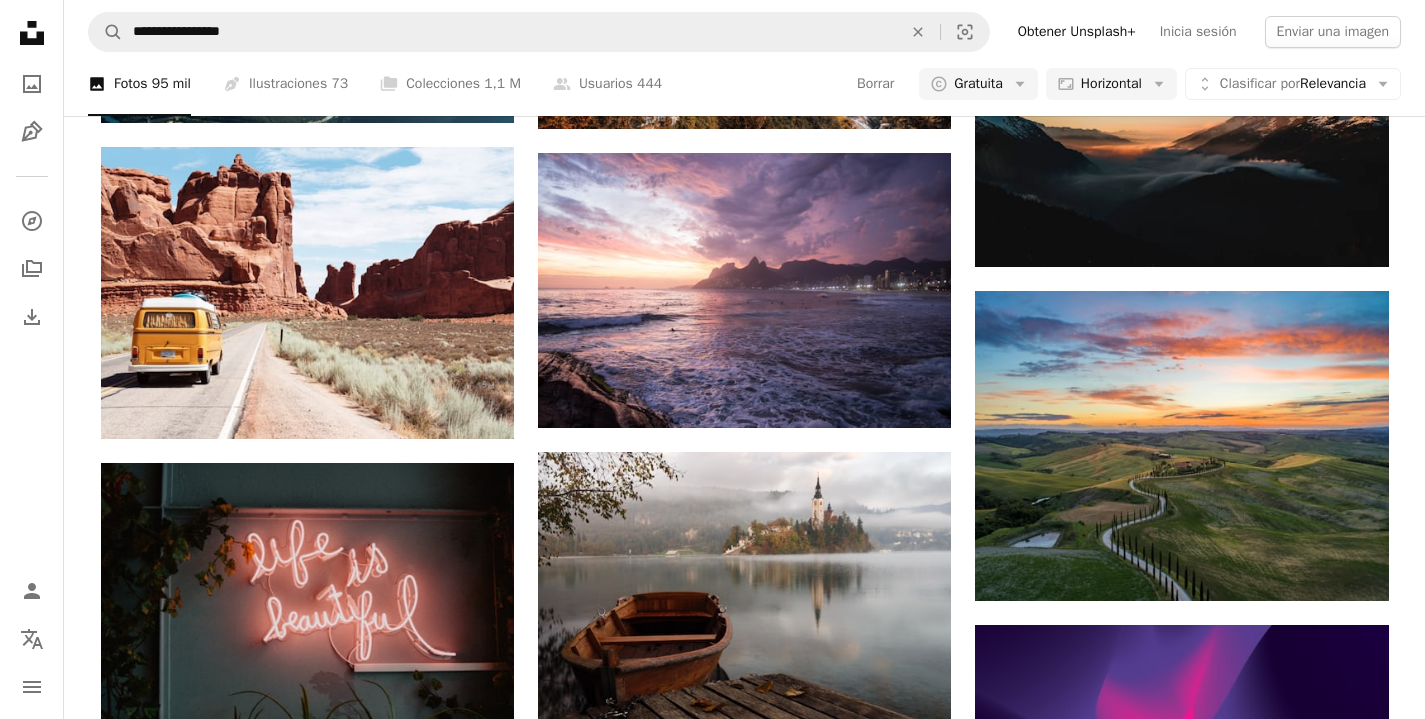 scroll, scrollTop: 14785, scrollLeft: 0, axis: vertical 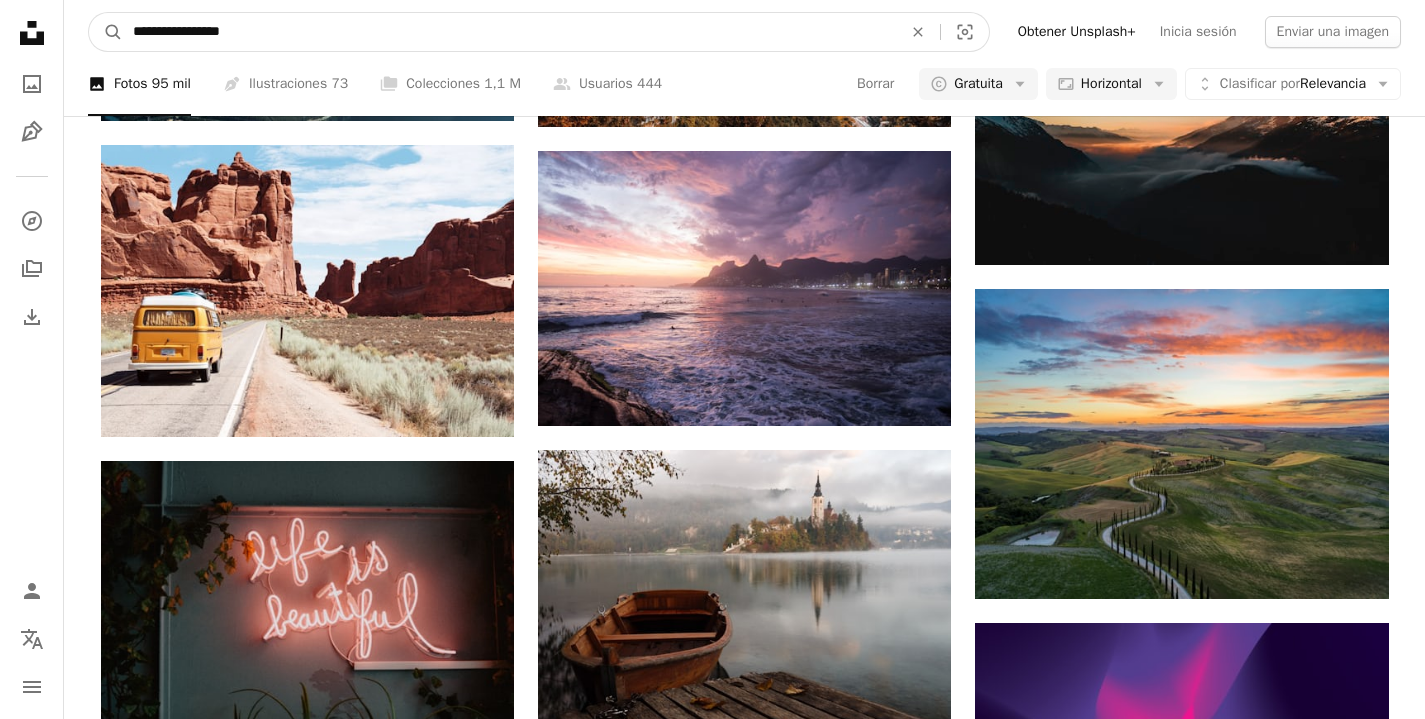 click on "**********" at bounding box center [509, 32] 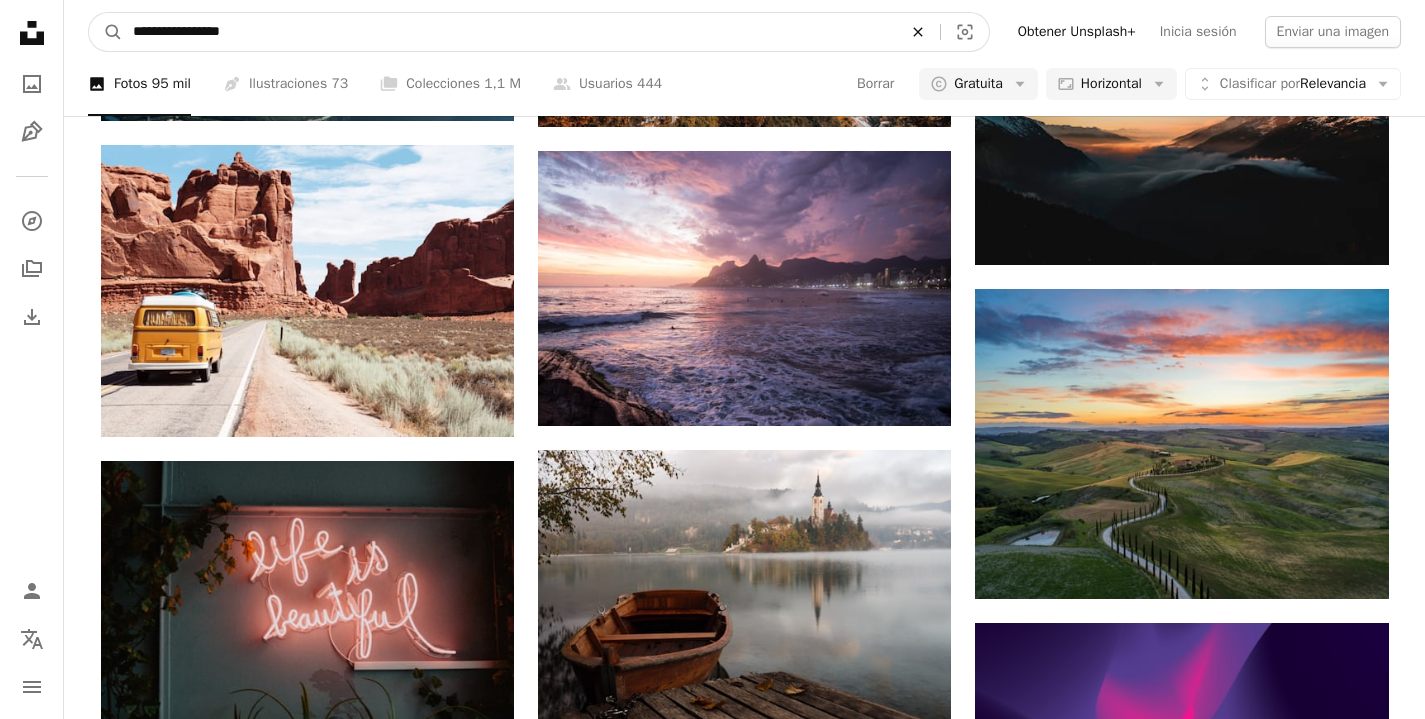 click on "An X shape" 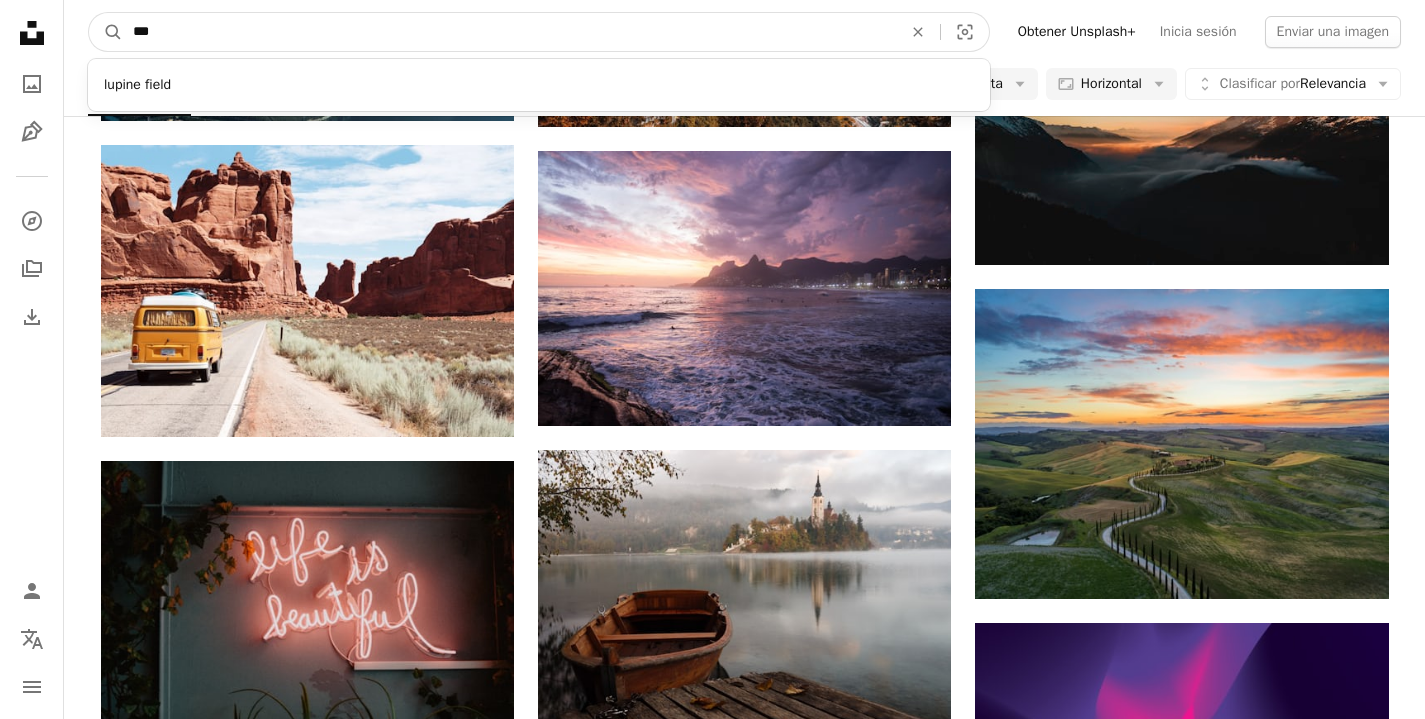 type on "****" 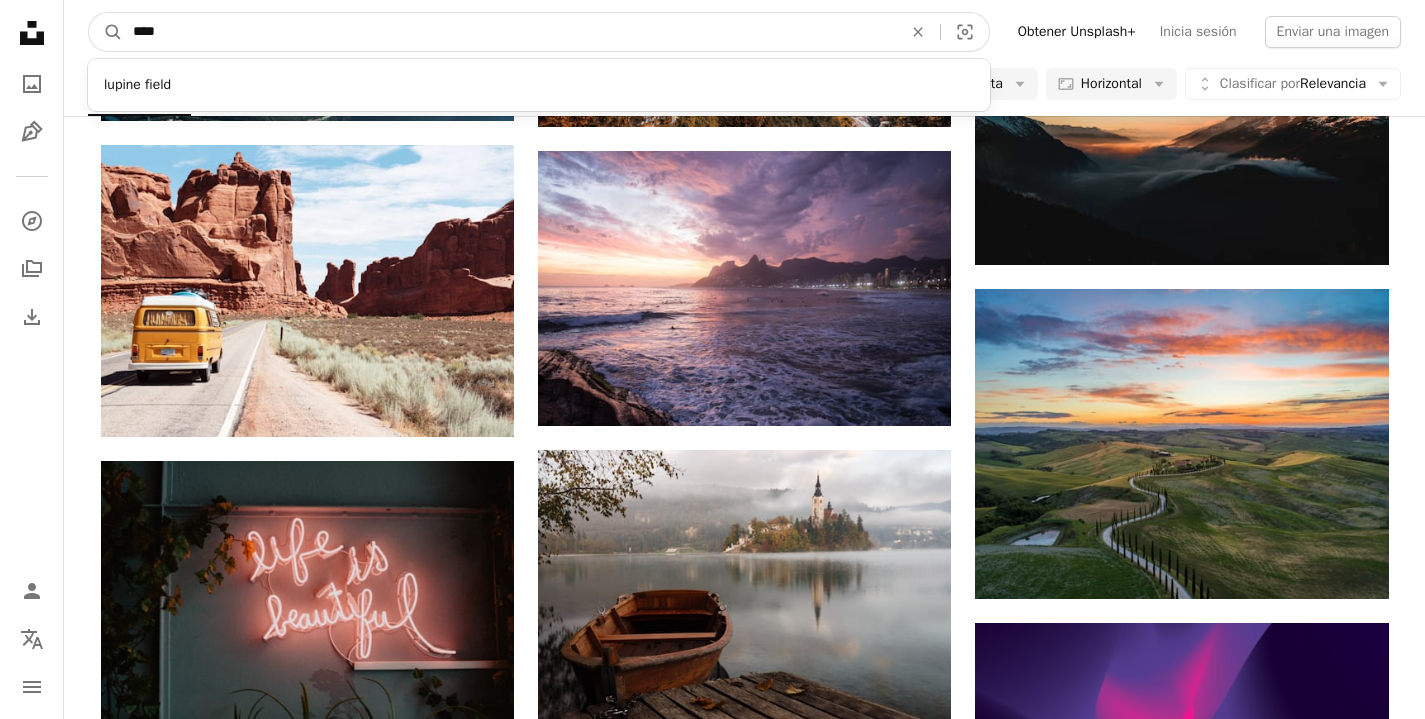 click on "A magnifying glass" at bounding box center [106, 32] 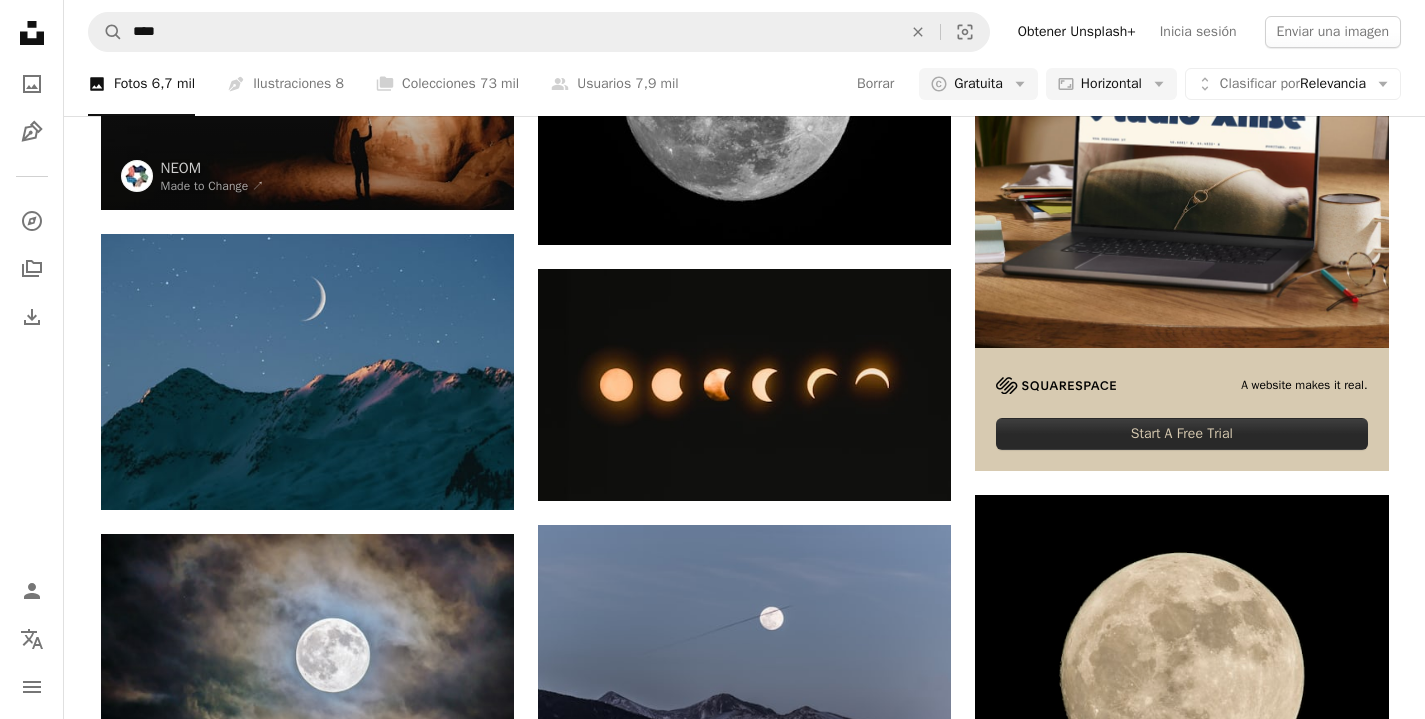 scroll, scrollTop: 342, scrollLeft: 0, axis: vertical 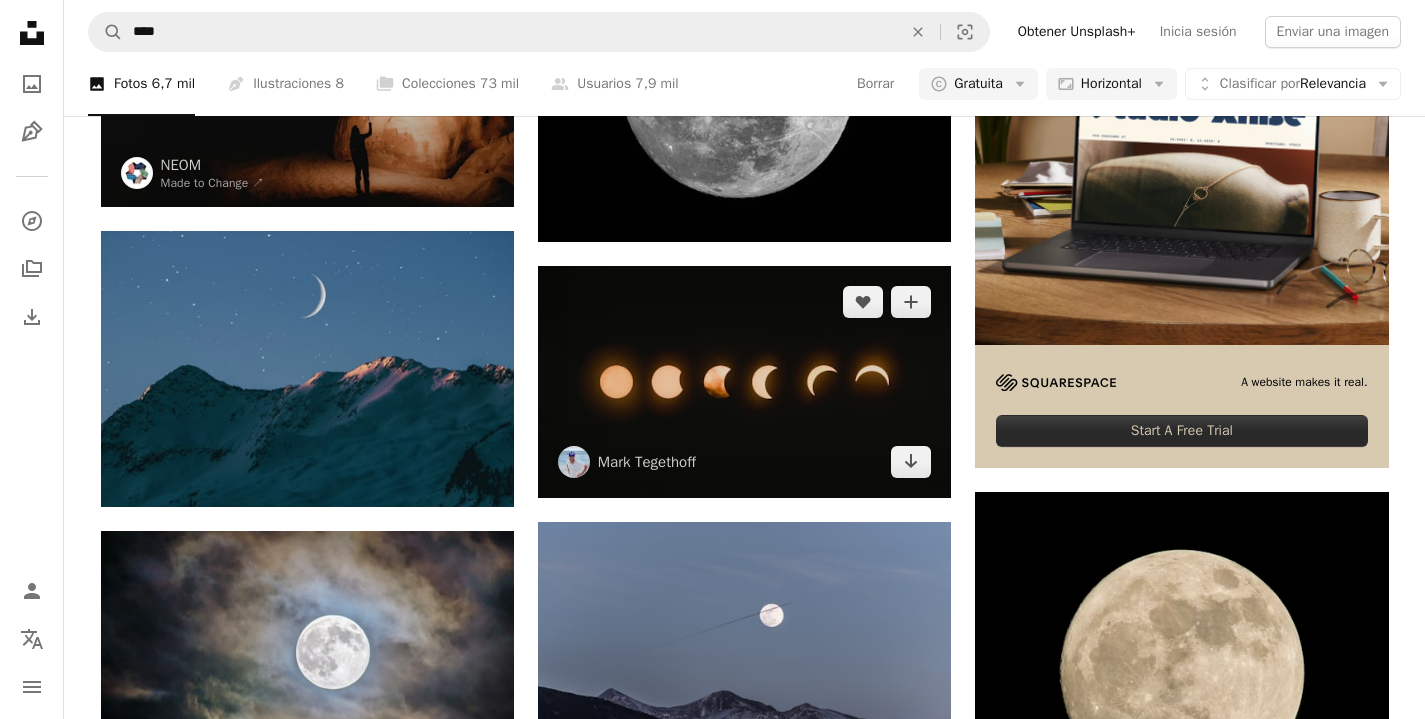 click at bounding box center (744, 382) 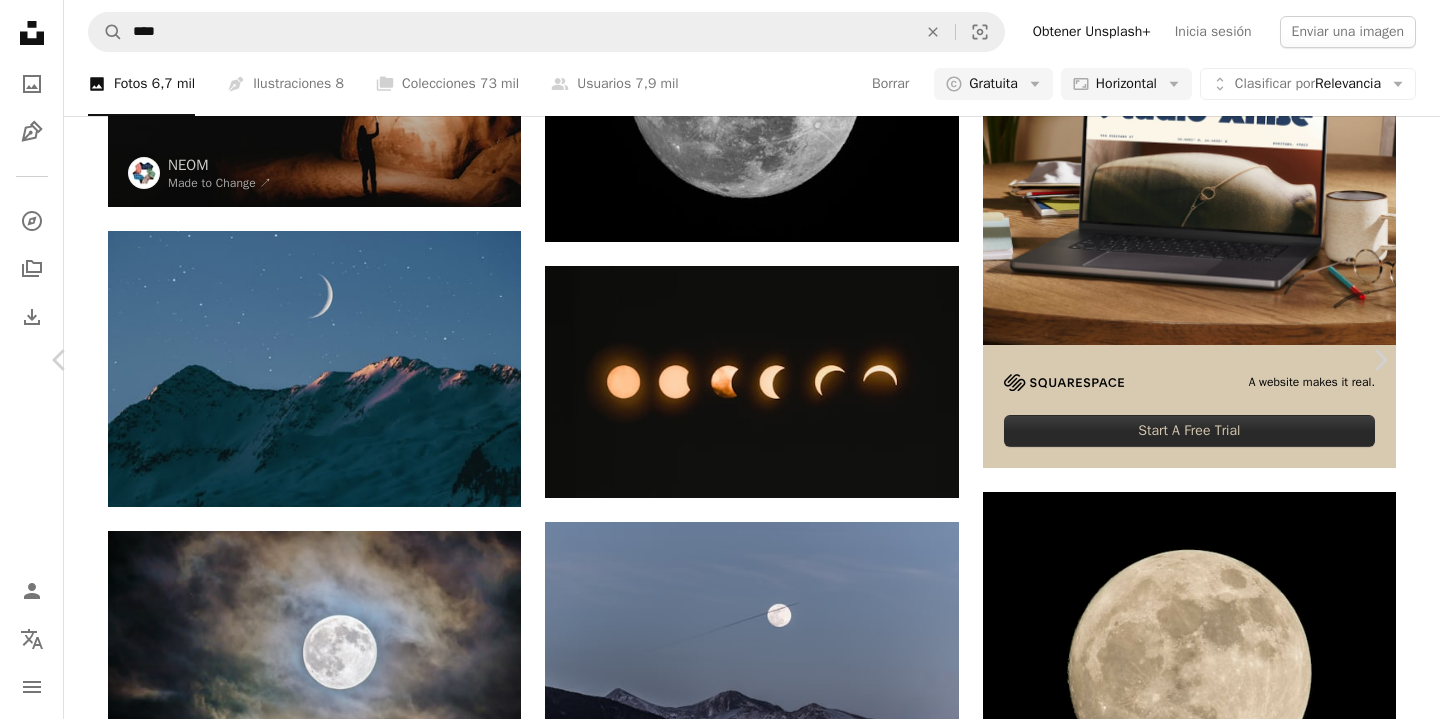 click on "Descargar gratis" at bounding box center (1184, 3346) 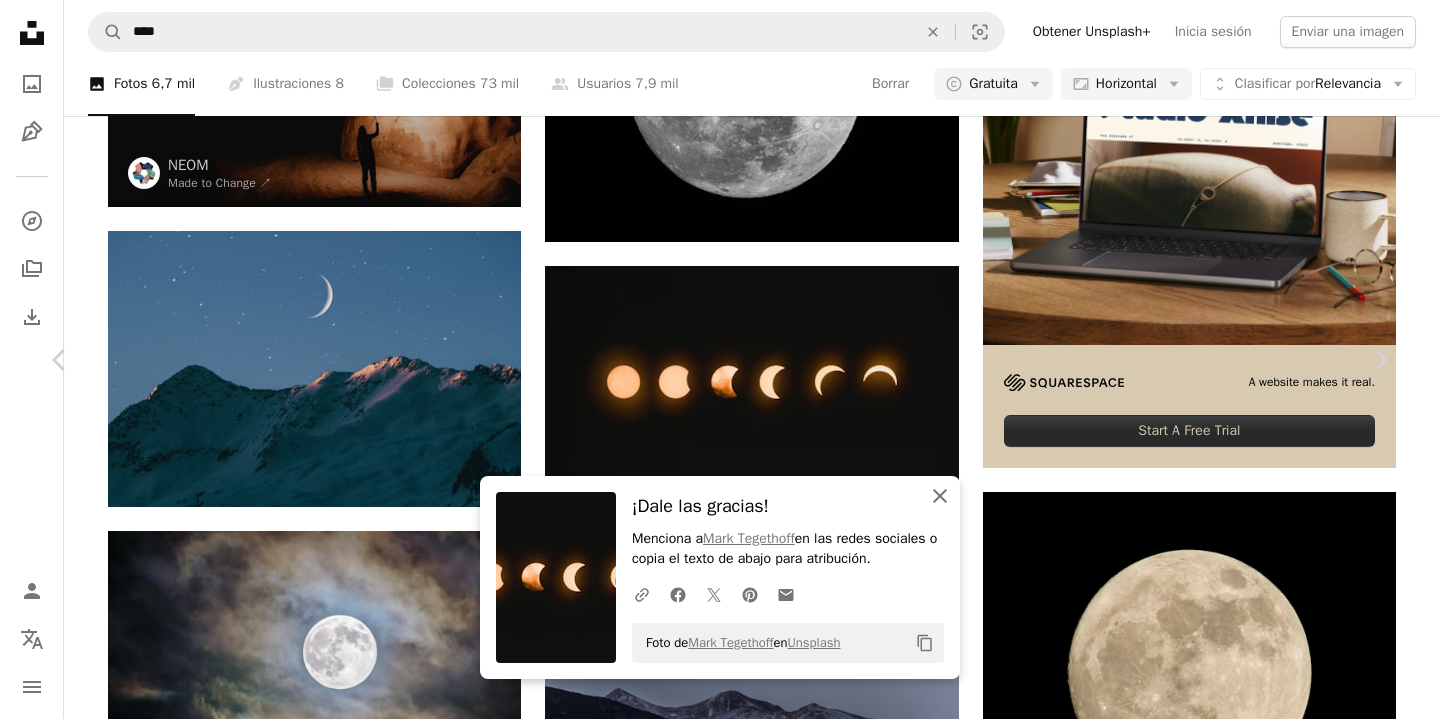 click on "An X shape" 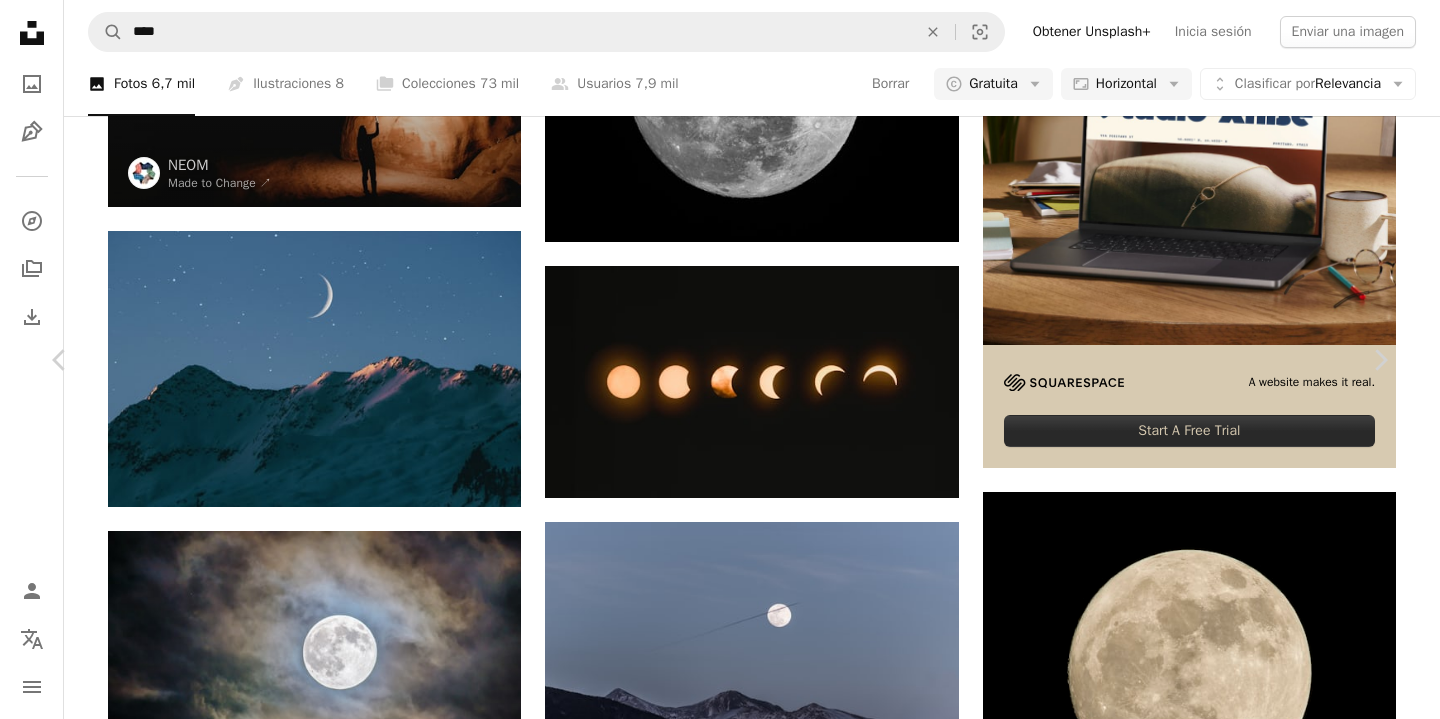 click on "An X shape Chevron left Chevron right Mark Tegethoff tegethoff A heart A plus sign Editar imagen   Plus sign for Unsplash+ Descargar gratis Chevron down Zoom in Visualizaciones 48.036.302 Descargas 448.730 Presentado en Fotos A forward-right arrow Compartir Info icon Información More Actions Calendar outlined Publicado el  22 de agosto de 2017 Camera OLYMPUS CORPORATION, PEN-F Safety Uso gratuito bajo la  Licencia Unsplash papel tapiz luna sol universo Víspera de Todos los Santos fondo de pantalla de la luna solar espacio exterior oscuridad eclipse Antecedentes de Halloween Fondos geniales Fondo de pantalla de Halloween Fondo de la luna Fondos de pantalla geniales Lapso fondo arte espacio Estético Fondos de pantalla HD Explora imágenes premium relacionadas en iStock  |  Ahorra un 20 % con el código UNSPLASH20 Ver más en iStock  ↗ Imágenes relacionadas A heart A plus sign Mélyna Côté Disponible para contratación A checkmark inside of a circle Arrow pointing down A heart A plus sign Erika Löwe" at bounding box center [720, 3658] 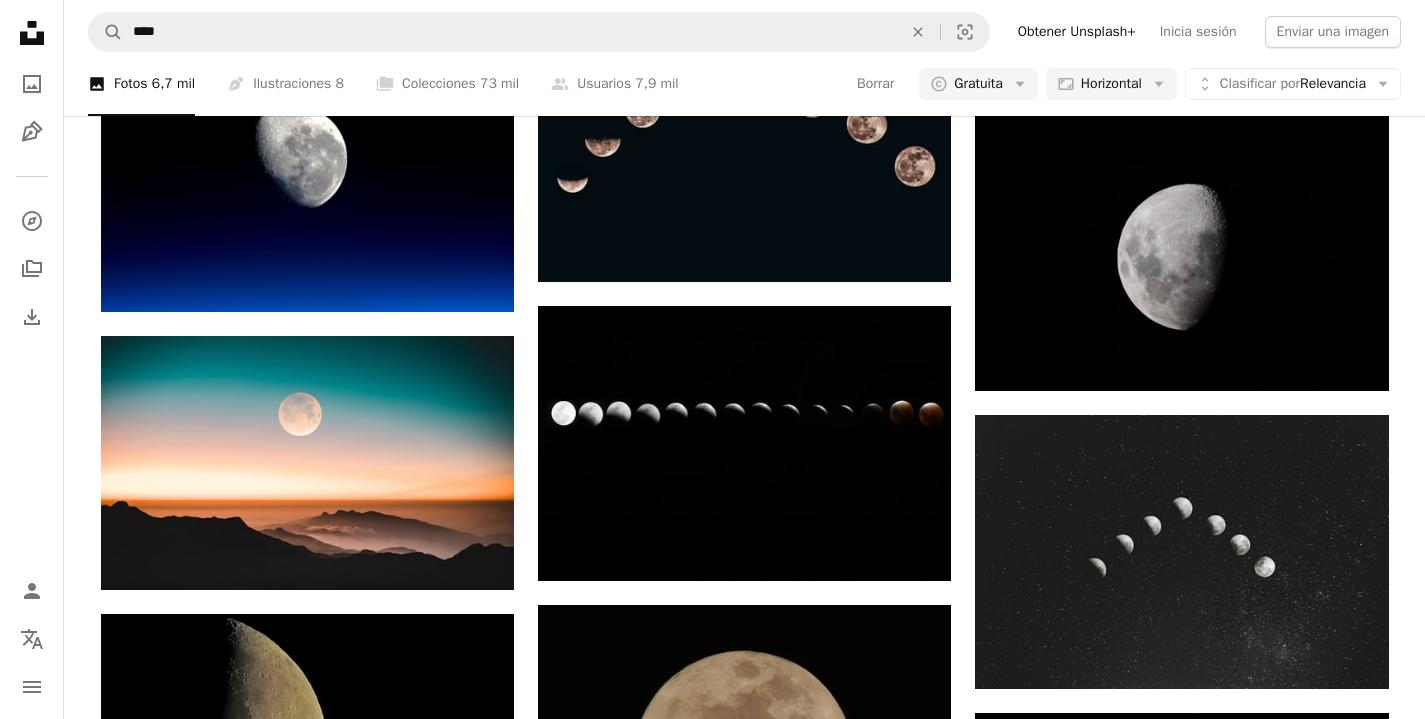 scroll, scrollTop: 1438, scrollLeft: 0, axis: vertical 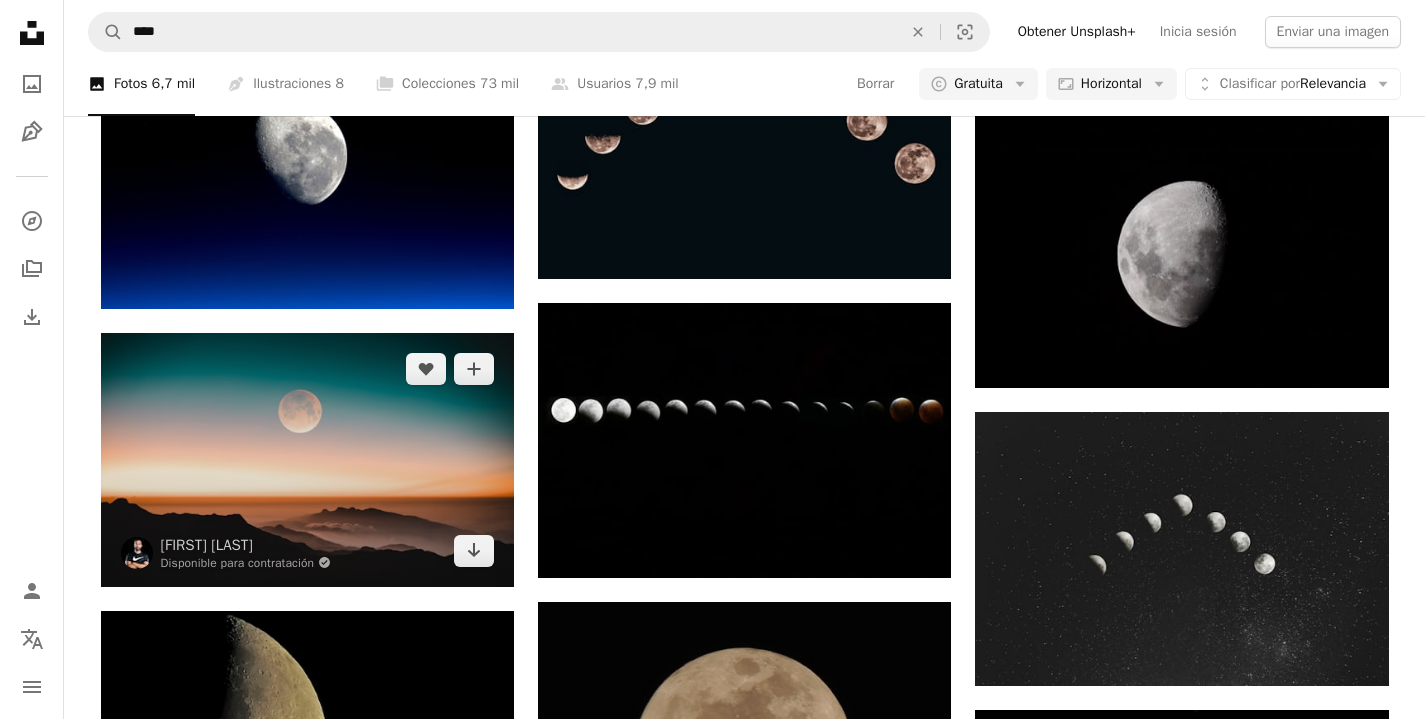 click at bounding box center [307, 460] 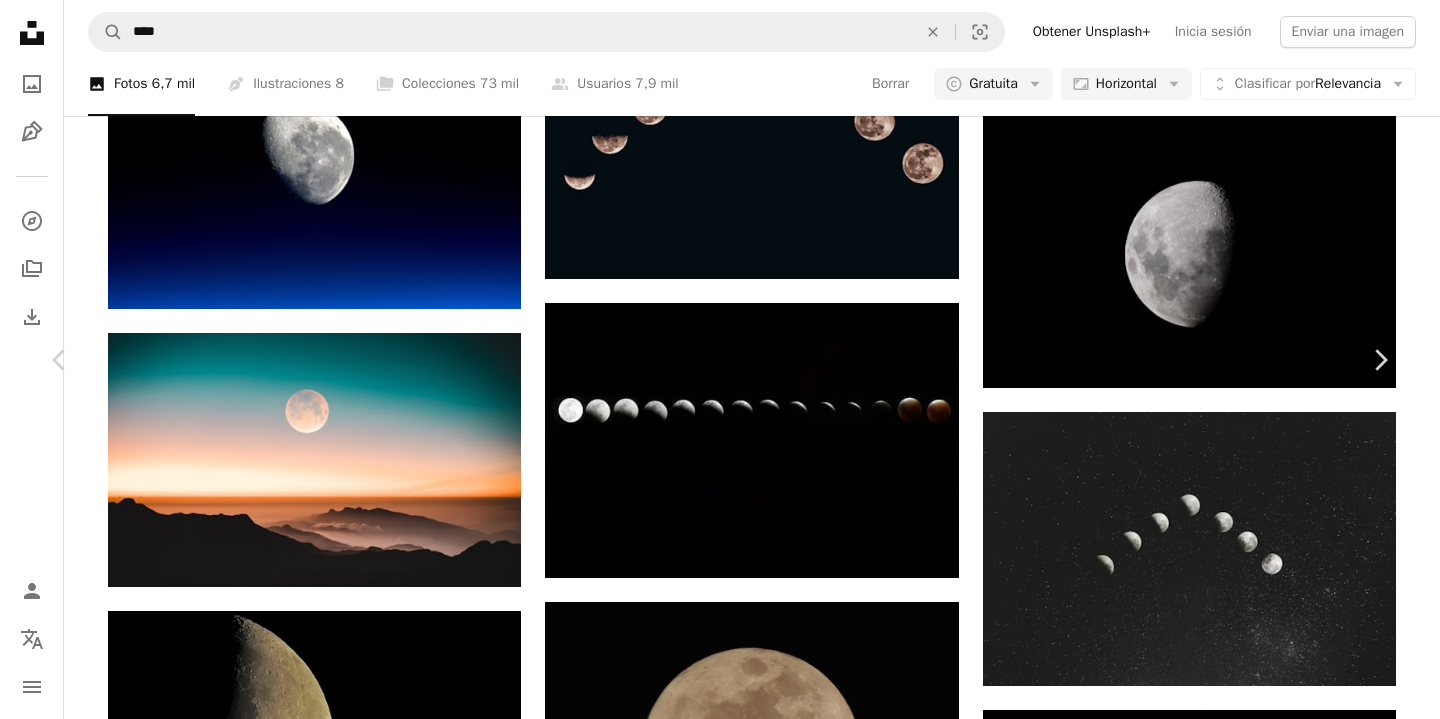 click on "An X shape Chevron left Chevron right [FIRST] [LAST] Disponible para contratación A checkmark inside of a circle A heart A plus sign Editar imagen   Plus sign for Unsplash+ Descargar gratis Chevron down Zoom in Visualizaciones 8.461.270 Descargas 119.165 Presentado en Fotos A forward-right arrow Compartir Info icon Información More Actions Calendar outlined Publicado el  [DATE] Camera Canon, EOS 6D Mark II Safety Uso gratuito bajo la  Licencia Unsplash montaña luna nubes horizonte niebla luz de la luna Mañanas Luna de sangre espacio azul Noche universo luna llena al aire libre astronomía espacio exterior cerceta Imágenes gratuitas Explora imágenes premium relacionadas en iStock  |  Ahorra un 20 % con el código UNSPLASH20 Ver más en iStock  ↖️ Imágenes relacionadas A heart A plus sign [FIRST] [LAST] Arrow pointing down Plus sign for Unsplash+ A heart A plus sign [FIRST] Para  Unsplash+ A lock   Descargar A heart A plus sign [FIRST] [LAST] Disponible para contratación A heart" at bounding box center (720, 4761) 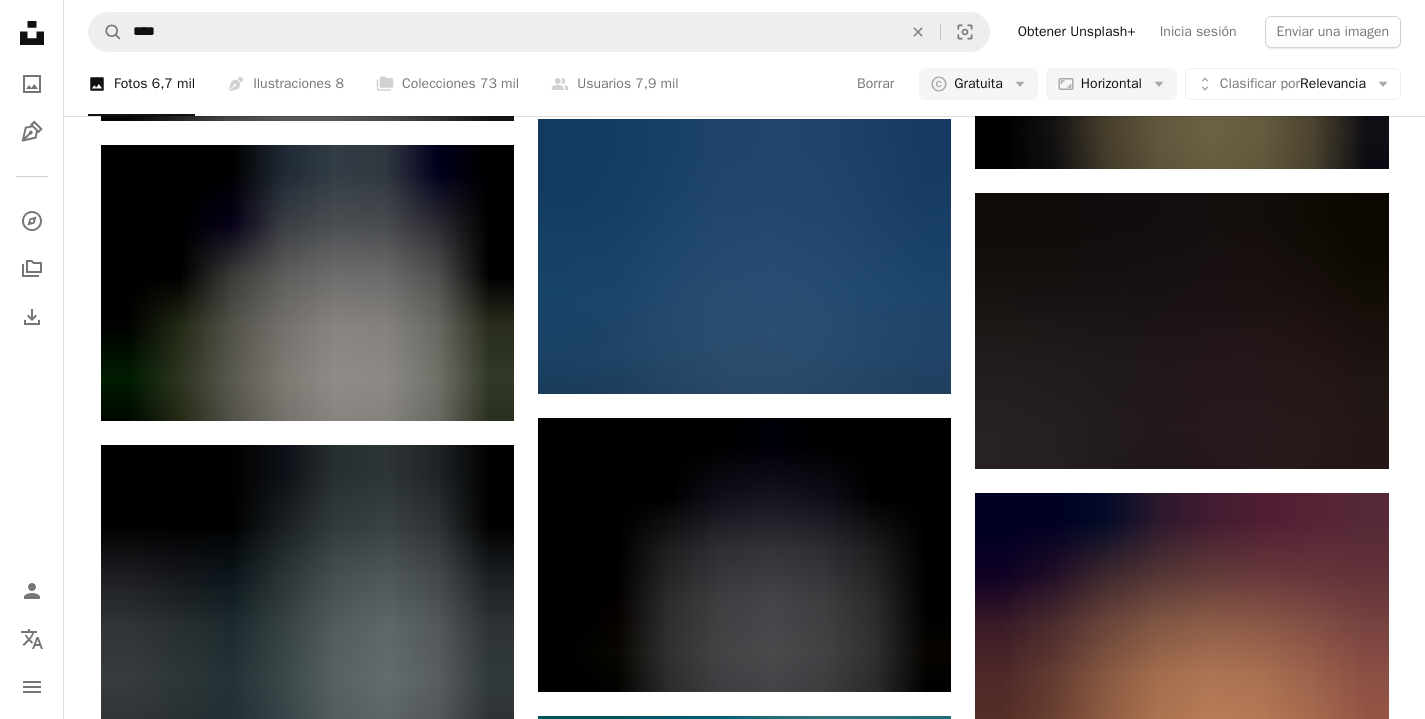 scroll, scrollTop: 2557, scrollLeft: 0, axis: vertical 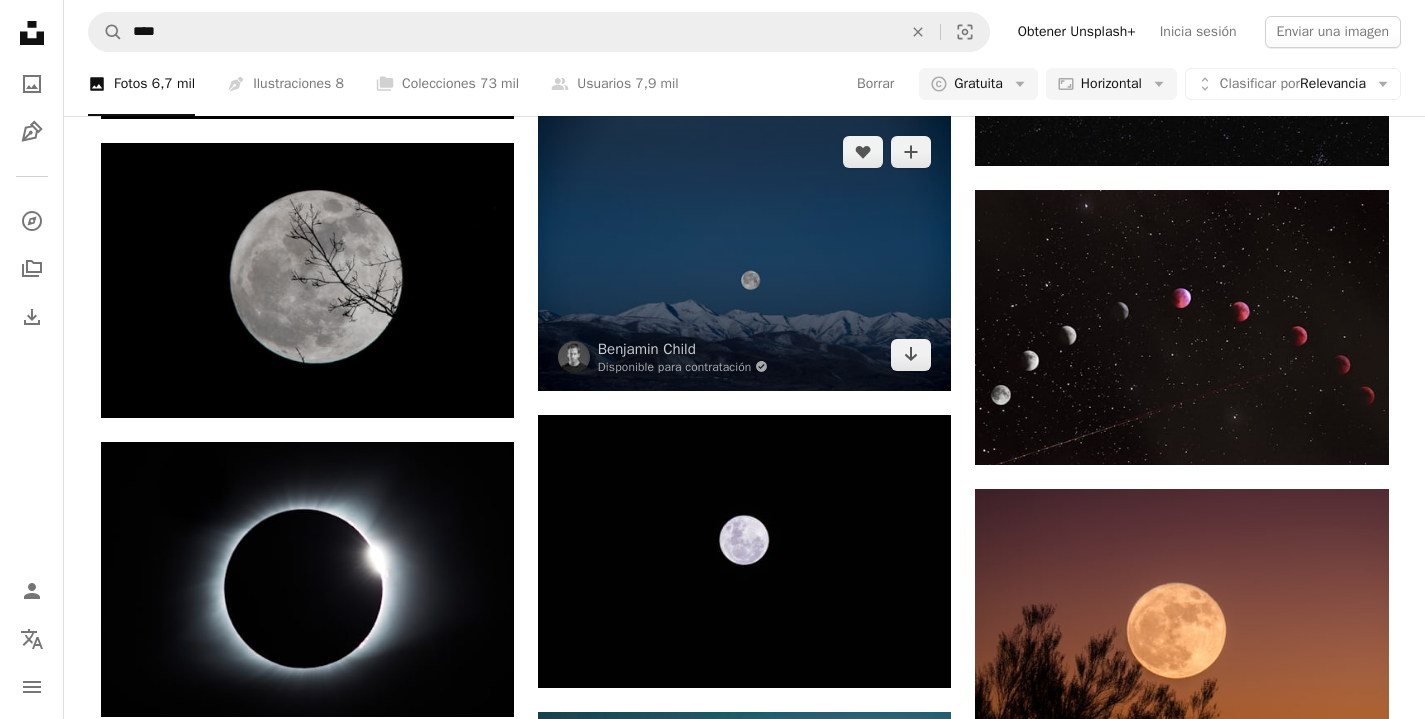 click at bounding box center (744, 253) 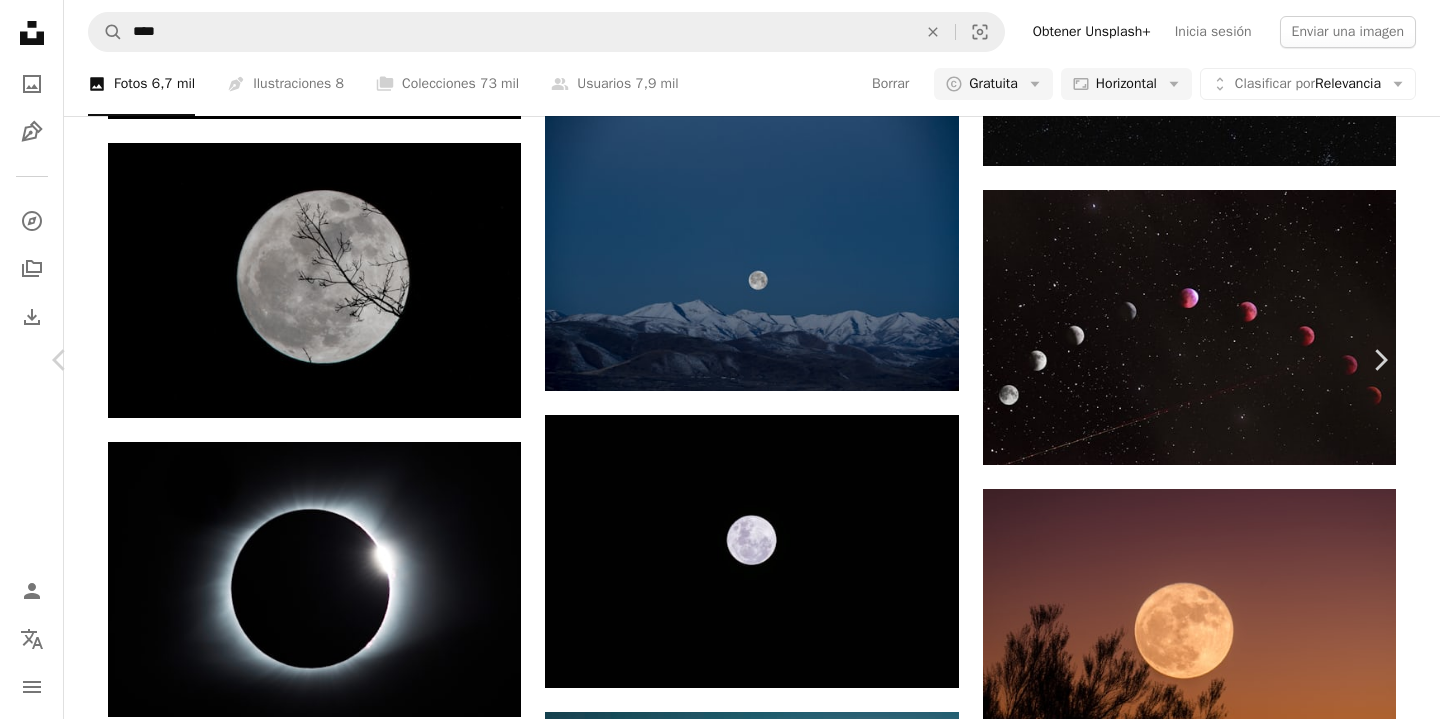 click on "A heart A plus sign [FIRST] [LAST] Available for hire A checkmark inside of a circle A heart A plus sign A heart A plus sign [FIRST] [LAST] Arrow pointing down" at bounding box center [720, 3642] 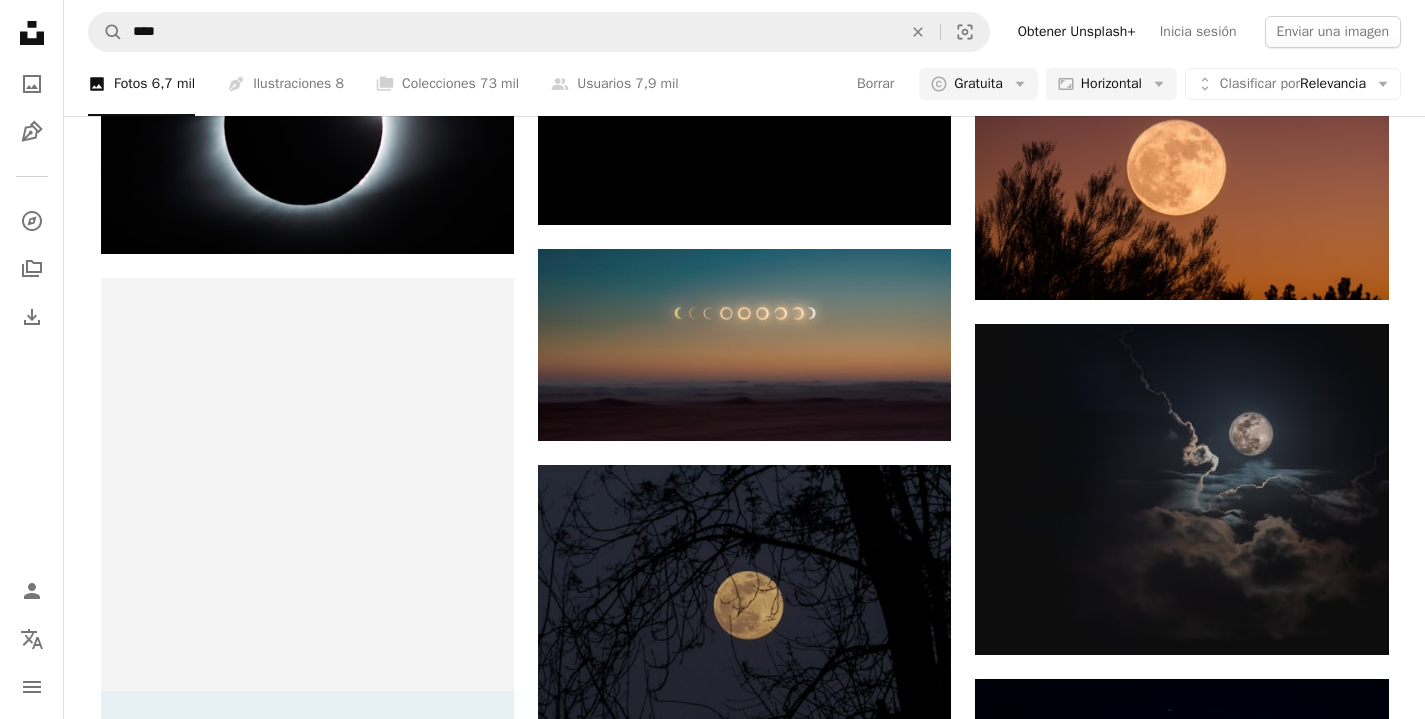 scroll, scrollTop: 3021, scrollLeft: 0, axis: vertical 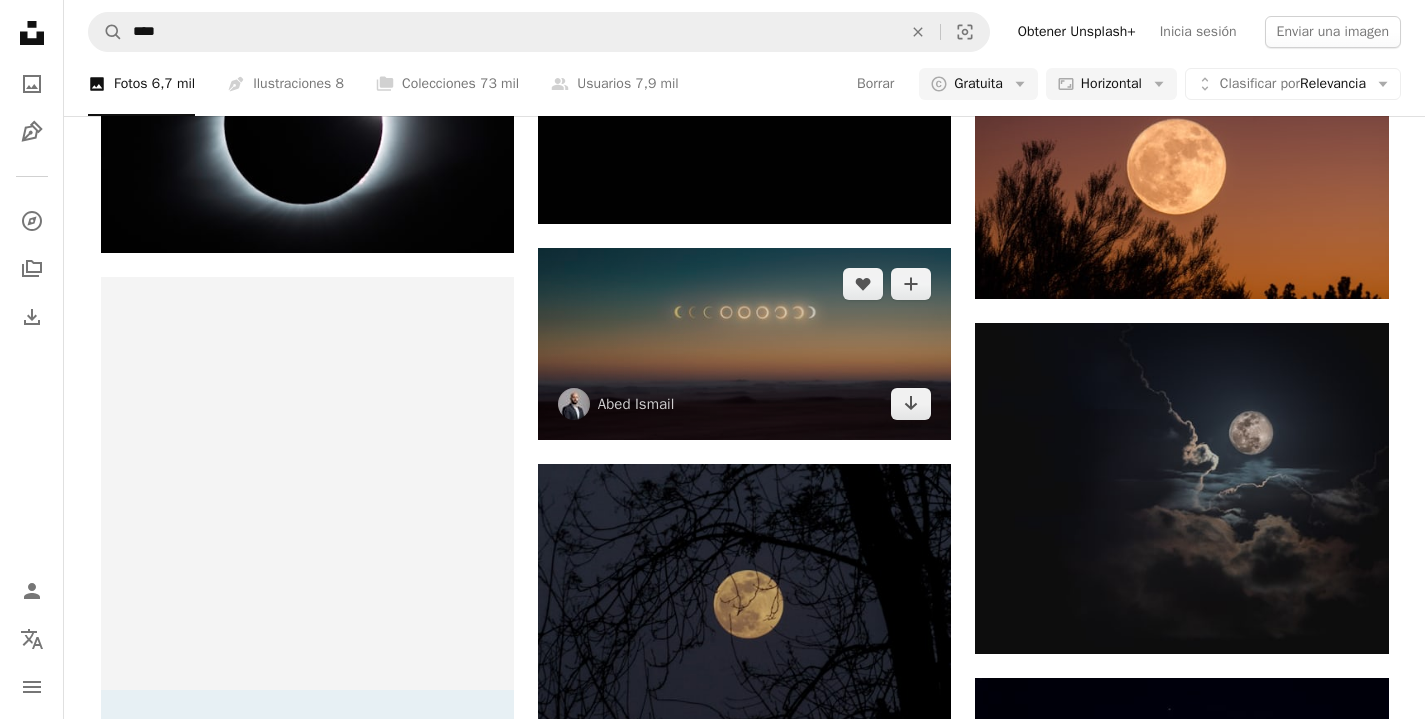 click at bounding box center [744, 344] 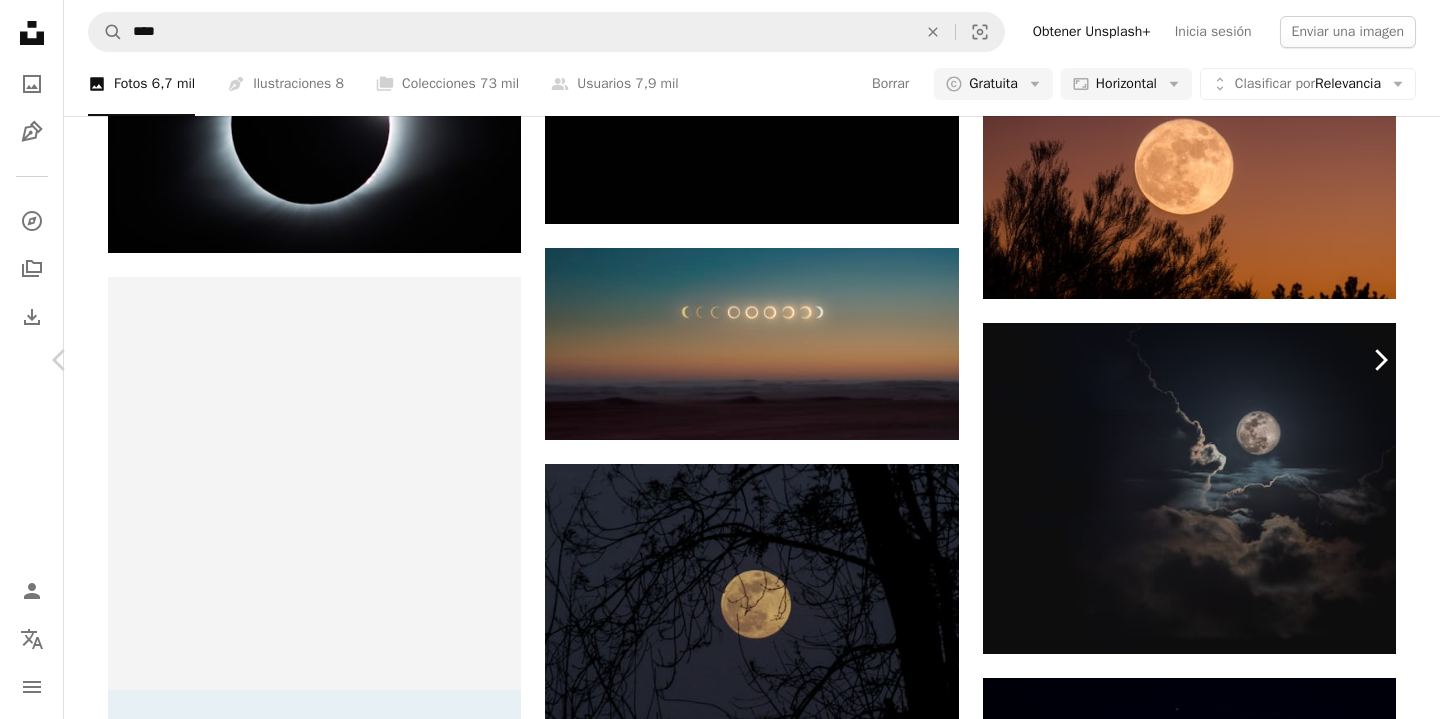 click on "Chevron right" at bounding box center (1380, 360) 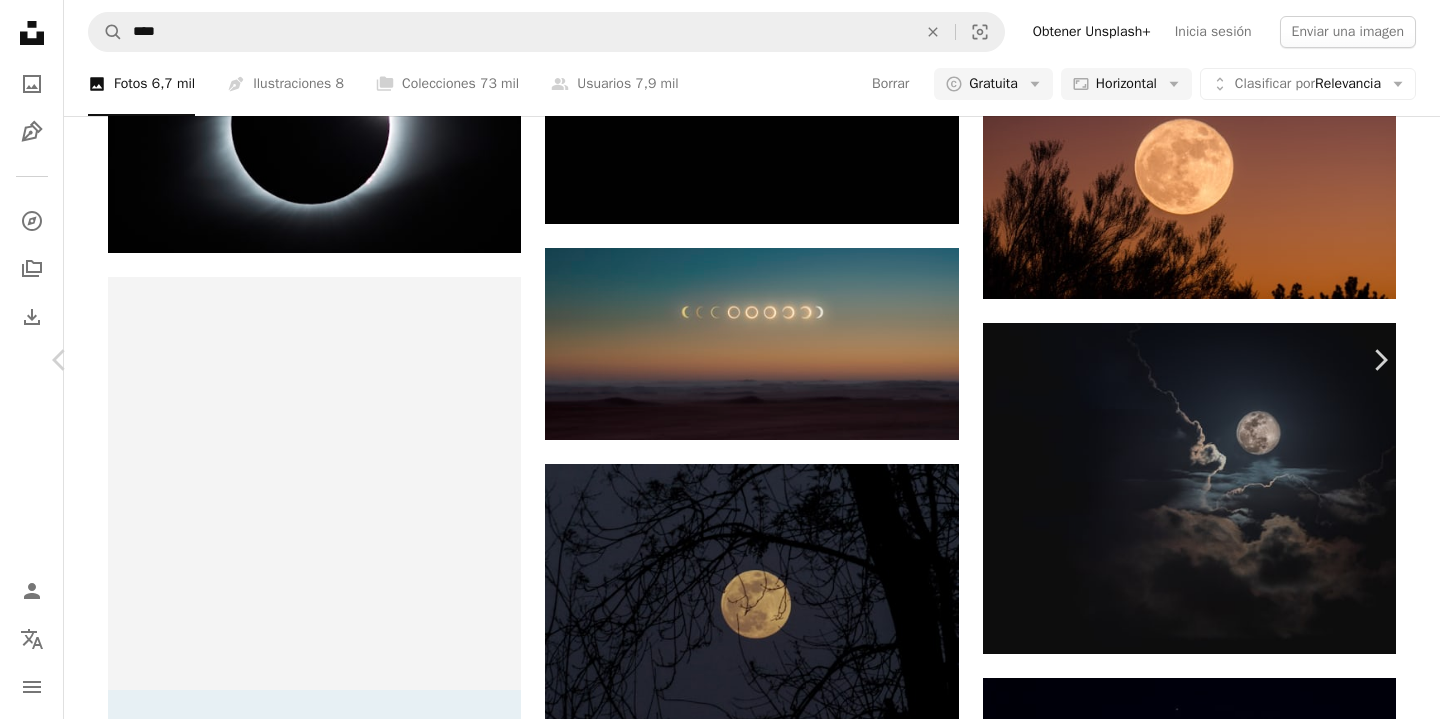 click on "A heart A plus sign [FIRST] [LAST] Available for hire A checkmark inside of a circle A heart A plus sign A heart A plus sign [FIRST] [LAST] Arrow pointing down Plus sign for Unsplash+ A heart A plus sign [FIRST] [LAST] For  Unsplash+ A lock   Download A heart A plus sign [FIRST] [LAST] Arrow pointing down" at bounding box center (720, 3178) 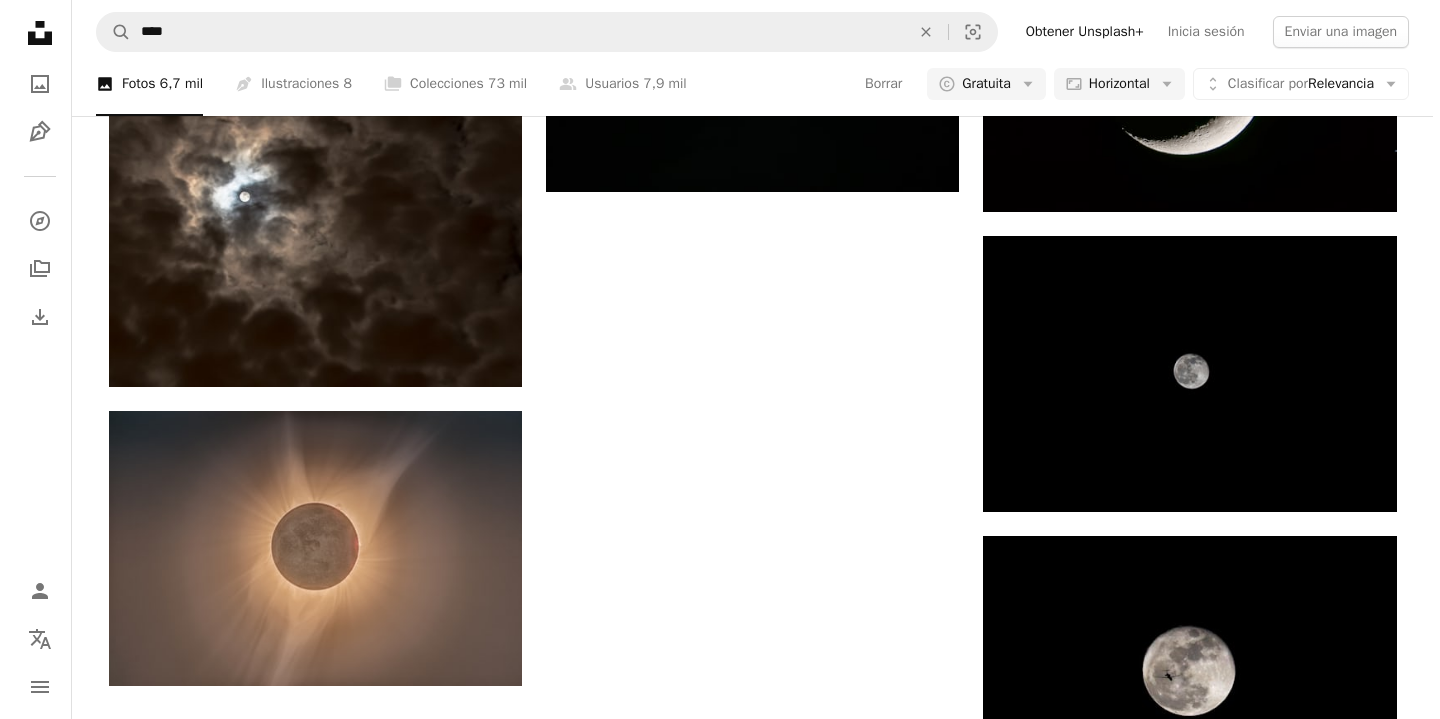 scroll, scrollTop: 4116, scrollLeft: 0, axis: vertical 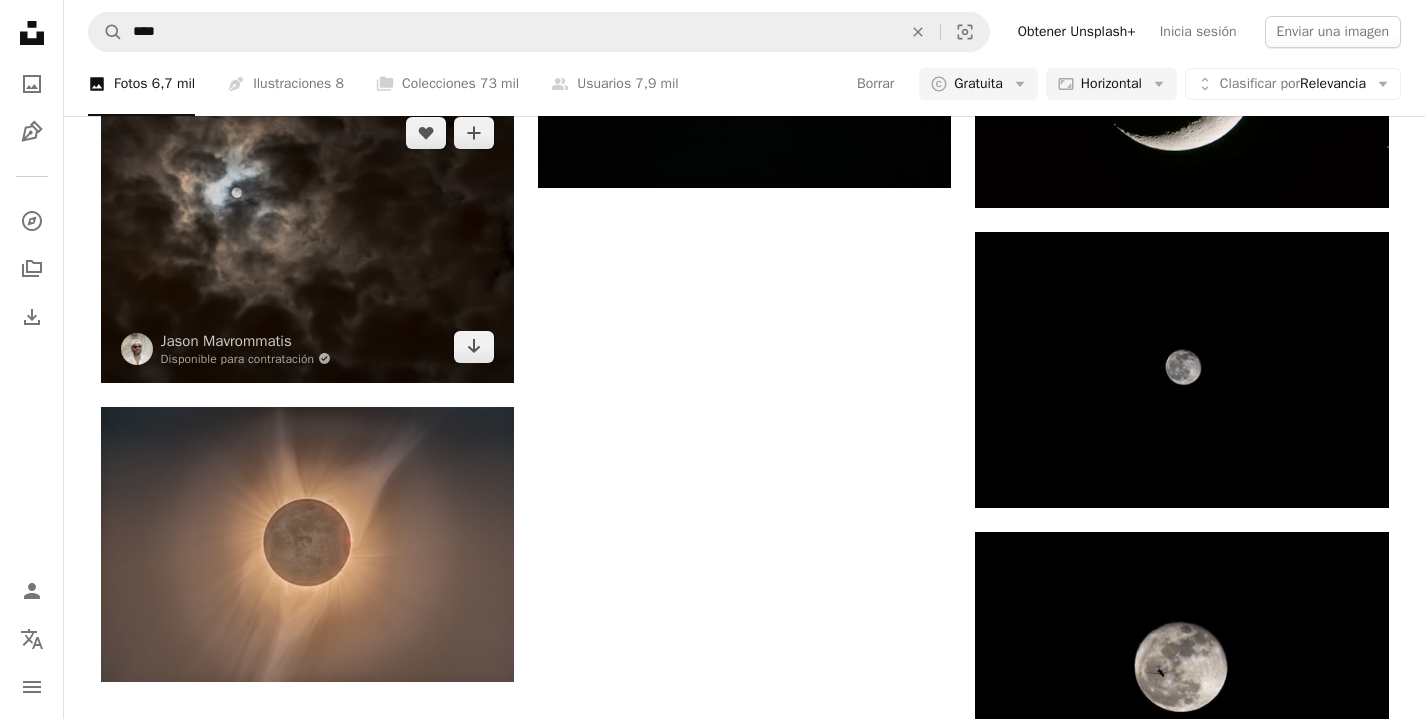 click at bounding box center [307, 240] 